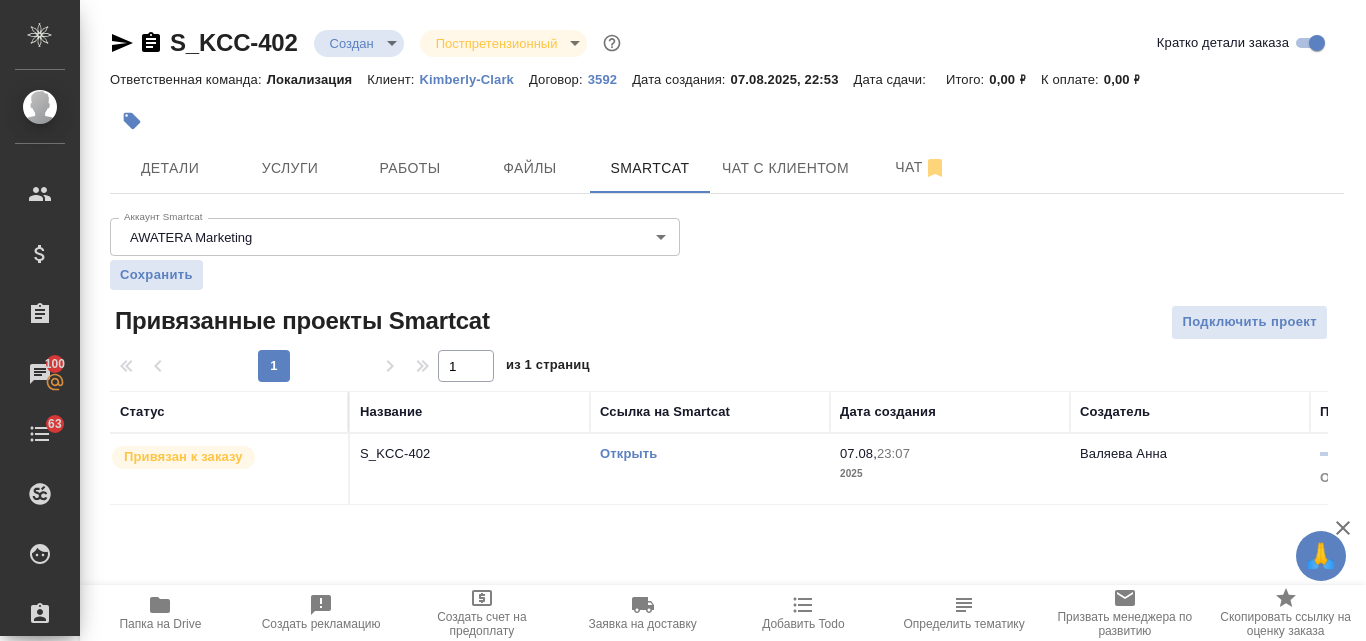 scroll, scrollTop: 0, scrollLeft: 0, axis: both 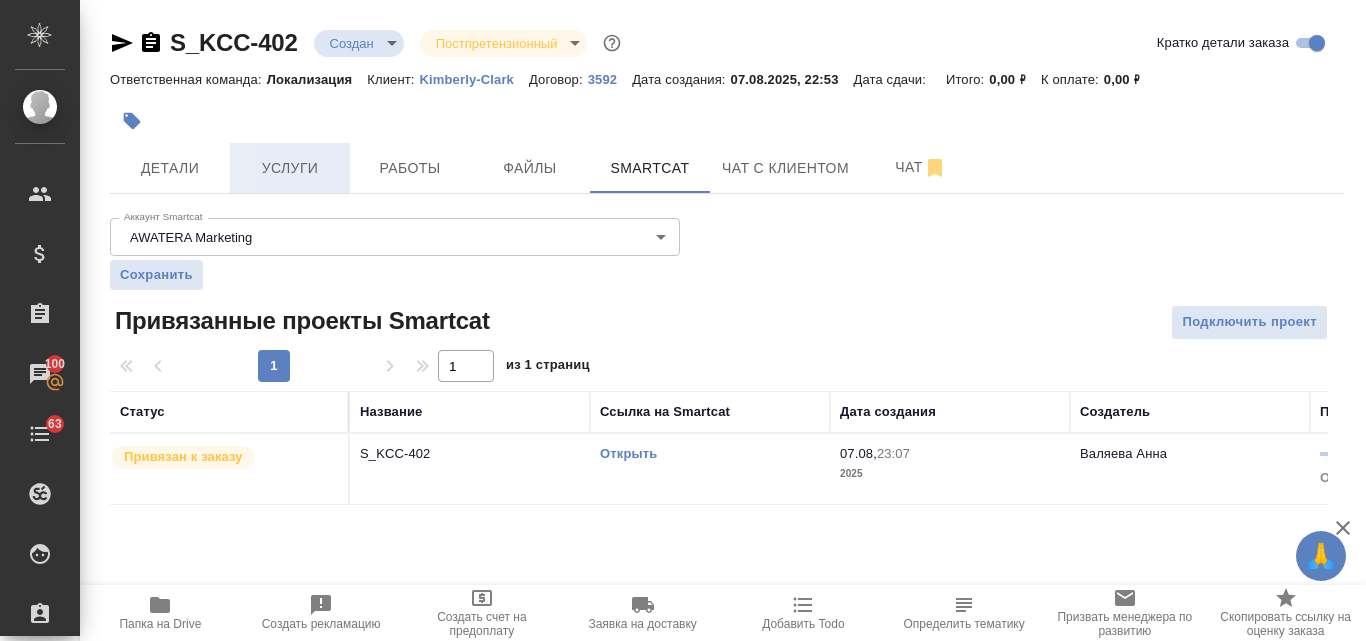 click on "Услуги" at bounding box center [290, 168] 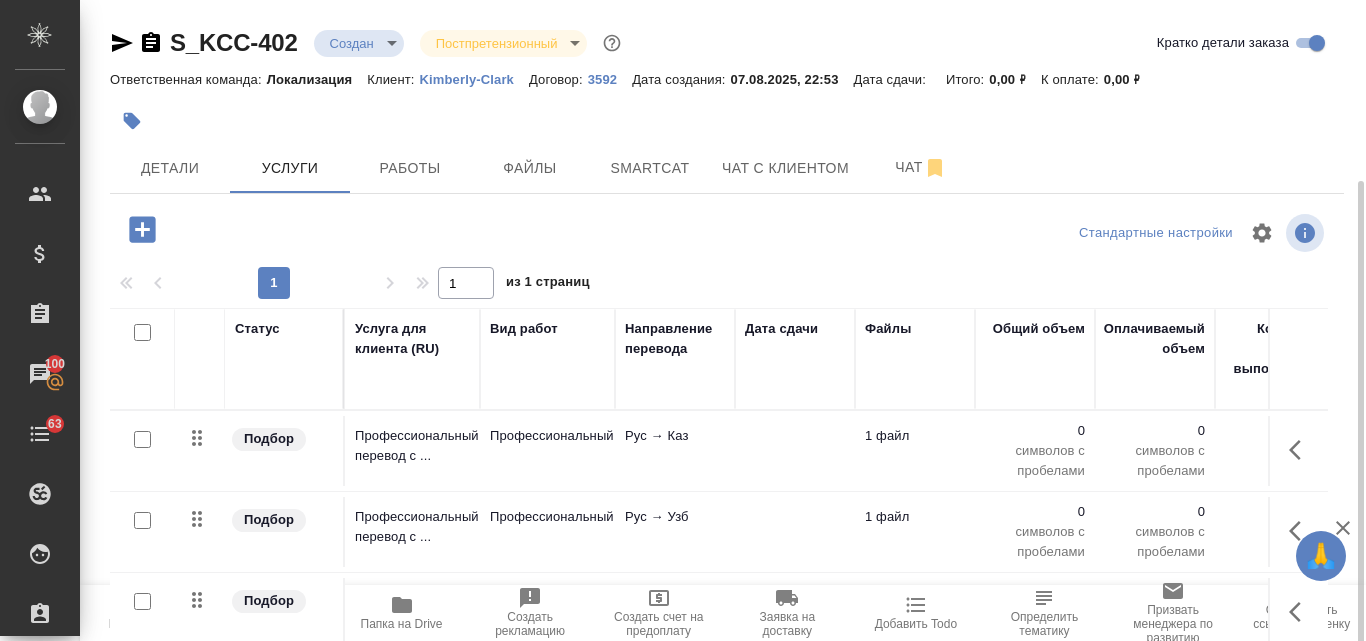 scroll, scrollTop: 148, scrollLeft: 0, axis: vertical 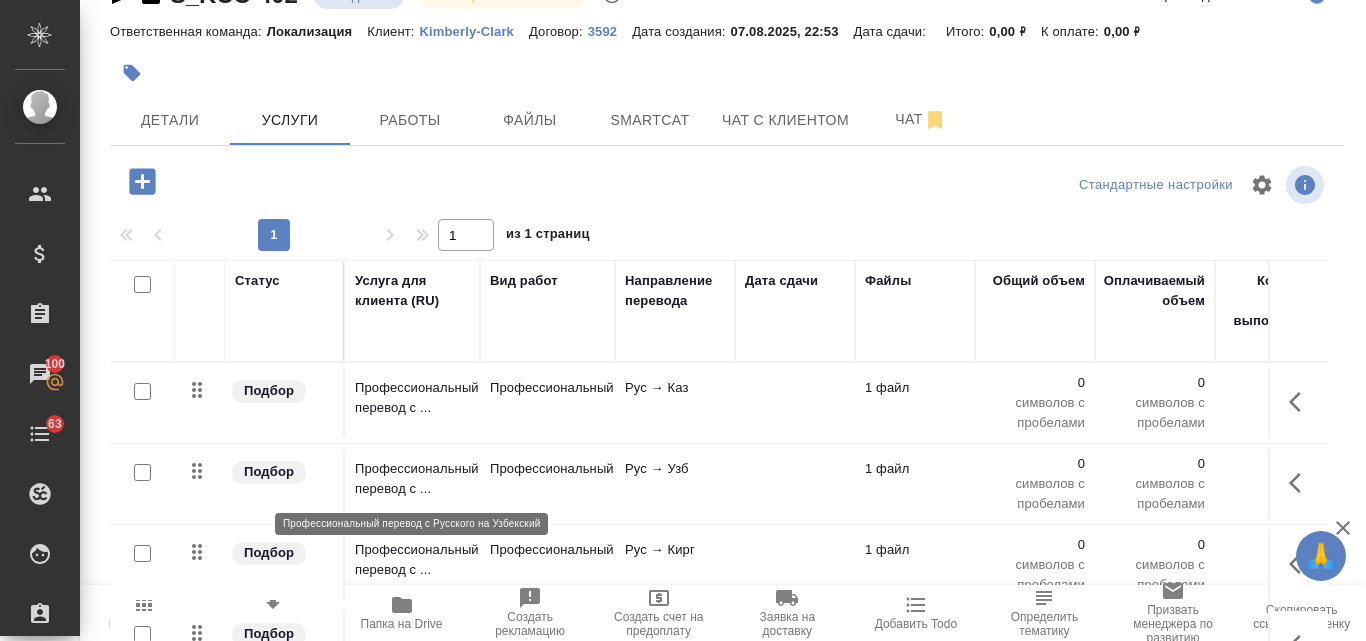 click on "Профессиональный перевод с ..." at bounding box center [412, 479] 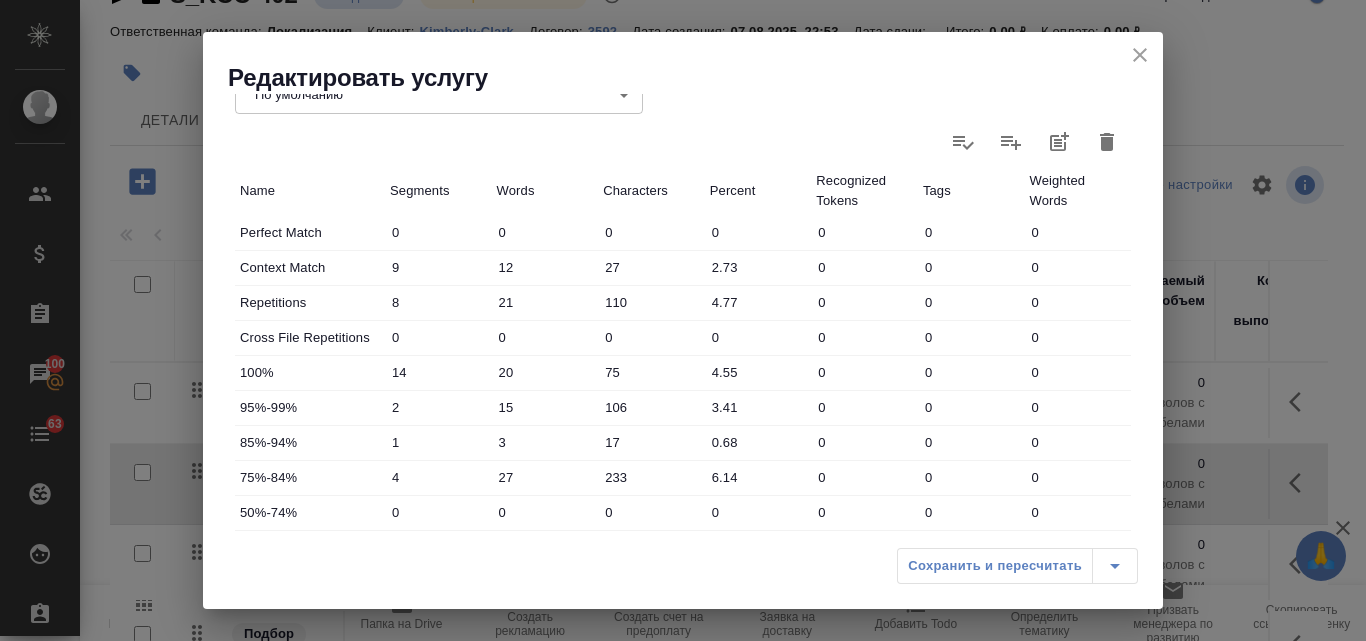 scroll, scrollTop: 300, scrollLeft: 0, axis: vertical 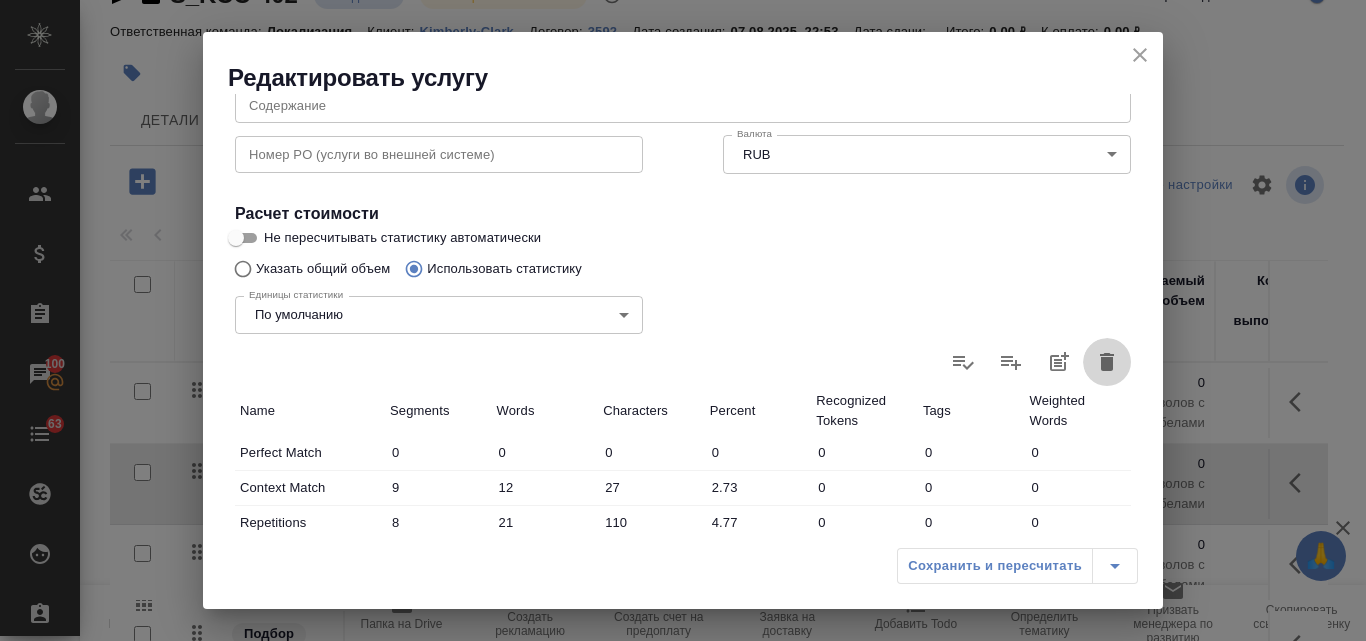 click 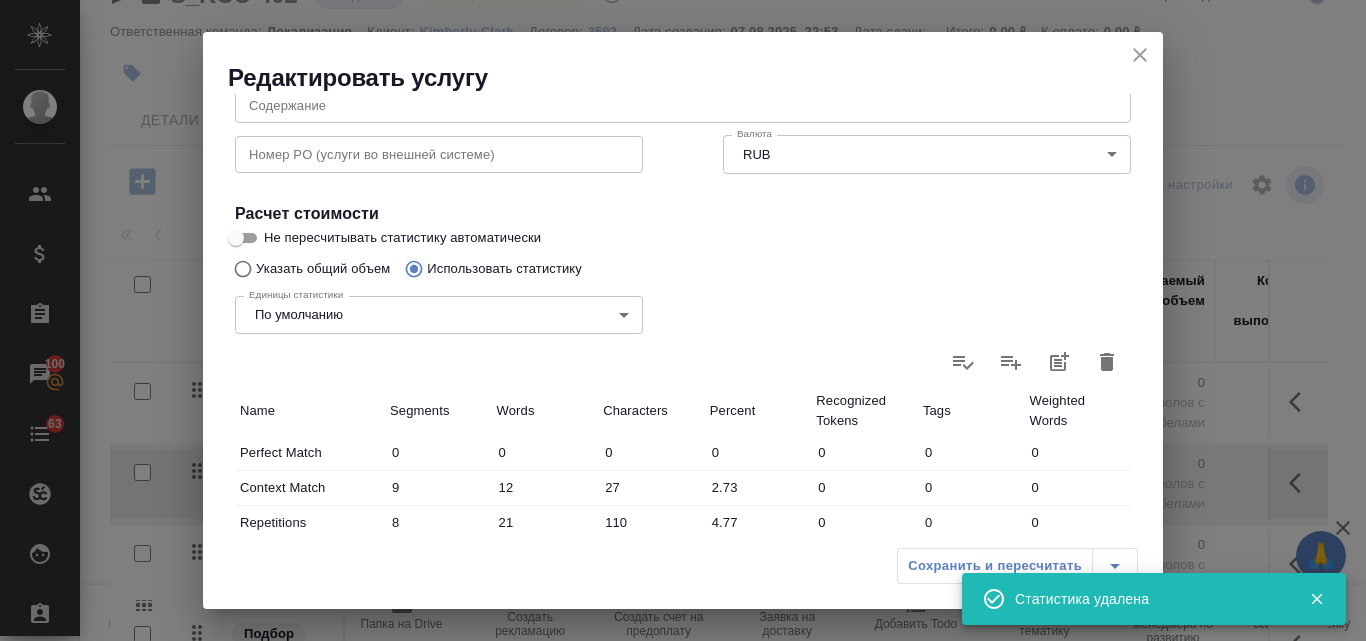 type on "0" 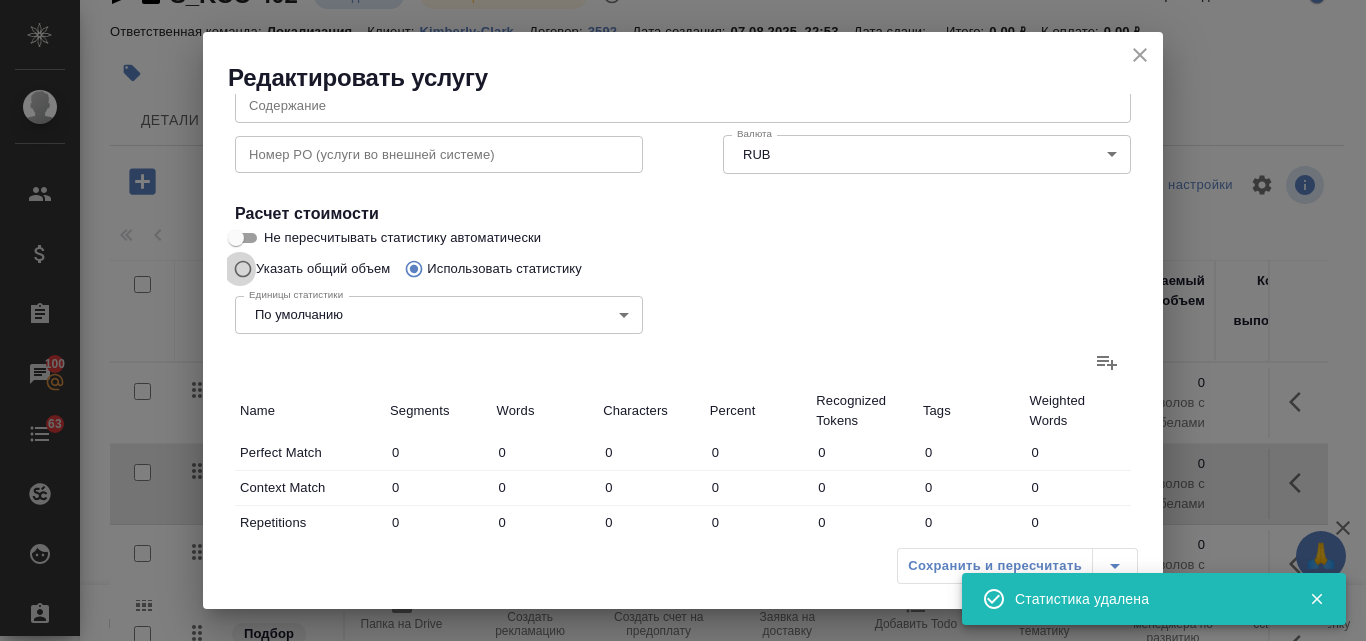 click on "Указать общий объем" at bounding box center [240, 269] 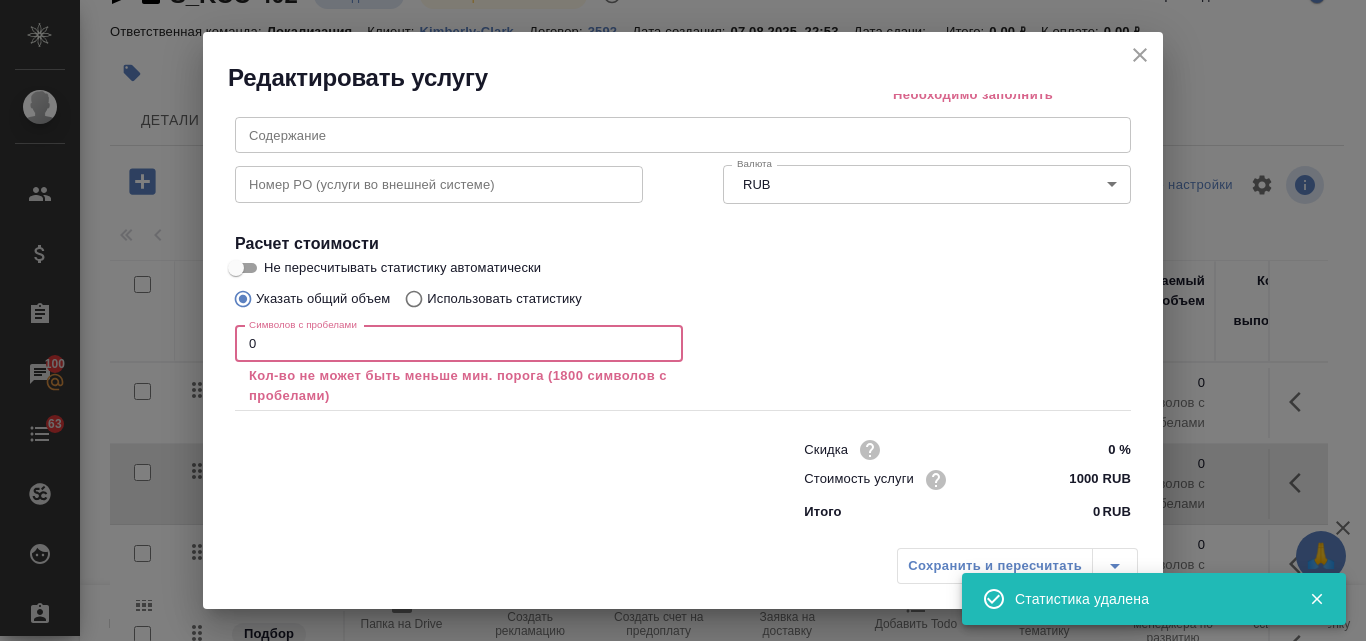 click on "0" at bounding box center (459, 344) 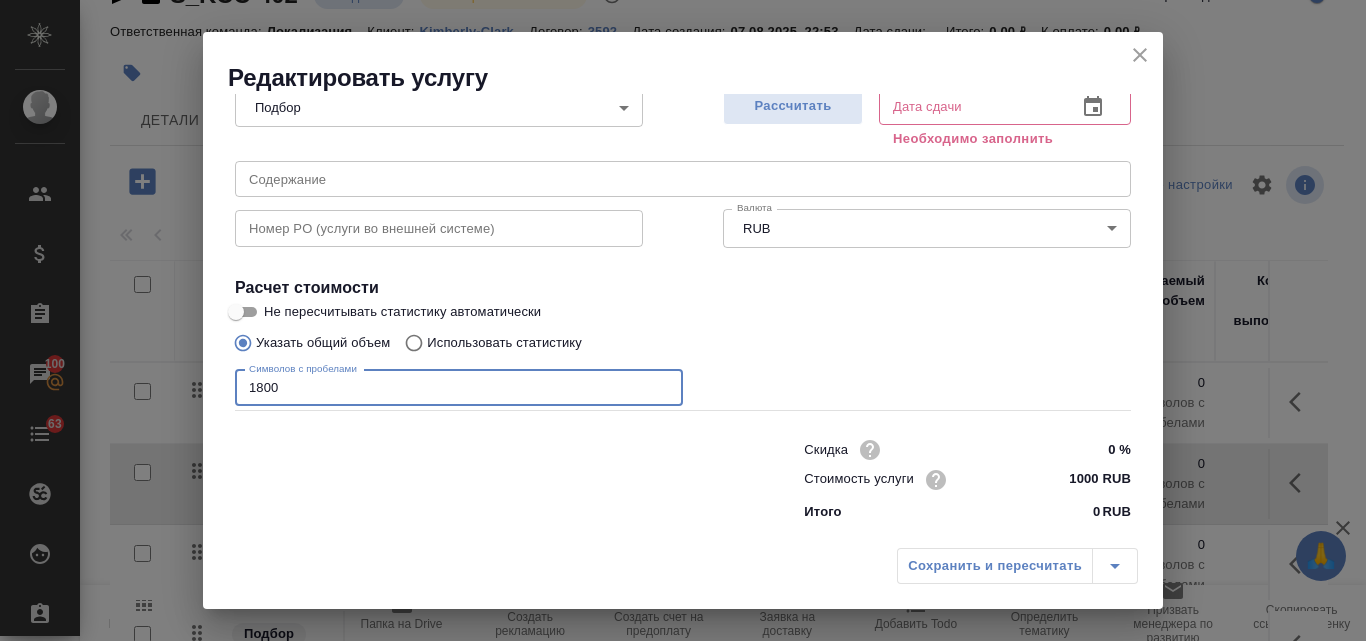scroll, scrollTop: 226, scrollLeft: 0, axis: vertical 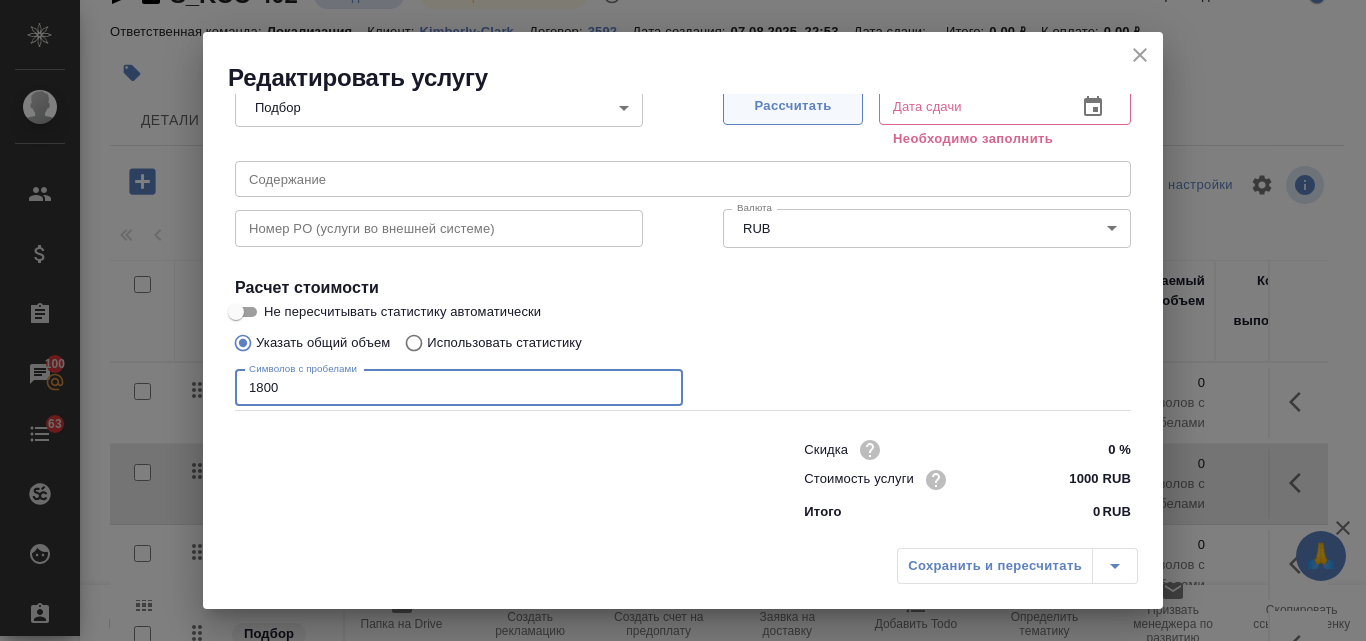 type on "1800" 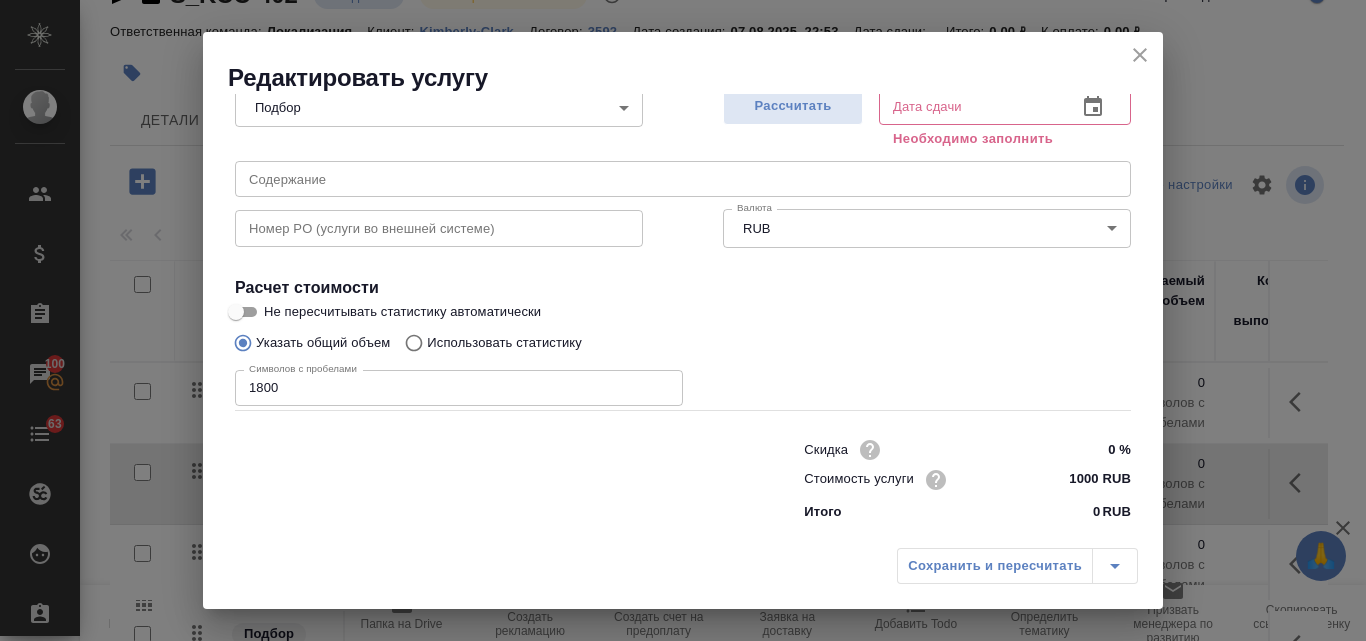 type on "08.08.2025 11:00" 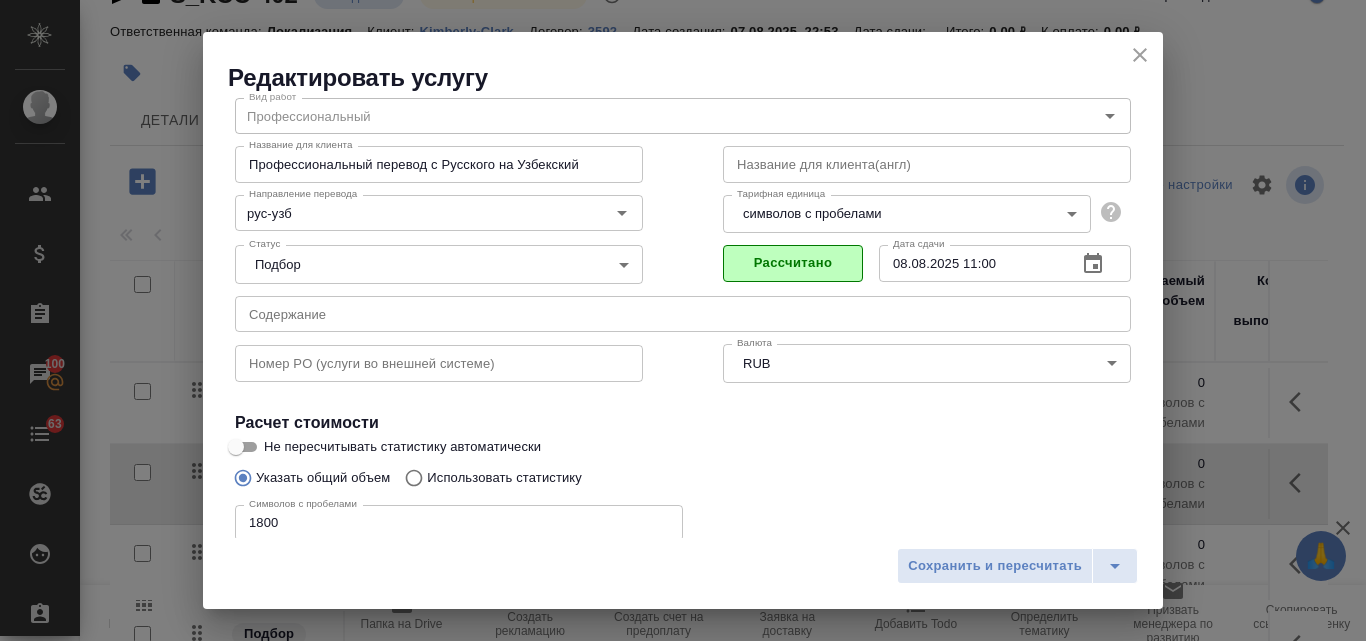 scroll, scrollTop: 104, scrollLeft: 0, axis: vertical 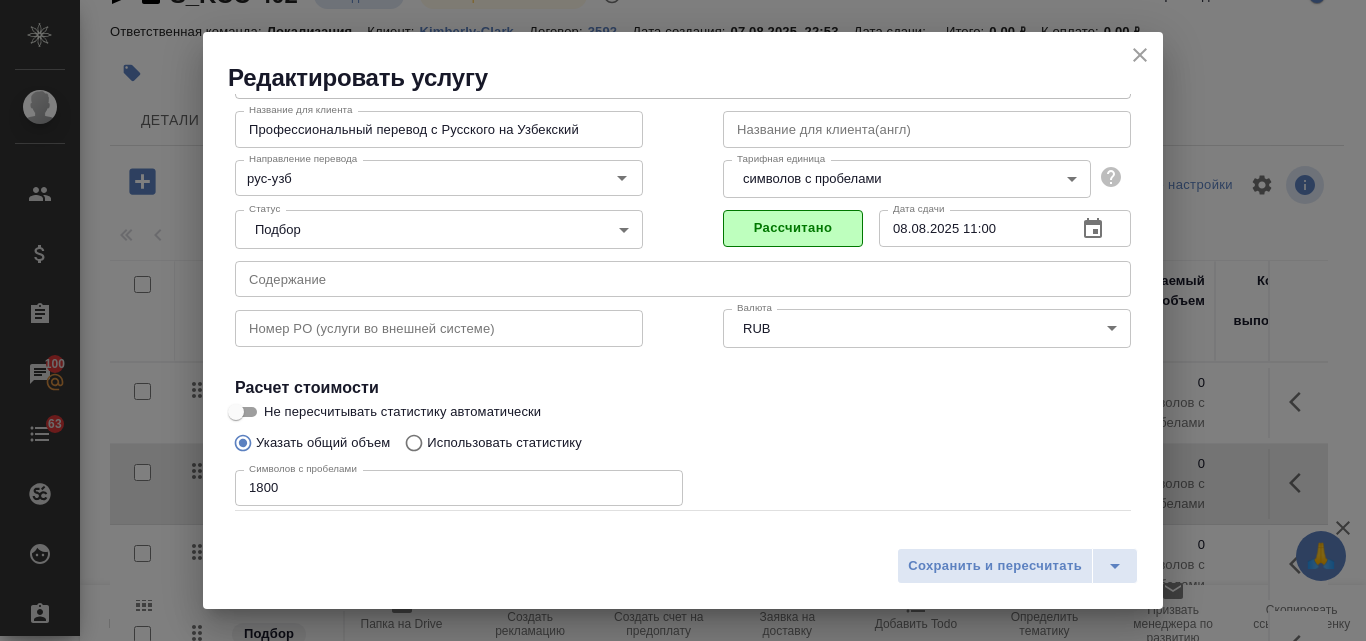 click on "Использовать статистику" at bounding box center (411, 443) 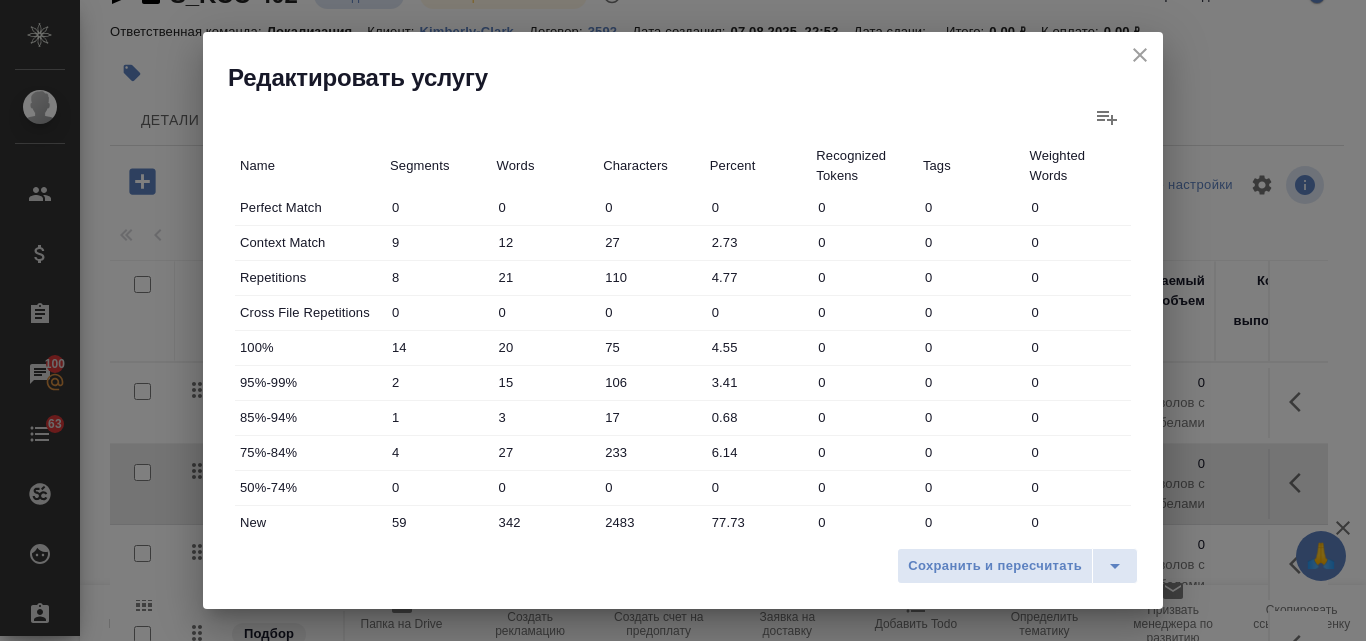 scroll, scrollTop: 423, scrollLeft: 0, axis: vertical 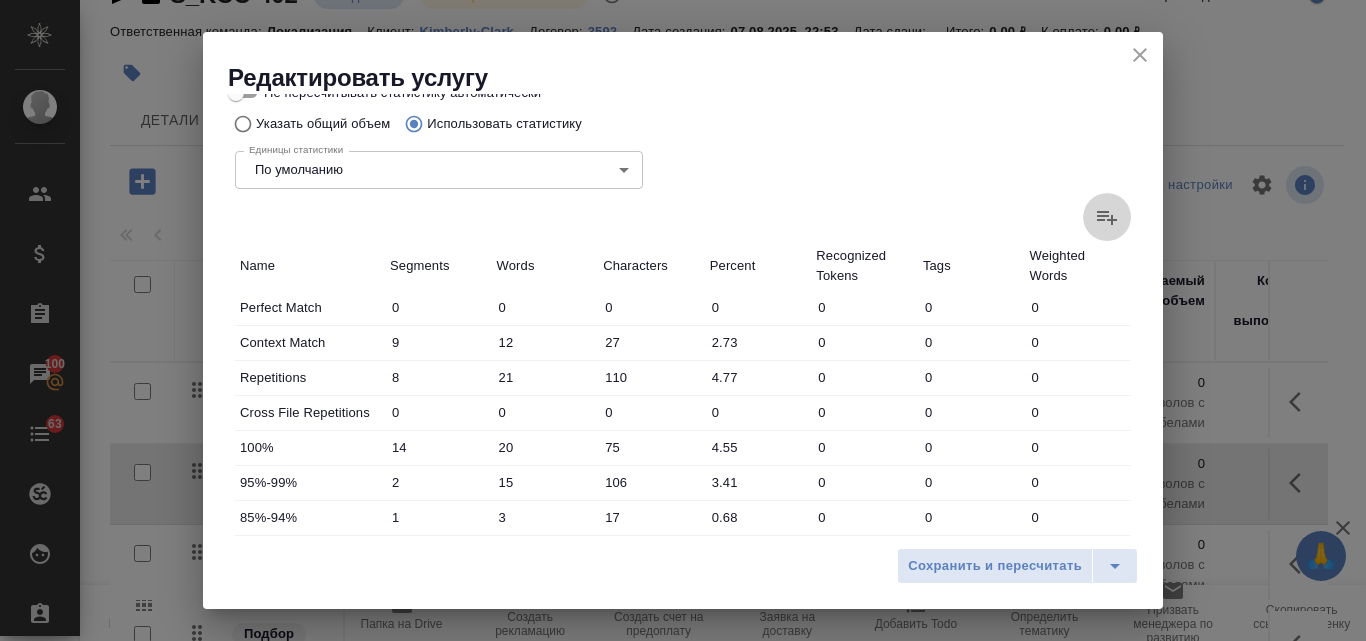 click 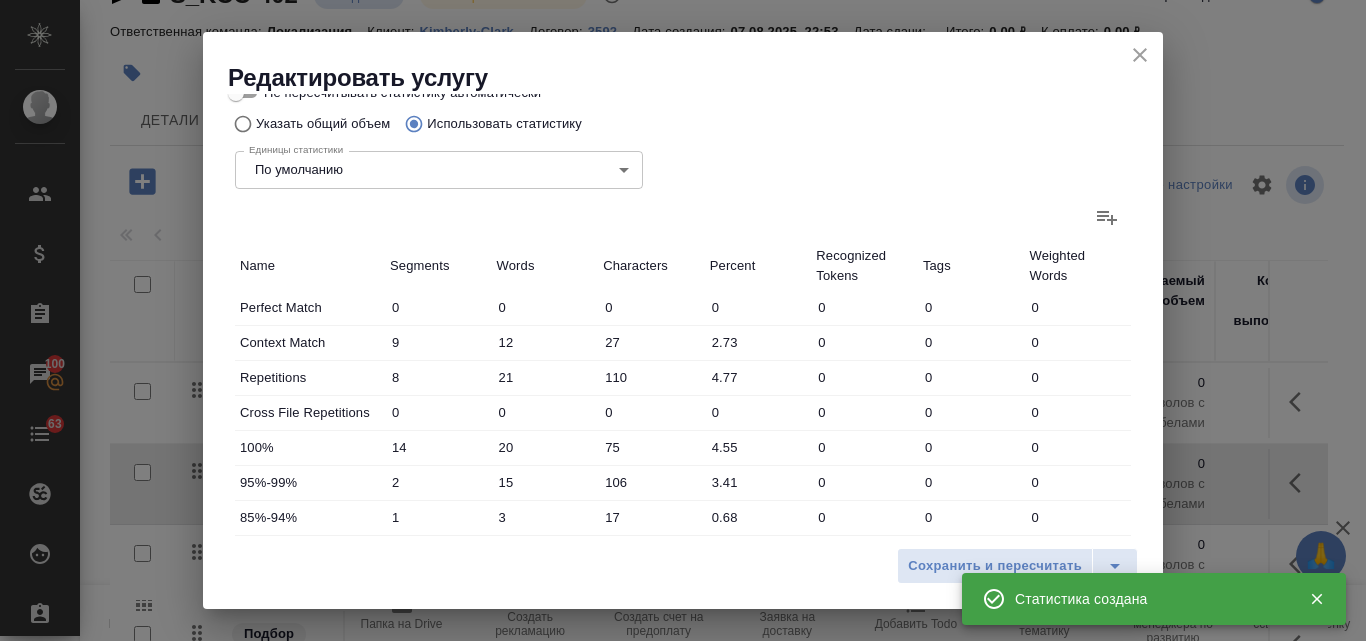 type on "7" 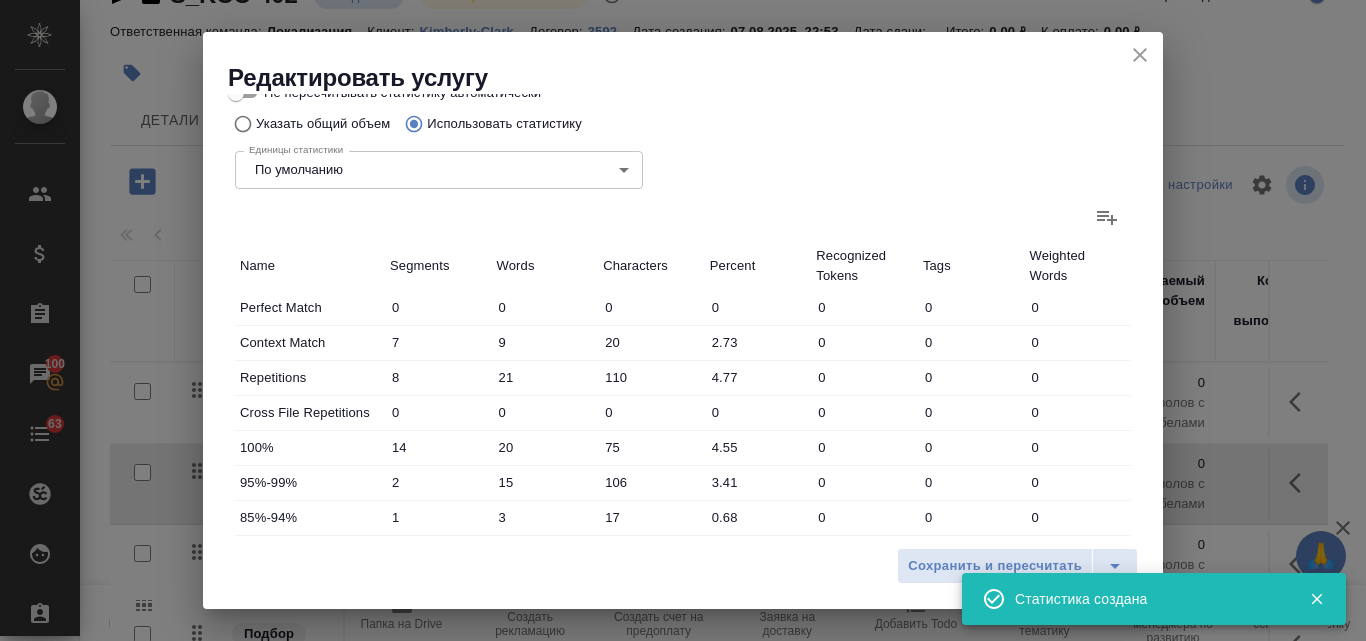 type on "0" 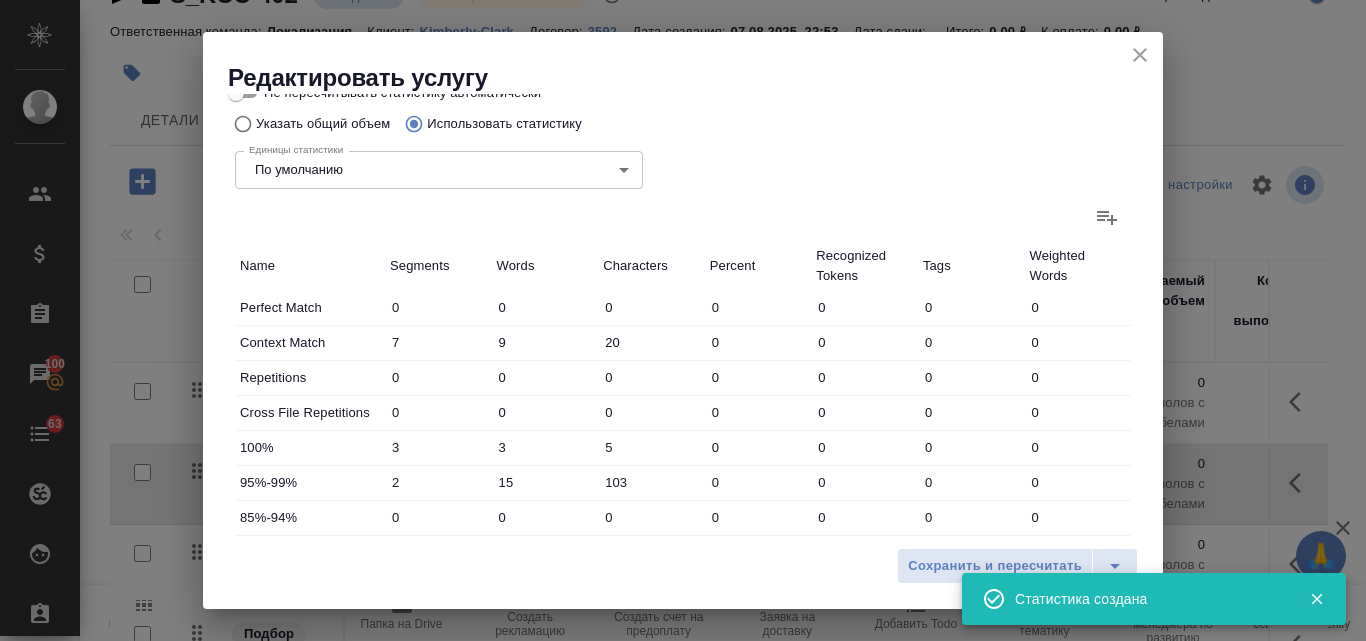type on "47" 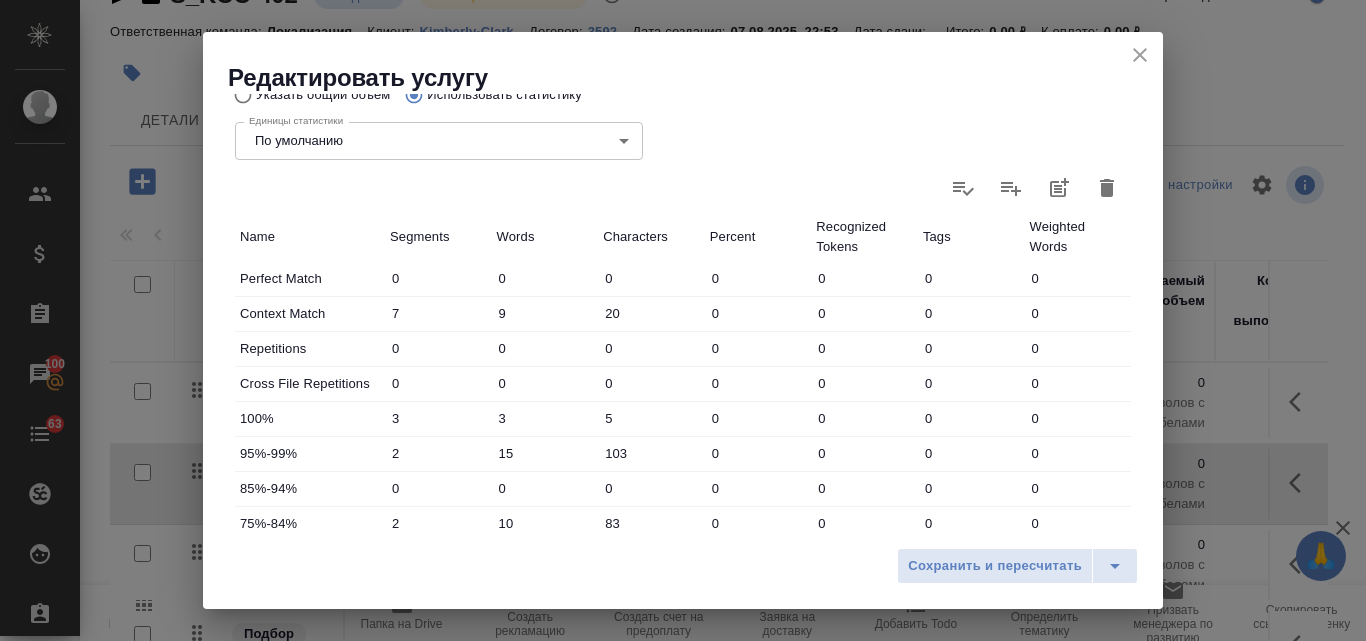 scroll, scrollTop: 423, scrollLeft: 0, axis: vertical 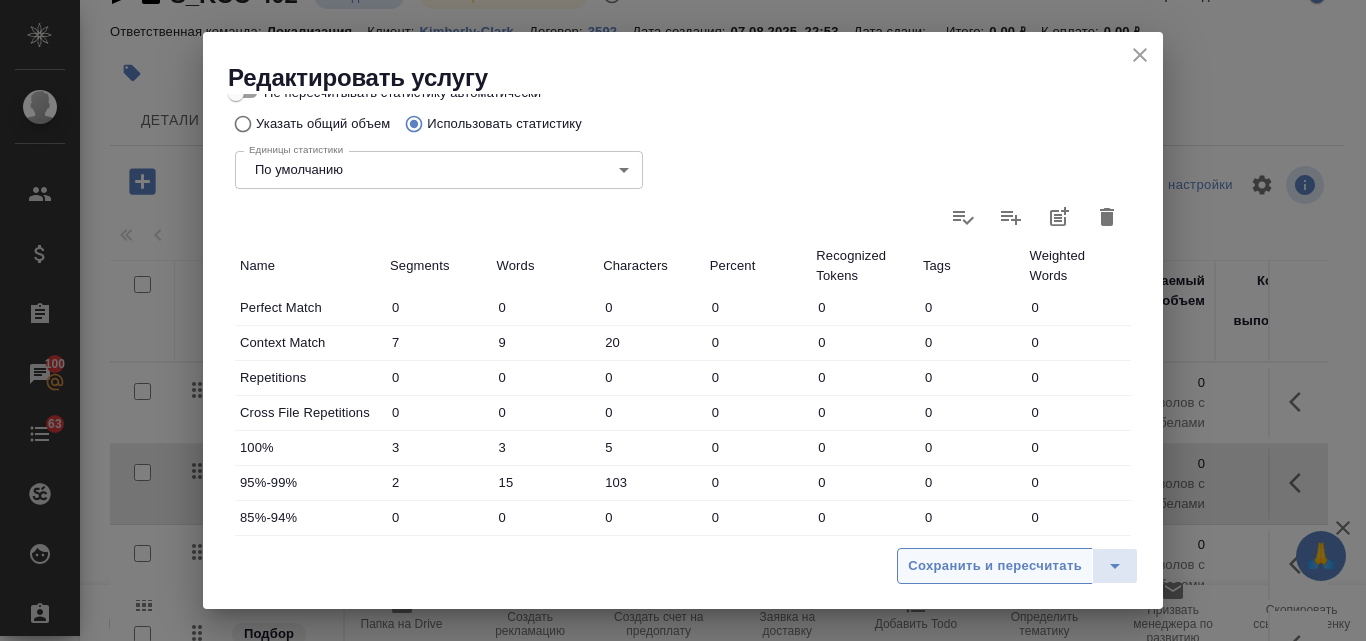 click on "Сохранить и пересчитать" at bounding box center [995, 566] 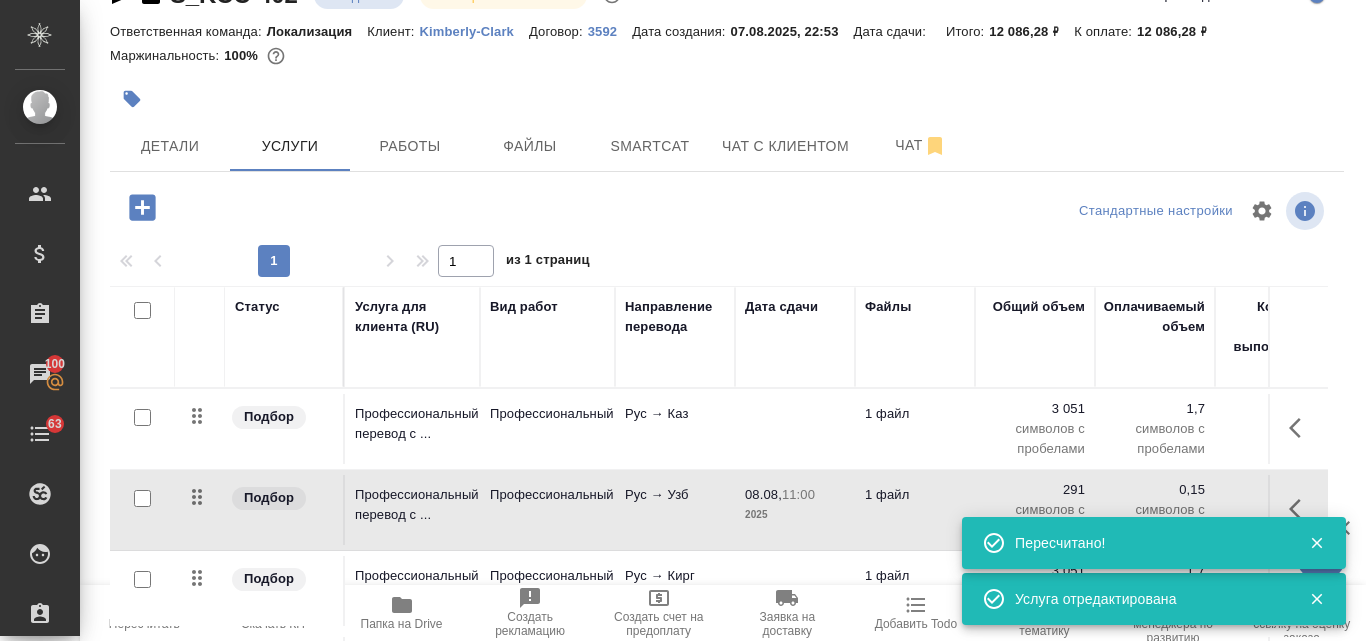 scroll, scrollTop: 148, scrollLeft: 0, axis: vertical 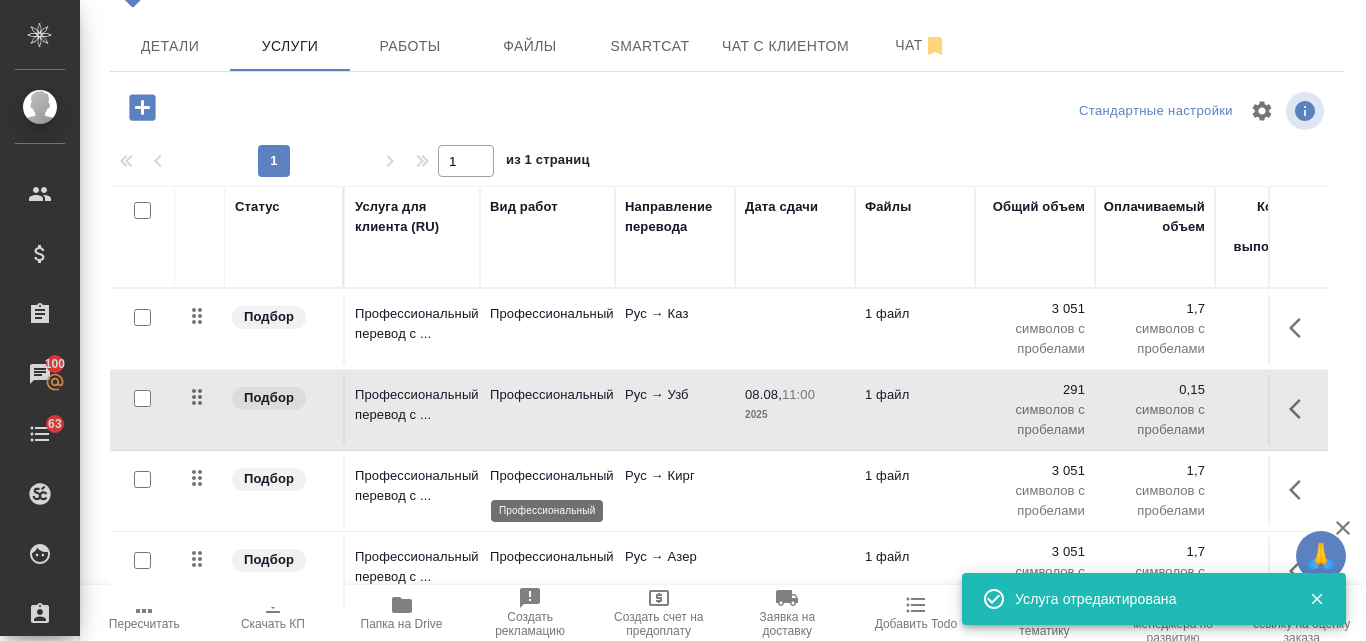click on "Профессиональный" at bounding box center (547, 476) 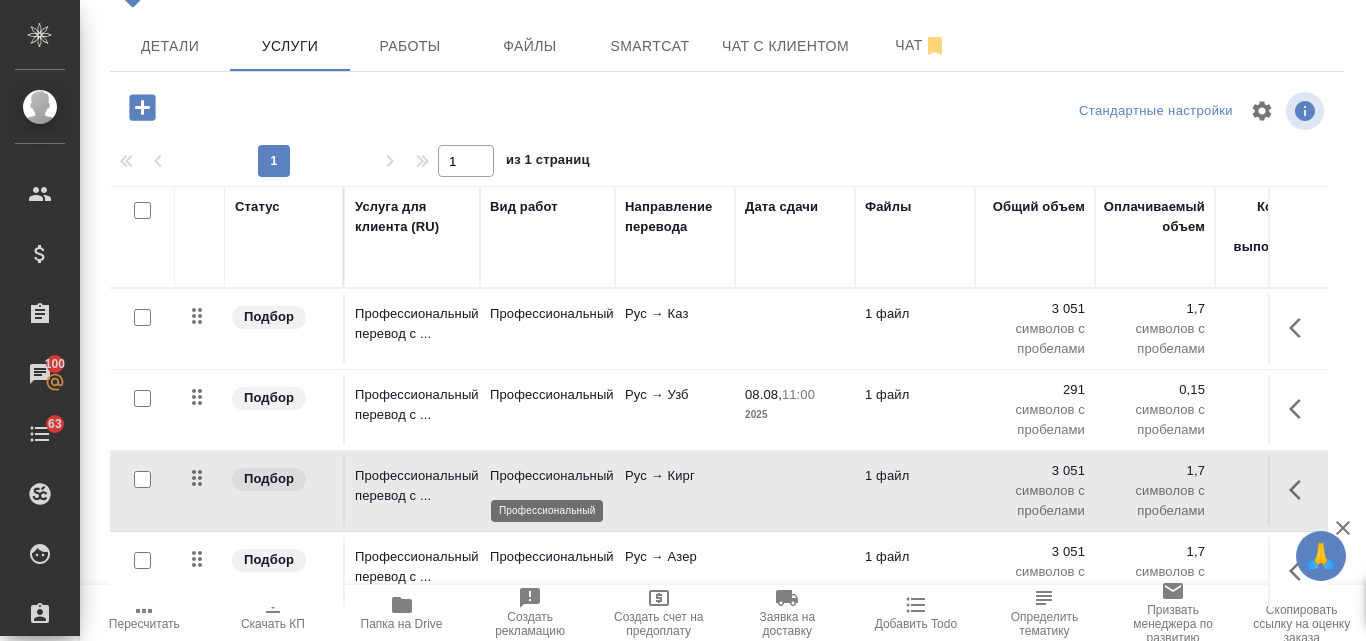 click on "Профессиональный" at bounding box center (547, 476) 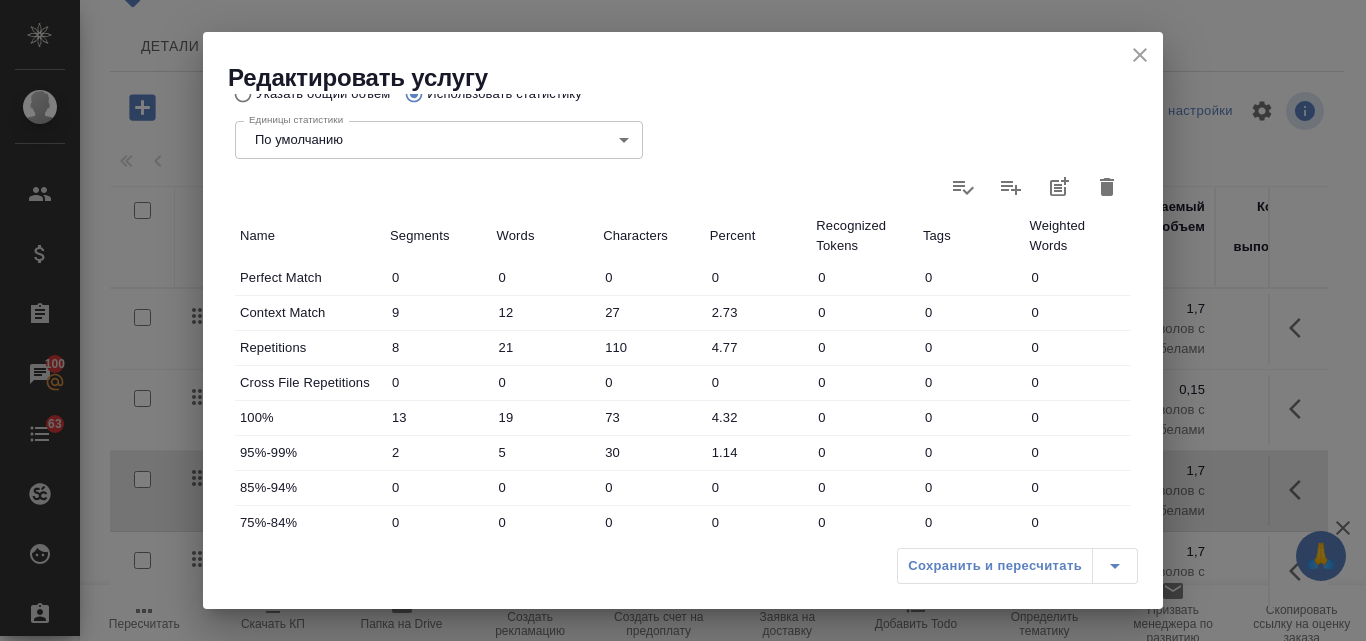 scroll, scrollTop: 500, scrollLeft: 0, axis: vertical 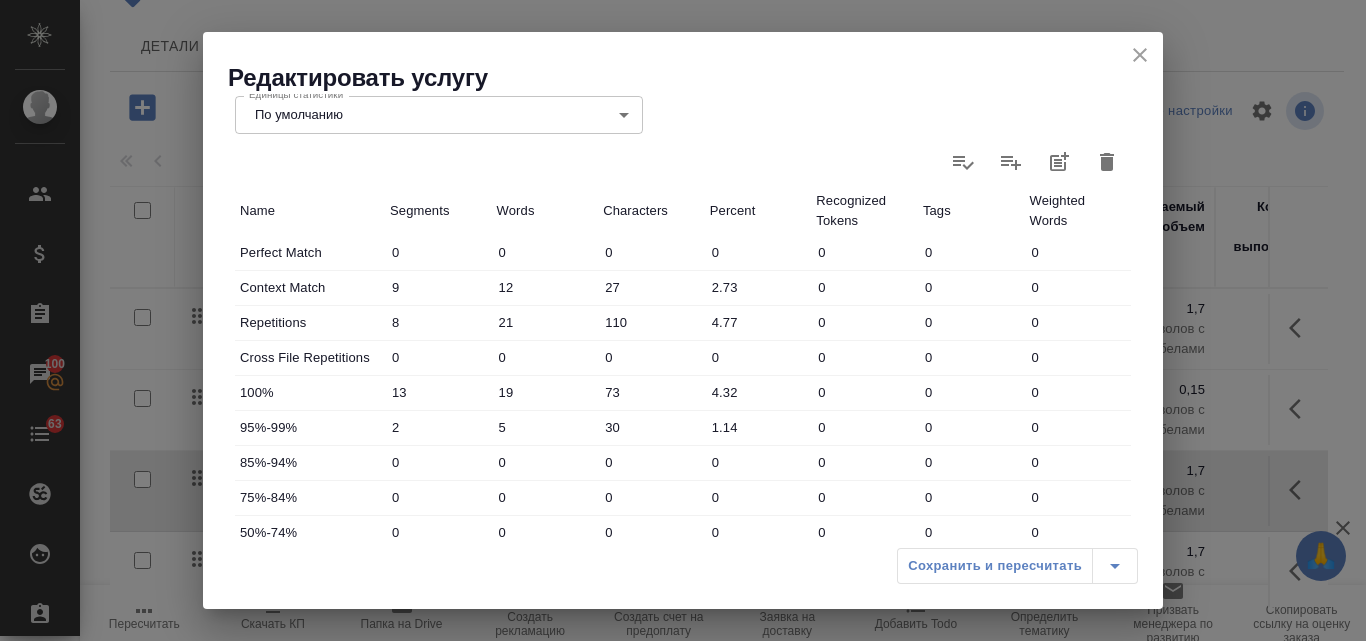 click 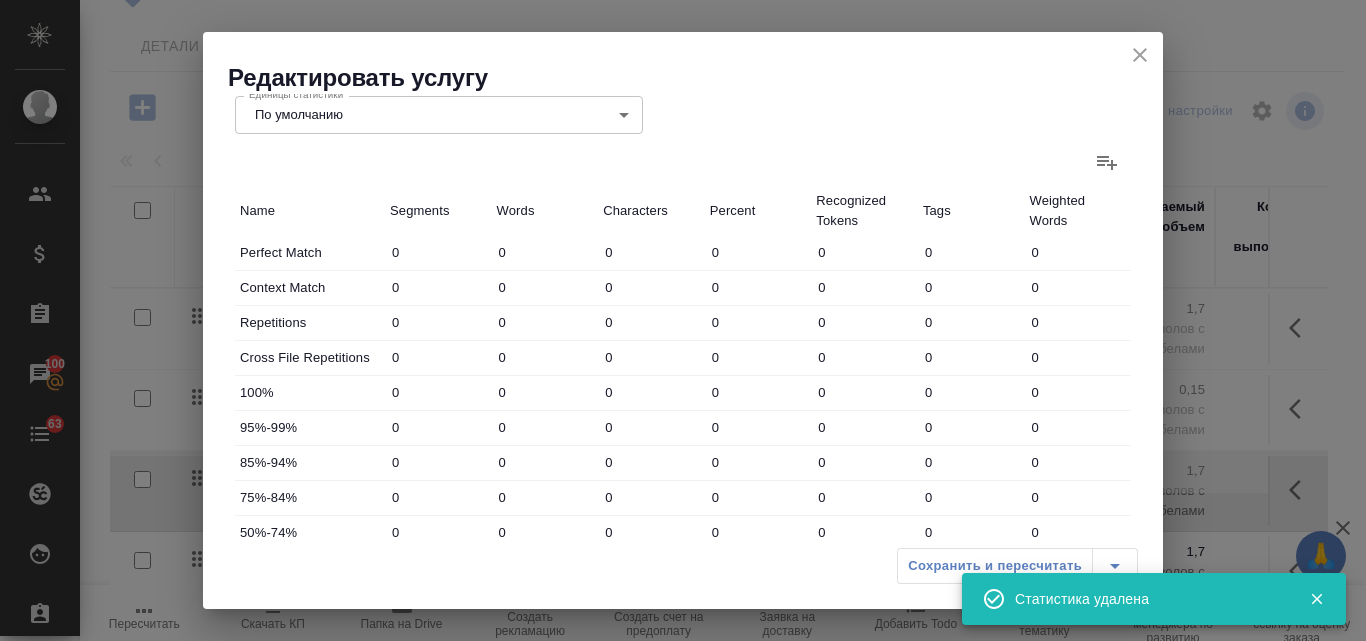 type on "0" 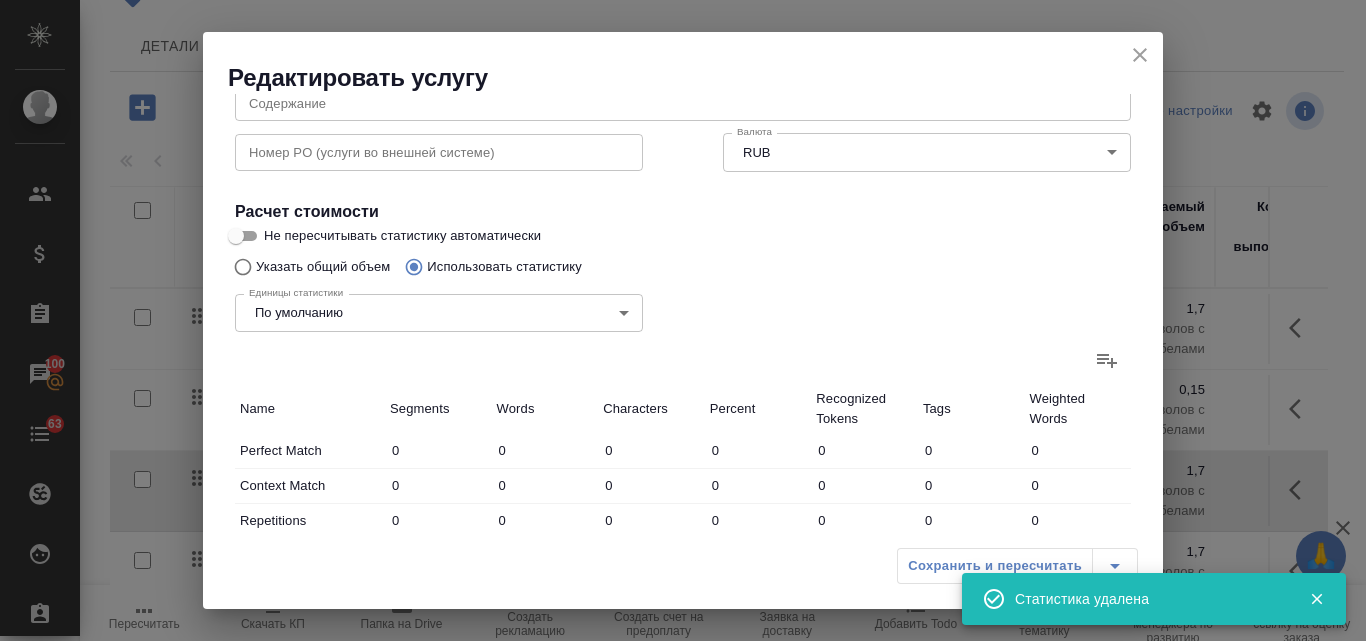 scroll, scrollTop: 300, scrollLeft: 0, axis: vertical 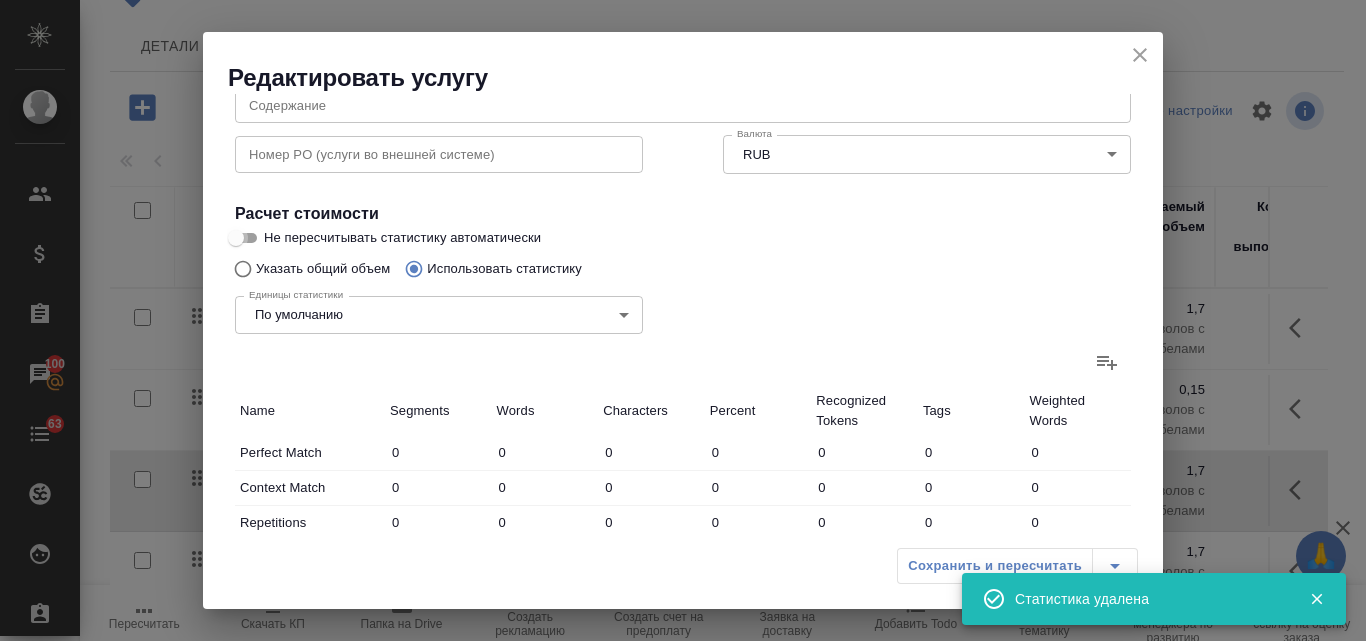 click on "Не пересчитывать статистику автоматически" at bounding box center [236, 238] 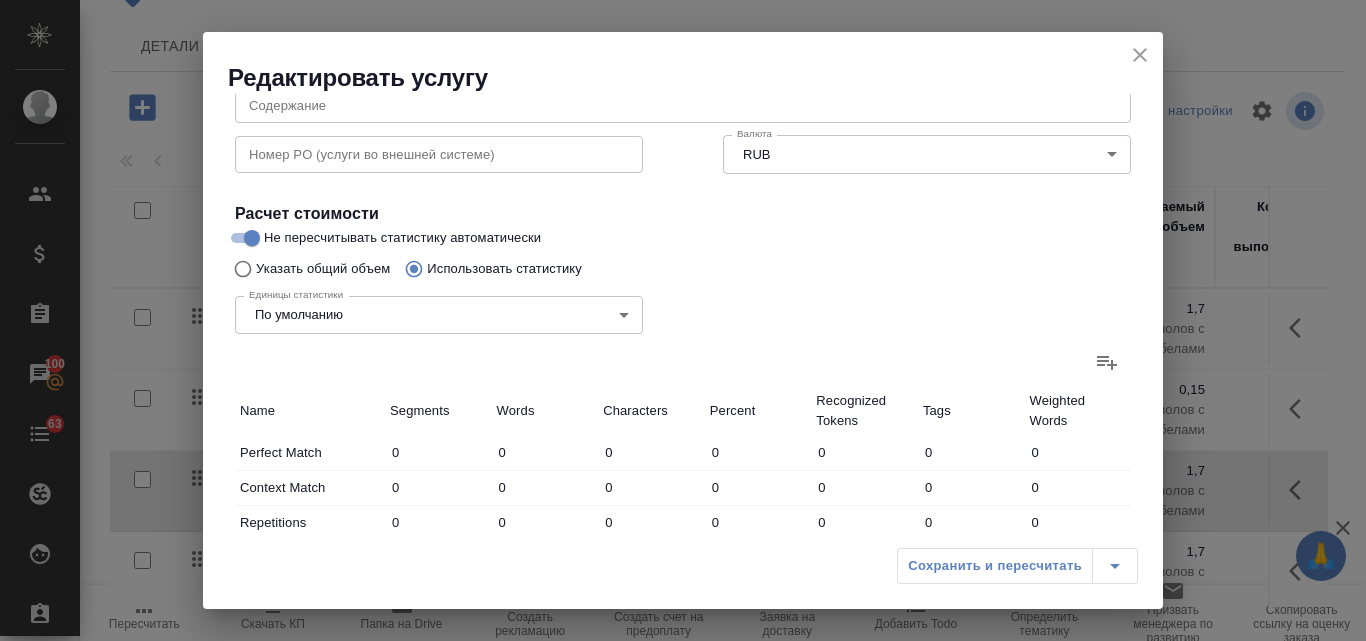 click on "Не пересчитывать статистику автоматически" at bounding box center (252, 238) 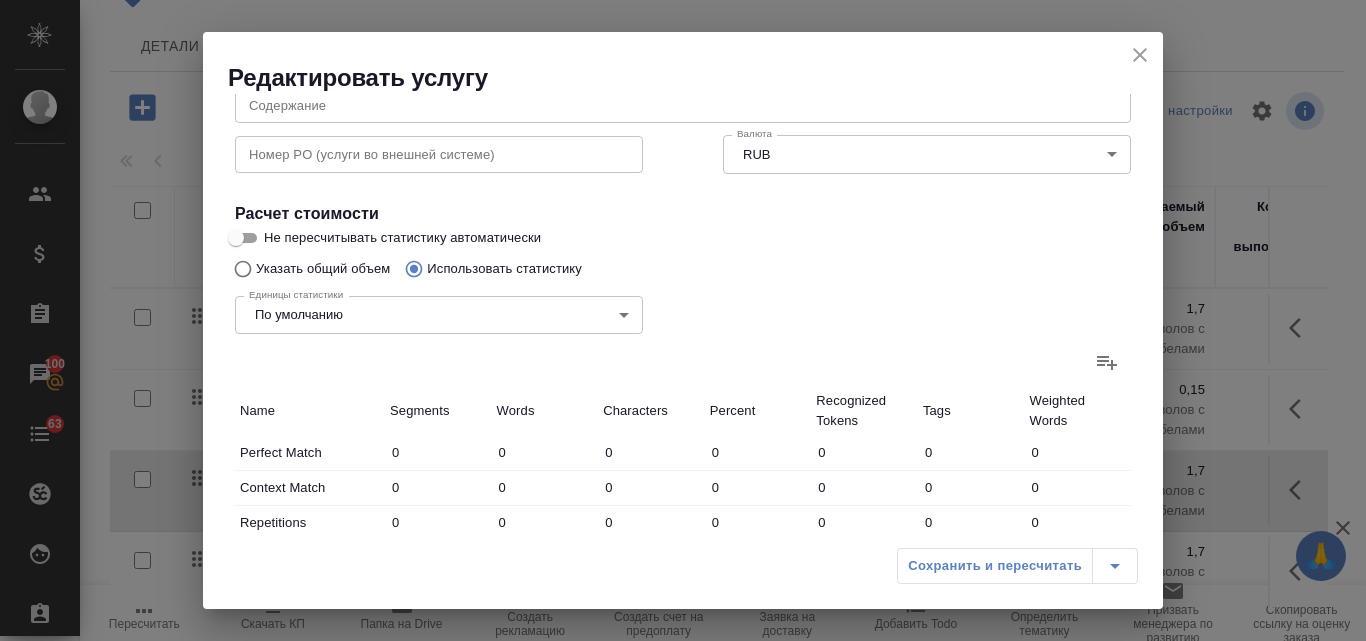 click on "Не пересчитывать статистику автоматически" at bounding box center [236, 238] 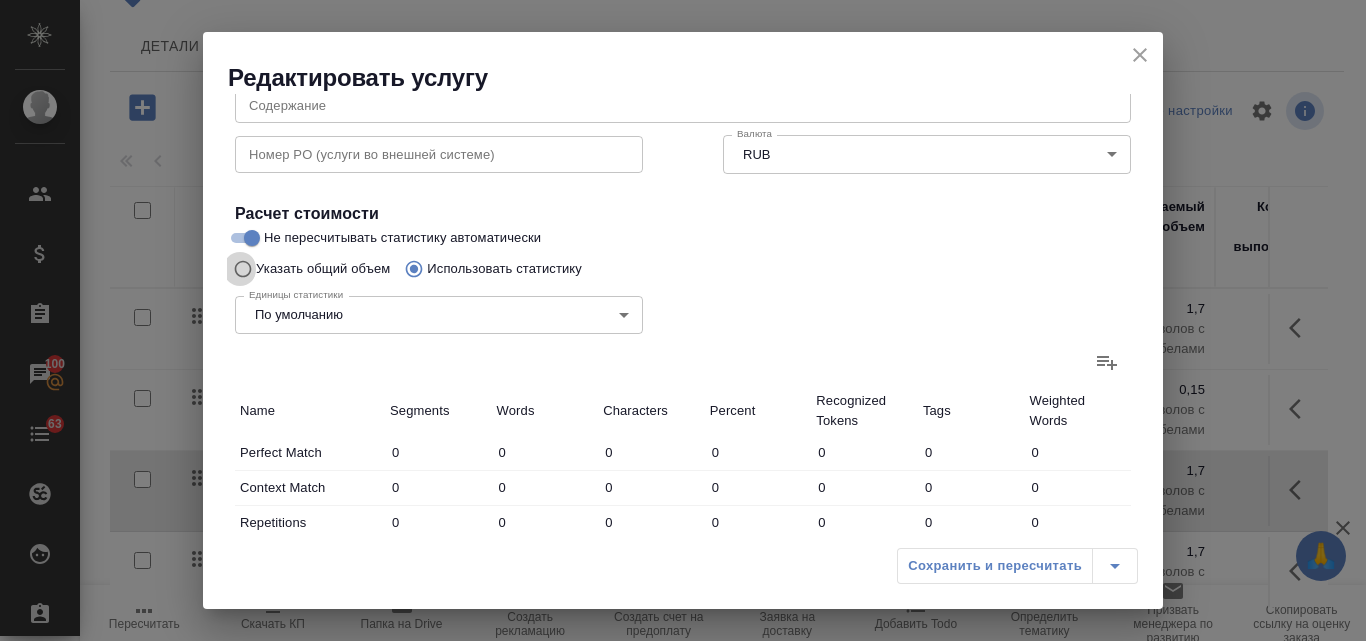 click on "Указать общий объем" at bounding box center [240, 269] 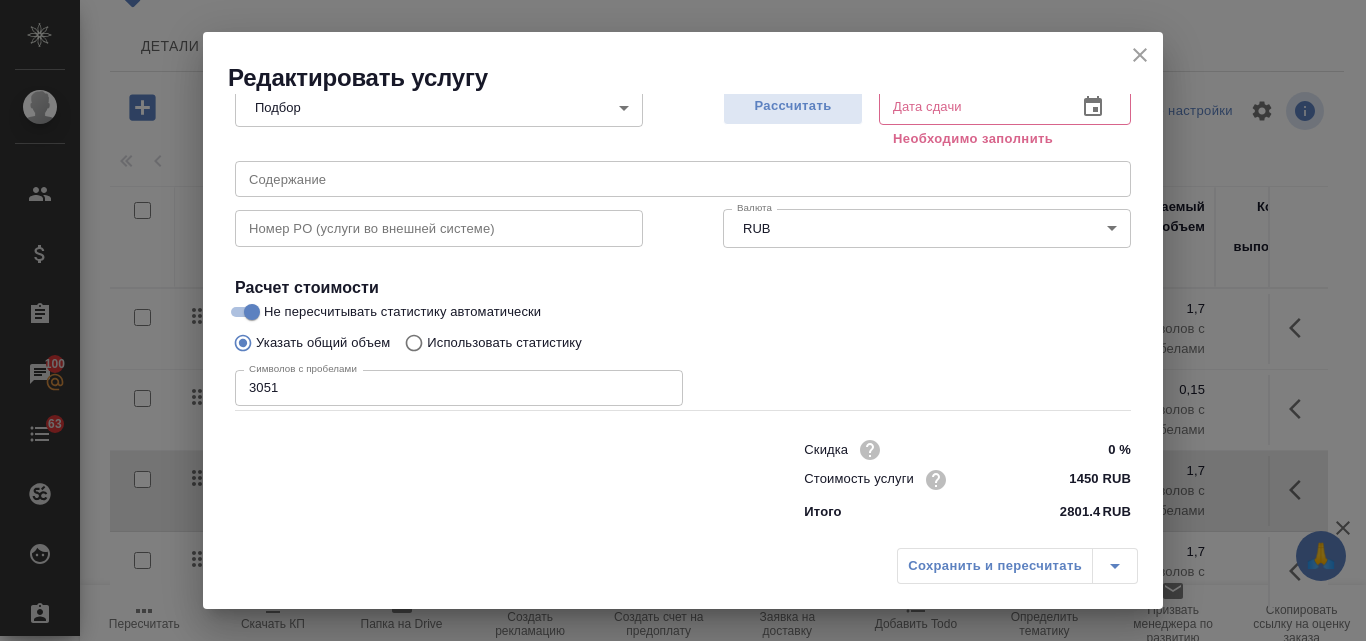 scroll, scrollTop: 226, scrollLeft: 0, axis: vertical 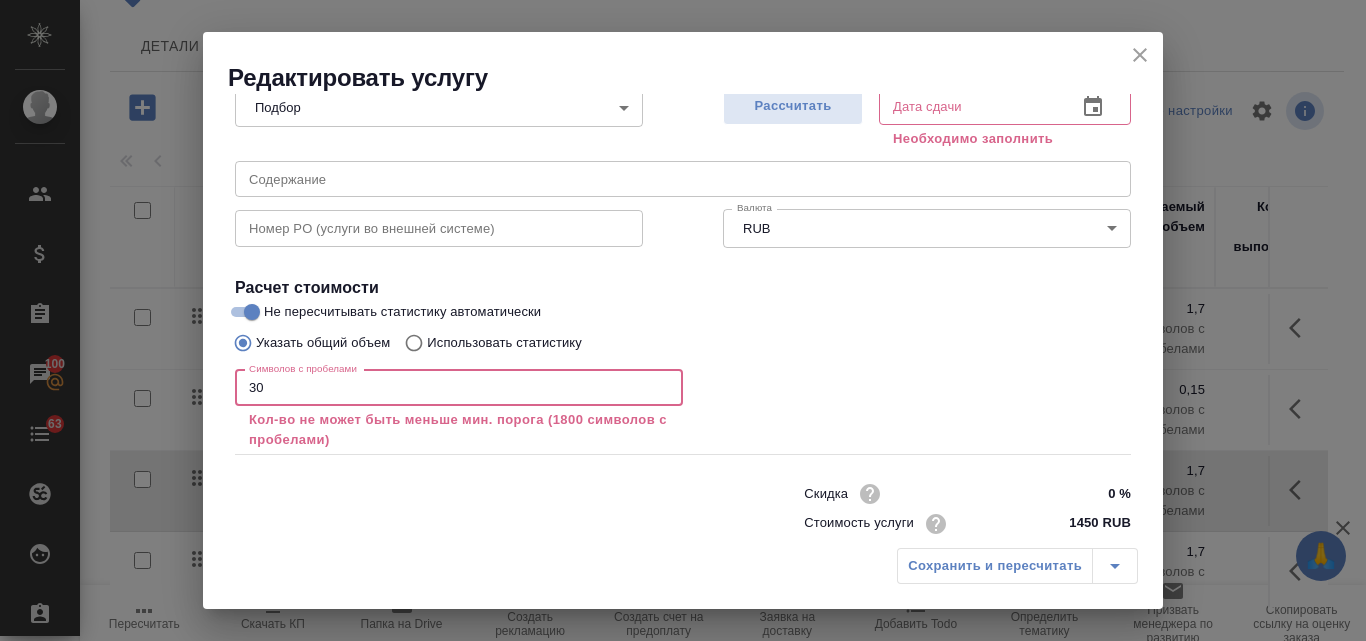 type on "3" 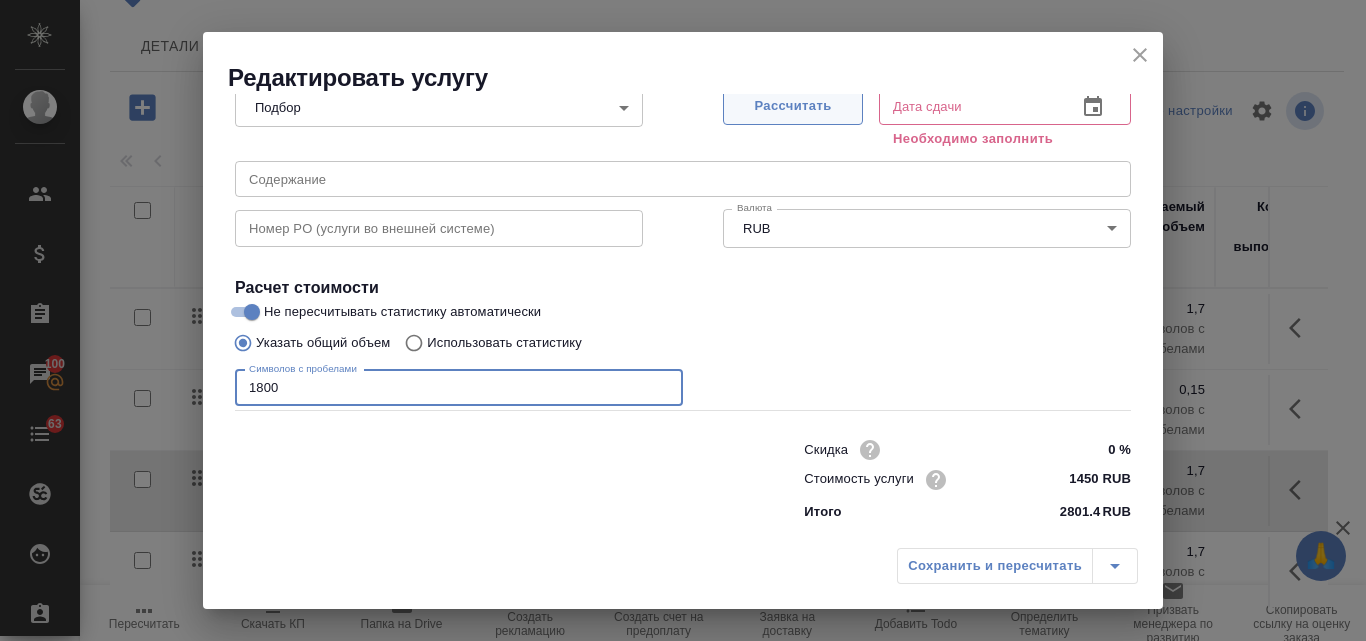 type on "1800" 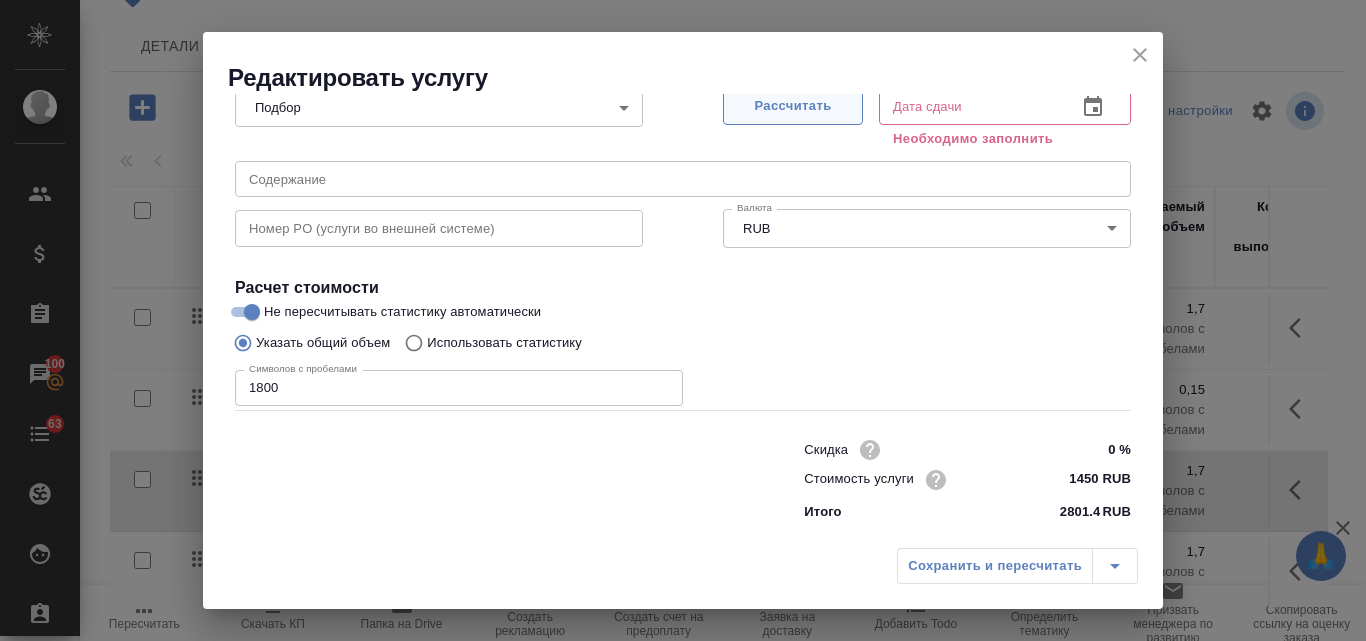 type on "08.08.2025 11:00" 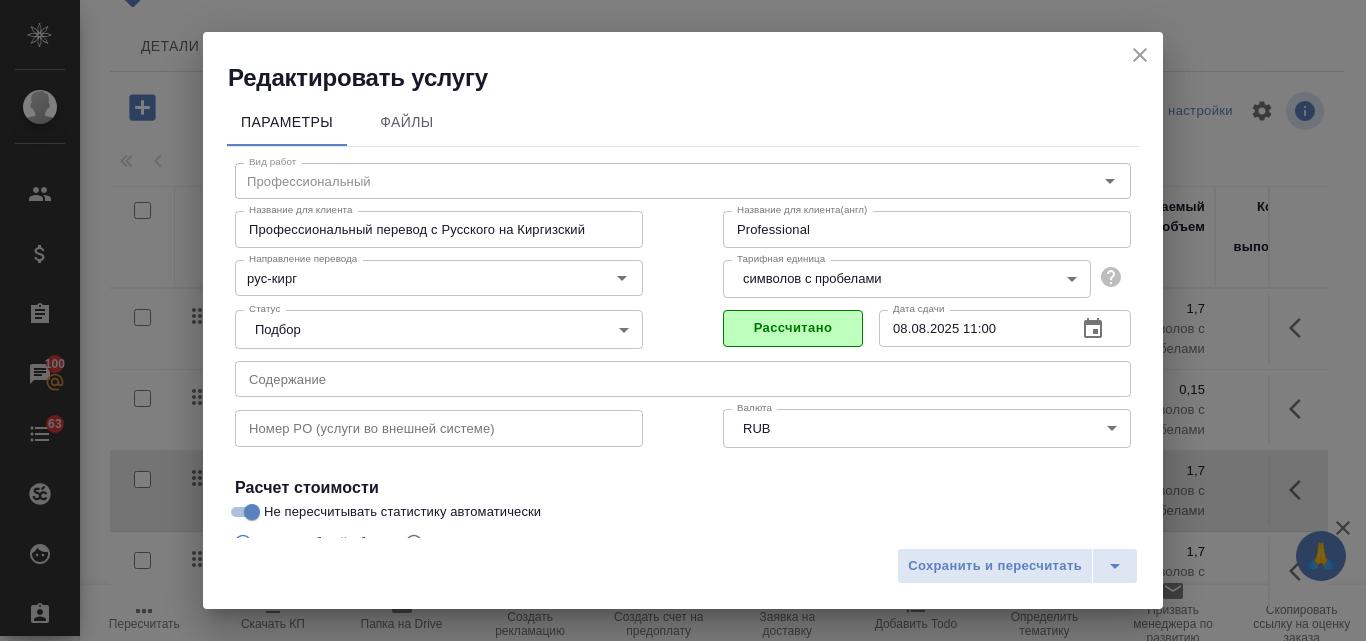 scroll, scrollTop: 204, scrollLeft: 0, axis: vertical 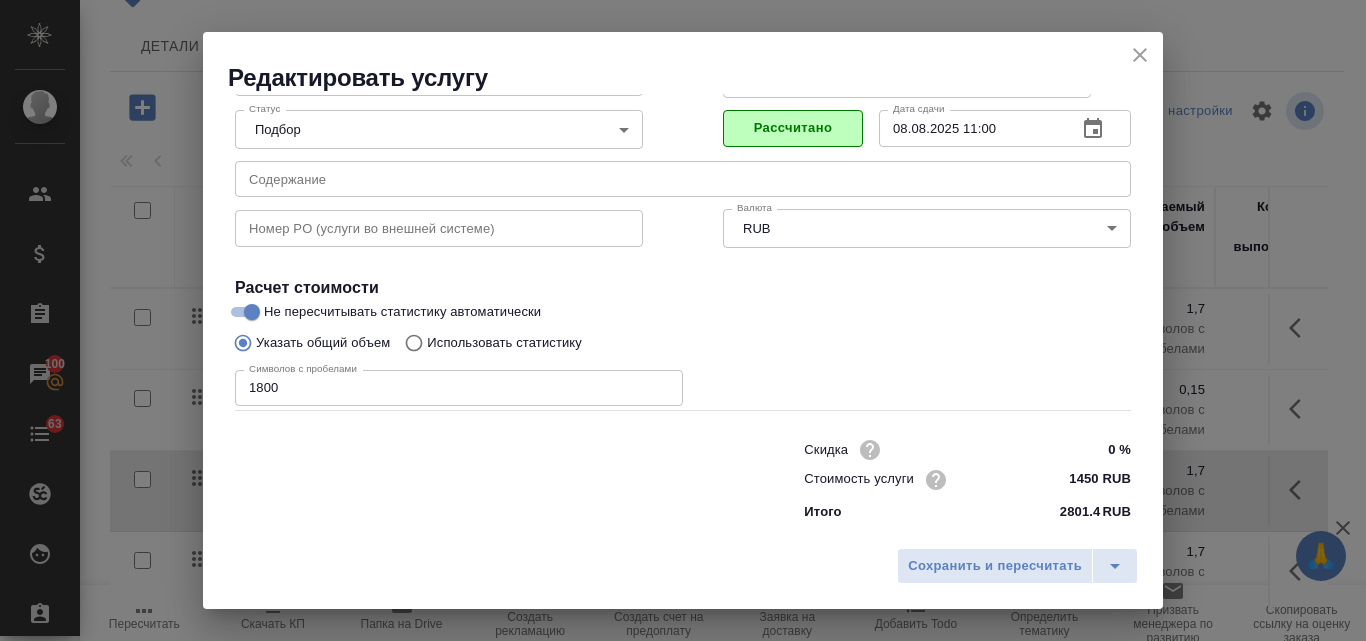 click on "Использовать статистику" at bounding box center (411, 343) 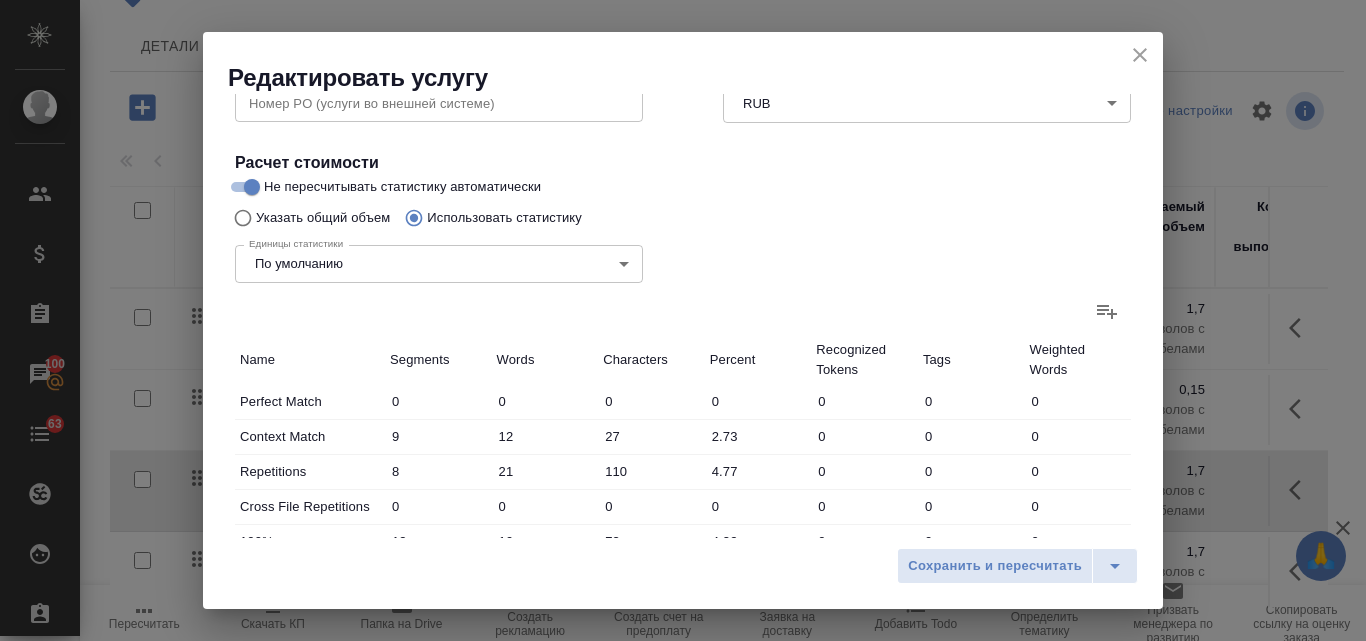 scroll, scrollTop: 323, scrollLeft: 0, axis: vertical 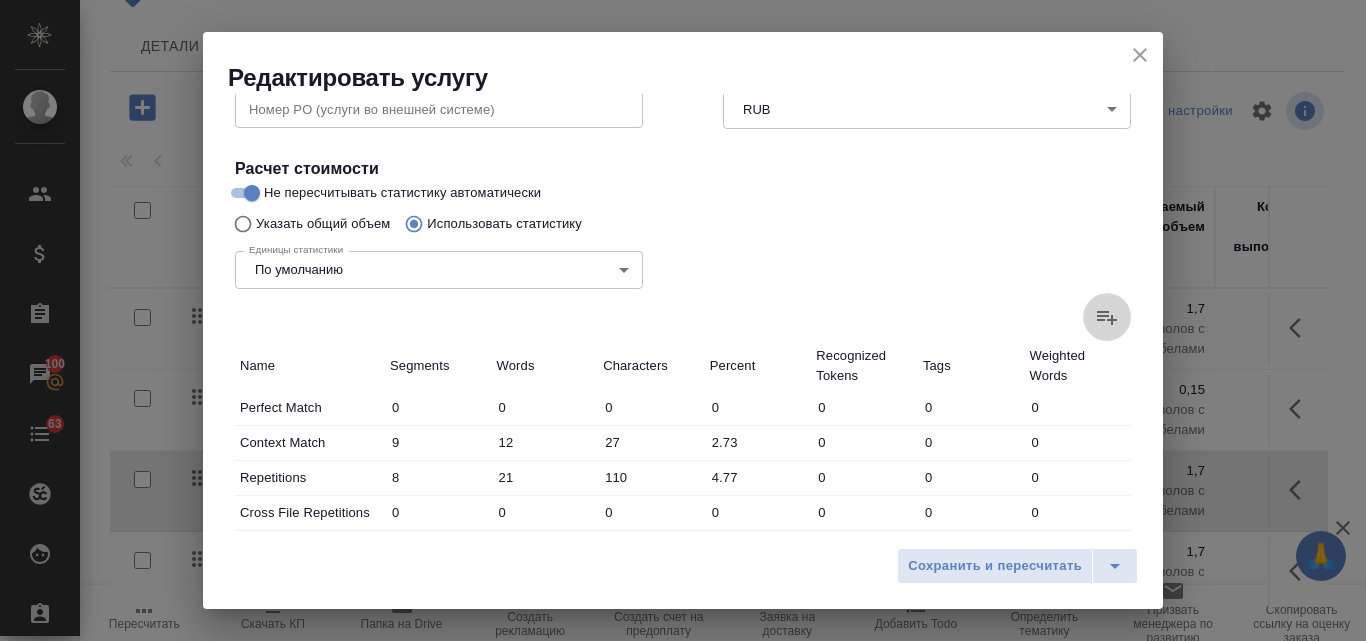 click 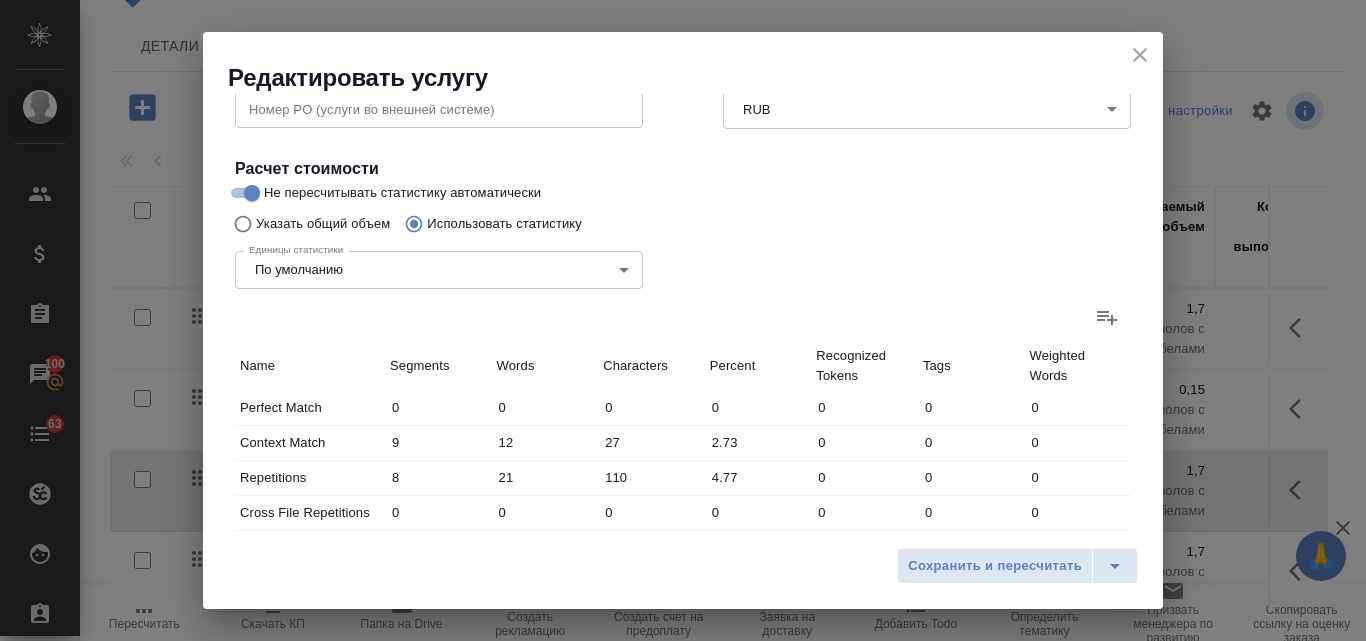 click 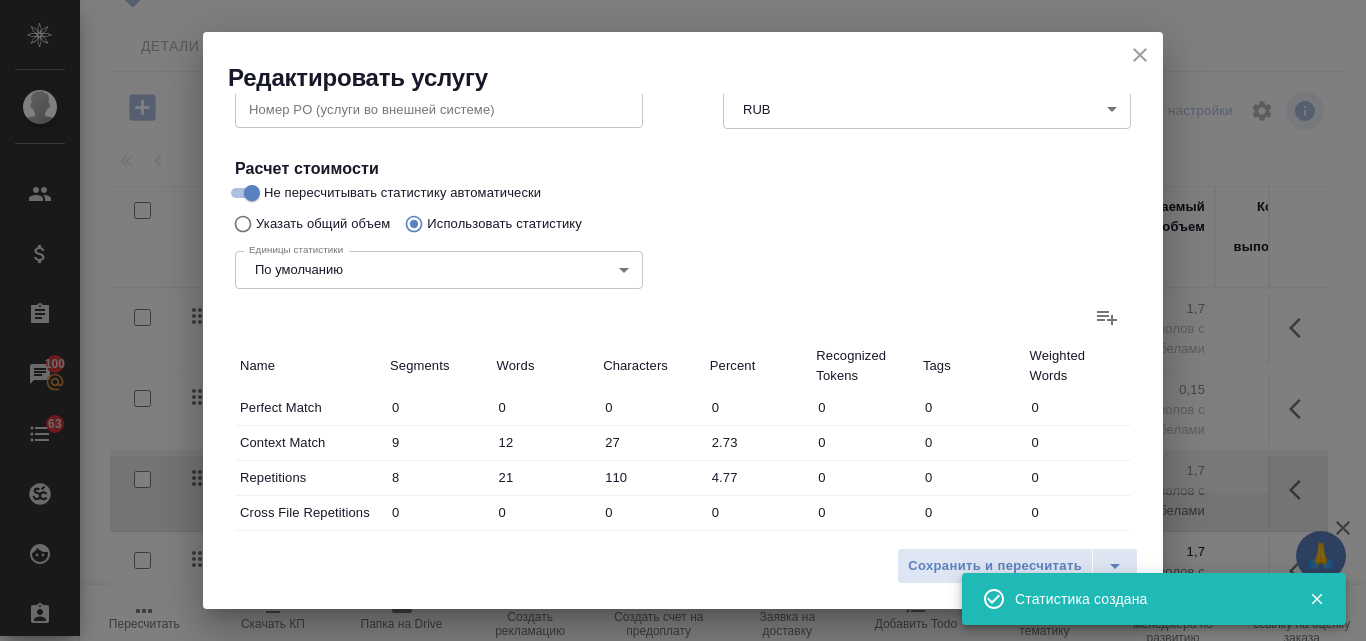 type on "0" 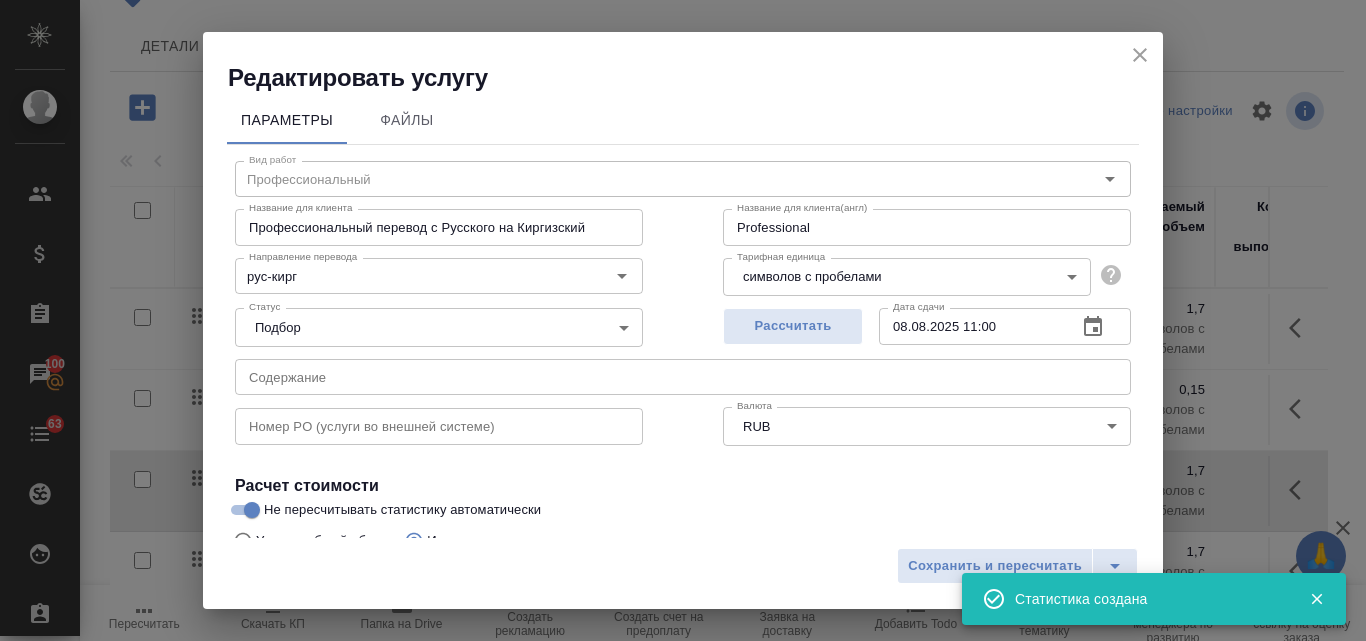 scroll, scrollTop: 0, scrollLeft: 0, axis: both 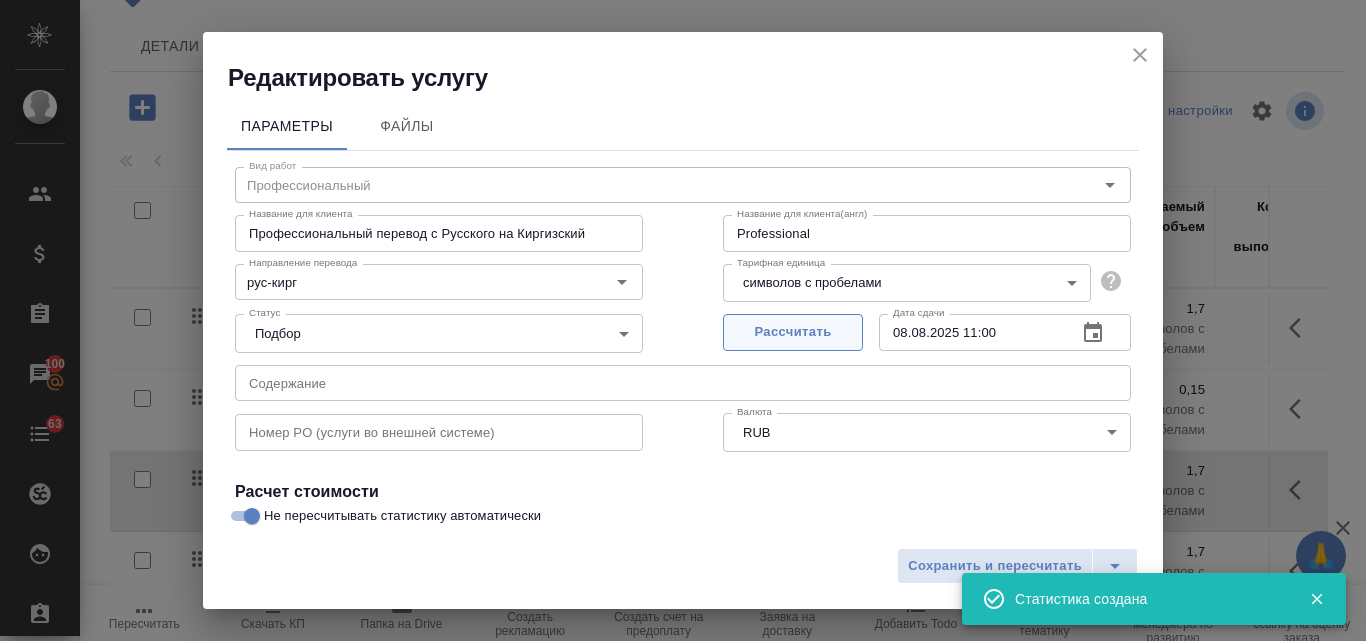 click on "Рассчитать" at bounding box center [793, 332] 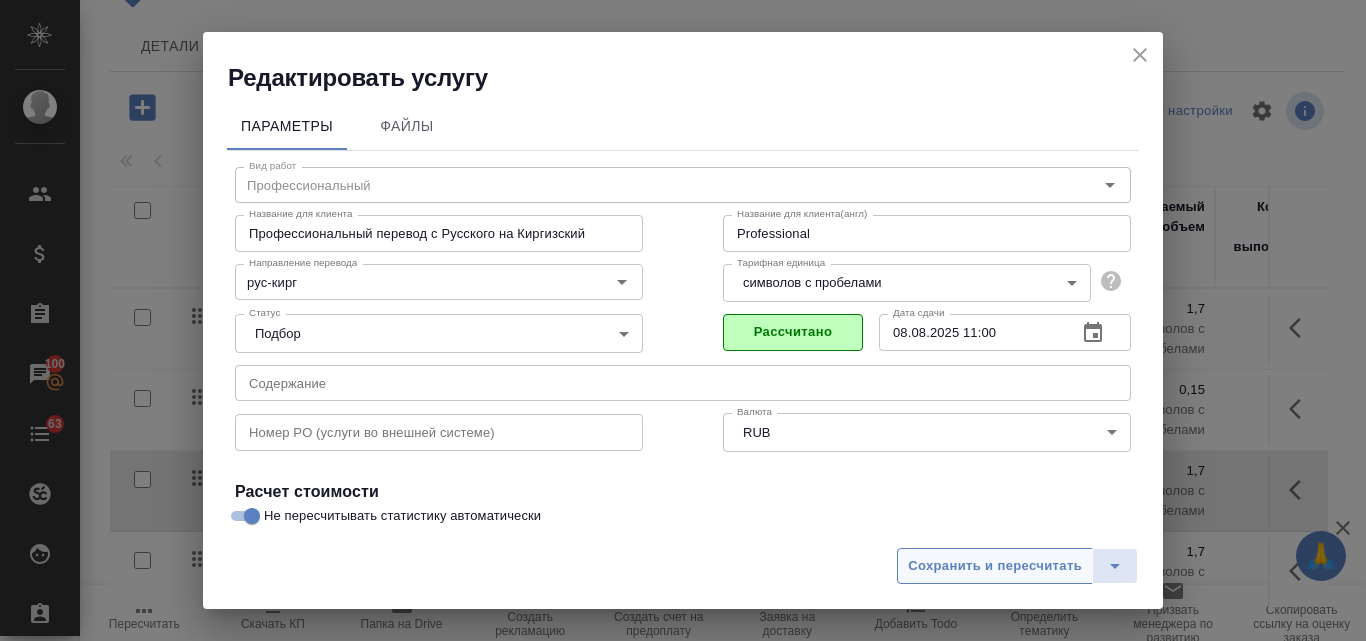 click on "Сохранить и пересчитать" at bounding box center [995, 566] 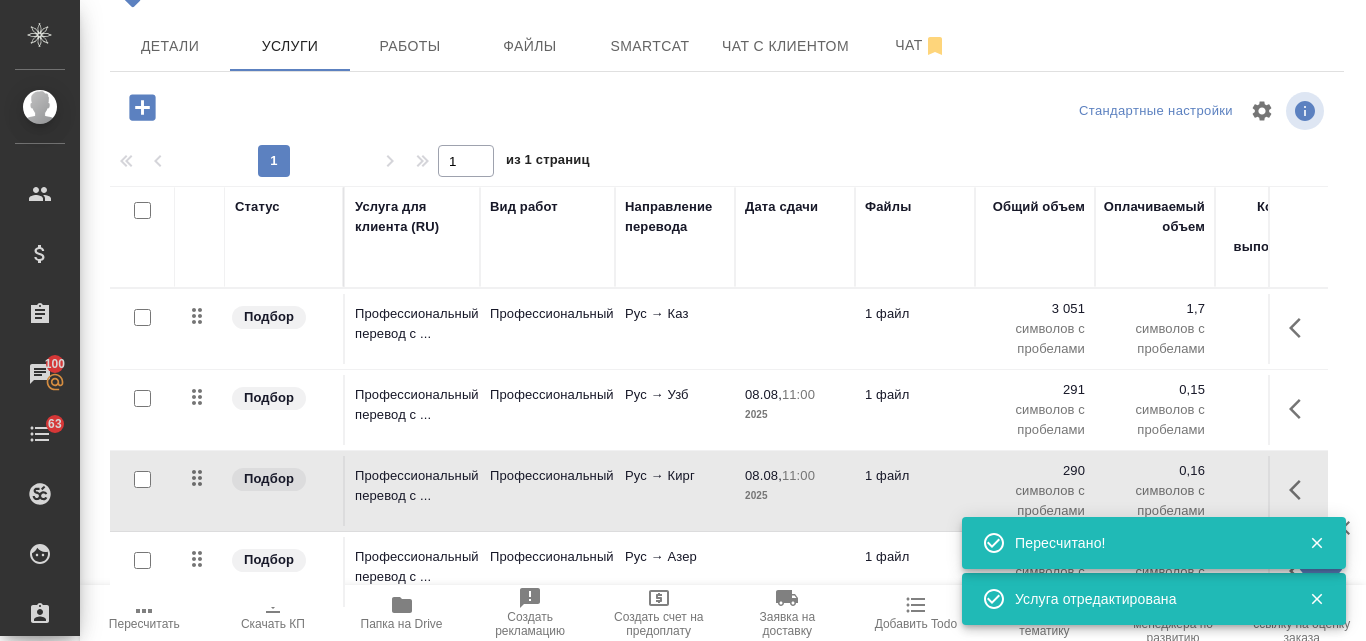 scroll, scrollTop: 174, scrollLeft: 0, axis: vertical 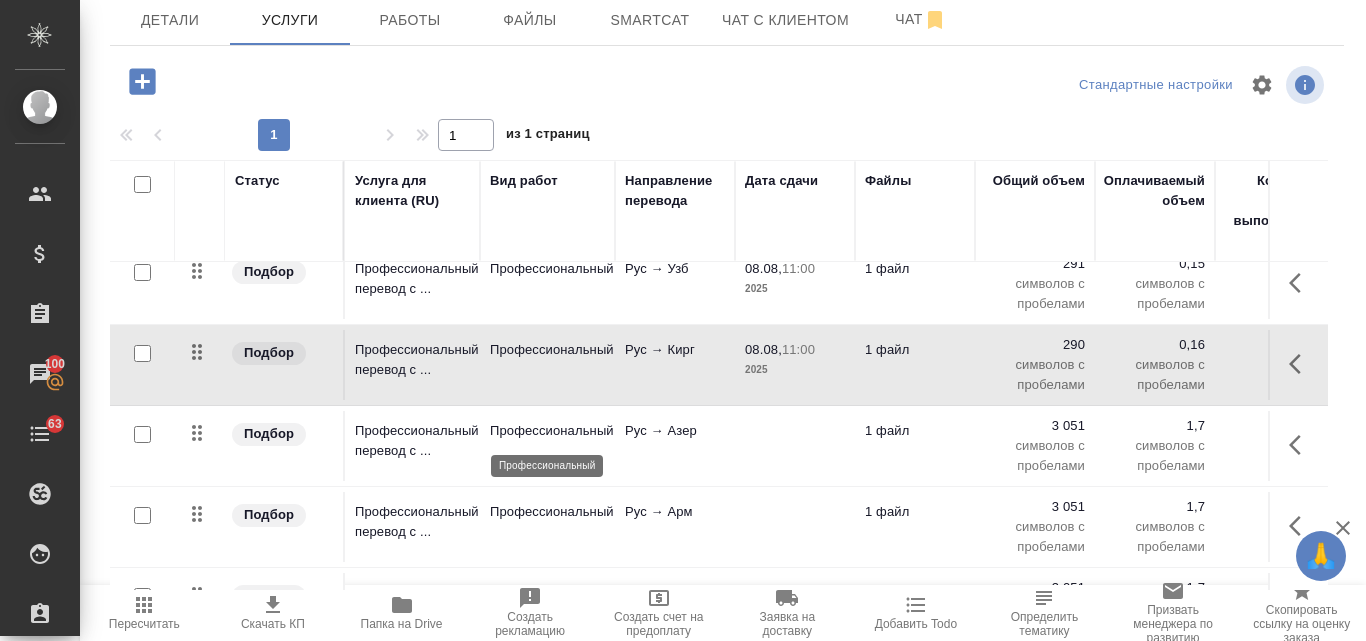 click on "Профессиональный" at bounding box center (547, 431) 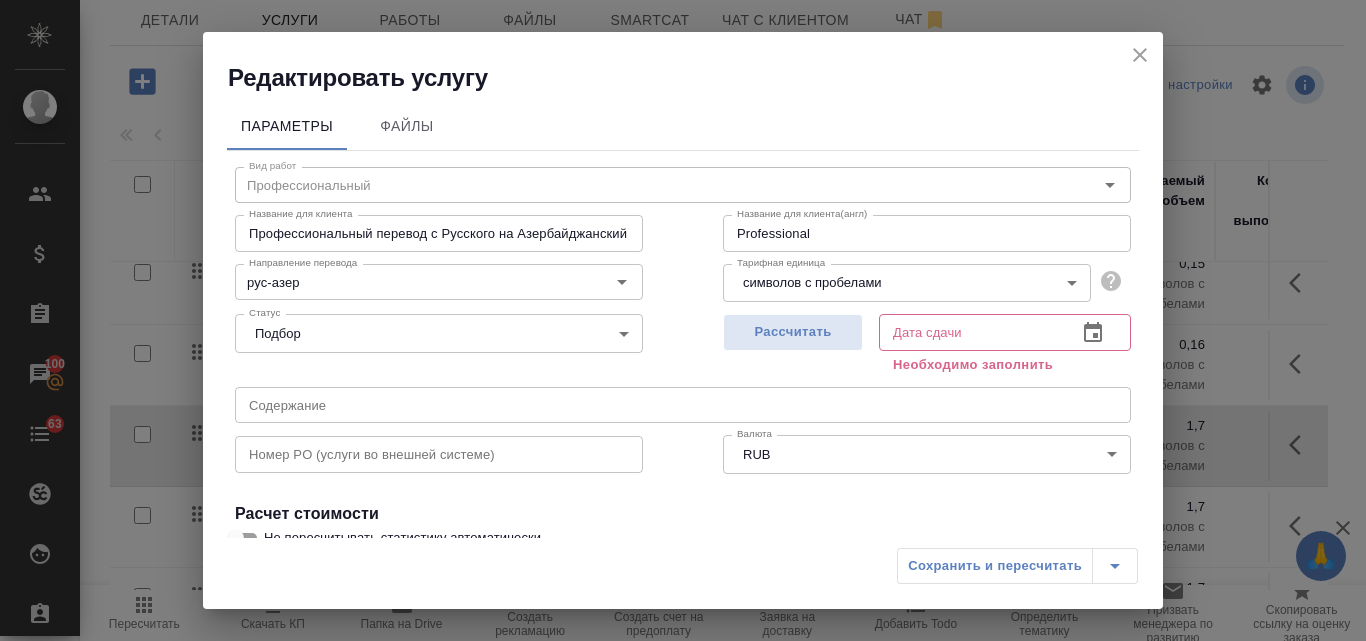scroll, scrollTop: 200, scrollLeft: 0, axis: vertical 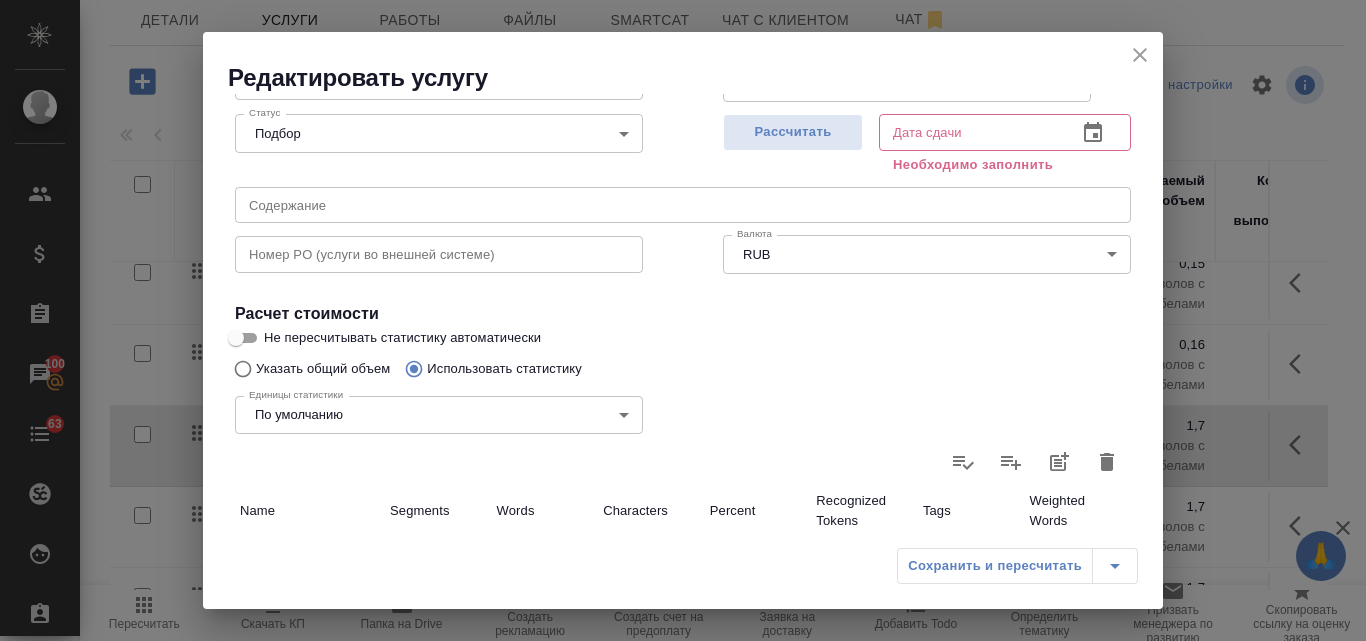 click 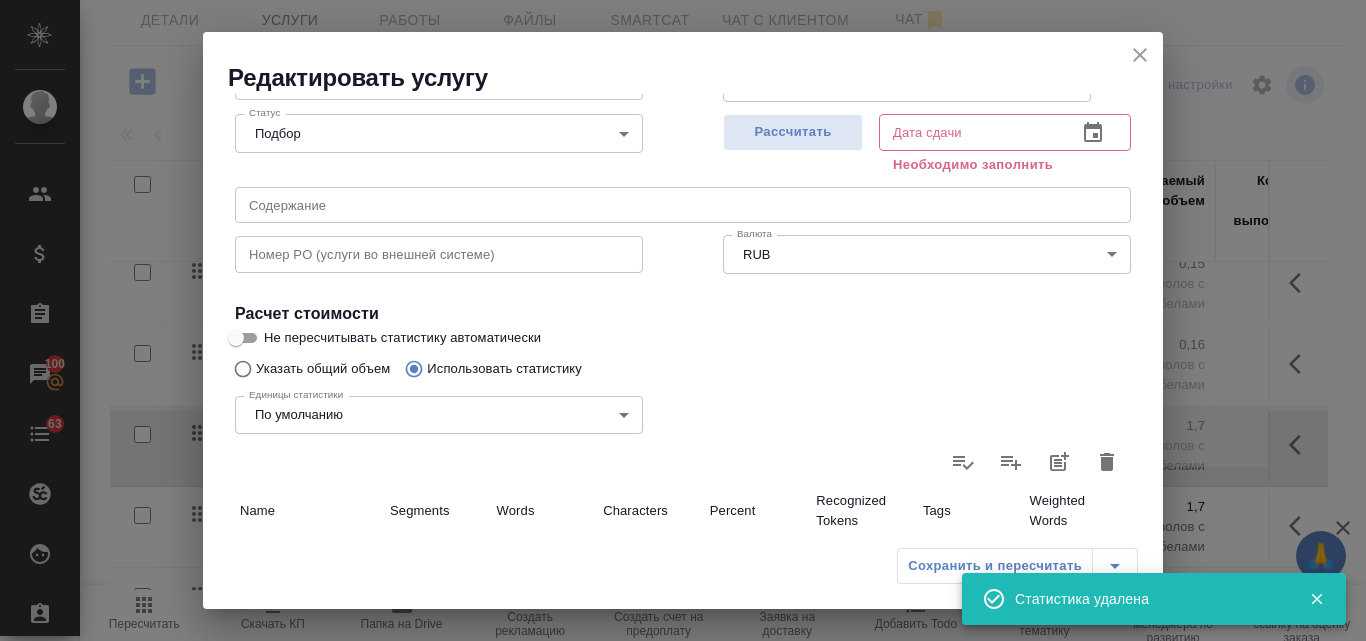 type on "0" 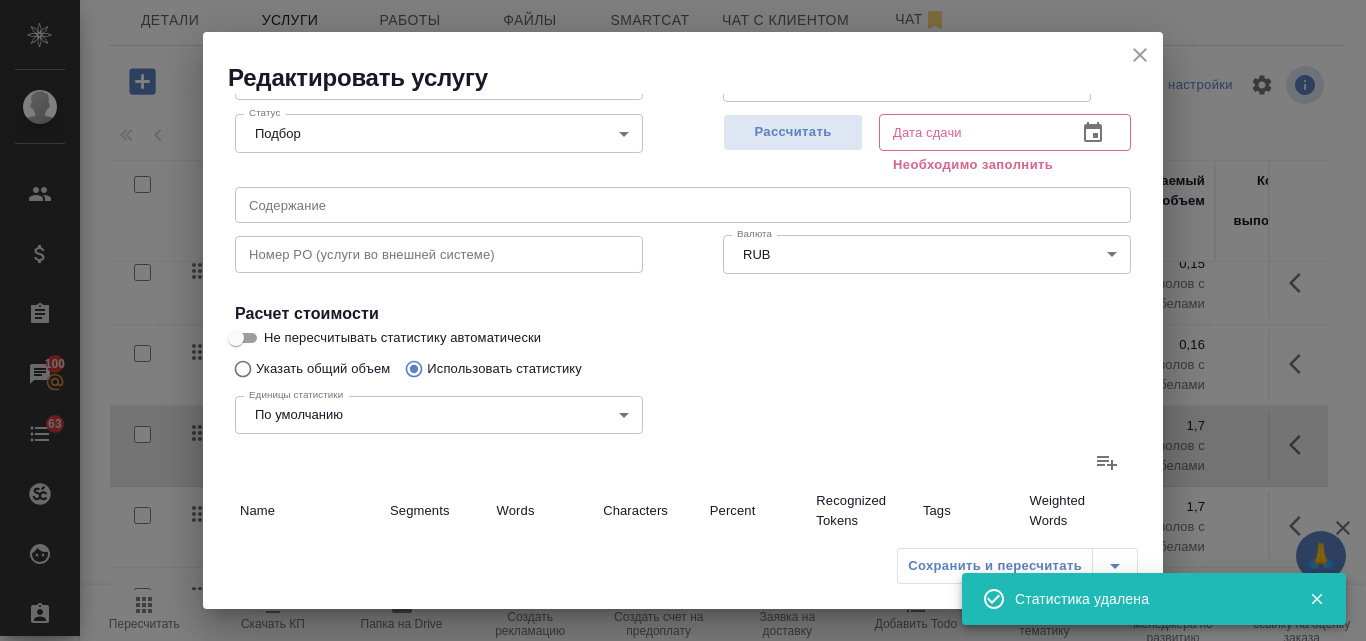 click on "Не пересчитывать статистику автоматически" at bounding box center [236, 338] 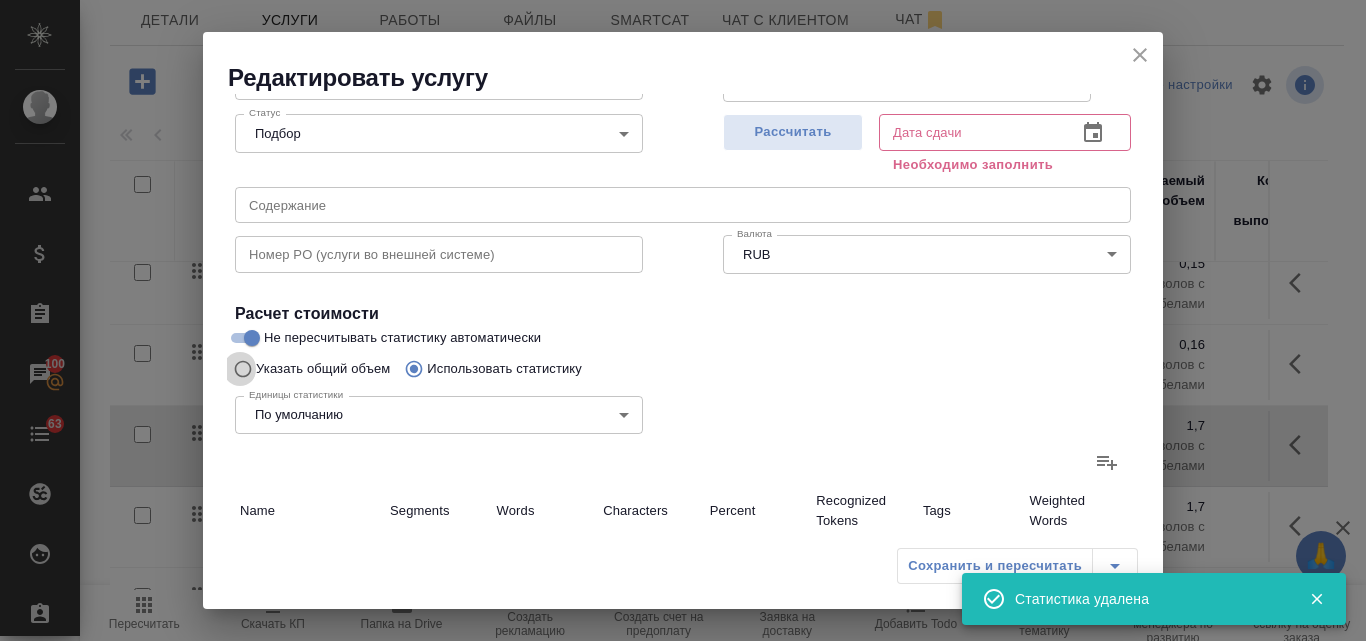 click on "Указать общий объем" at bounding box center (240, 369) 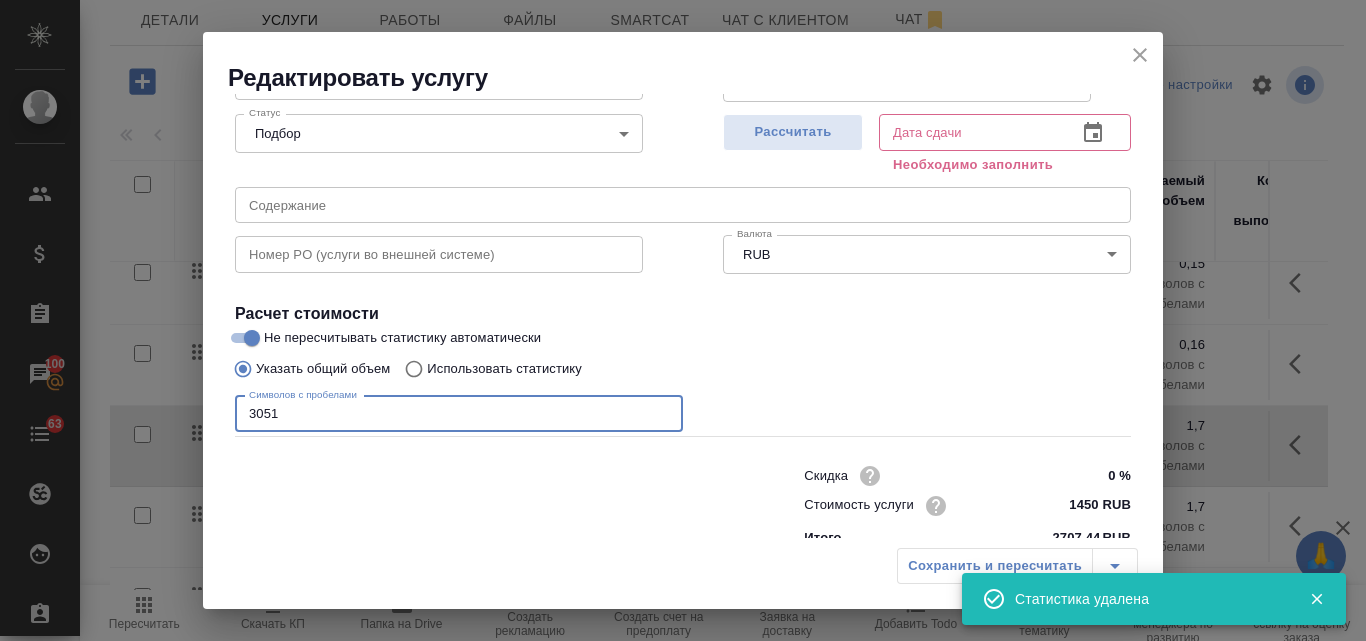 click on "3051" at bounding box center [459, 414] 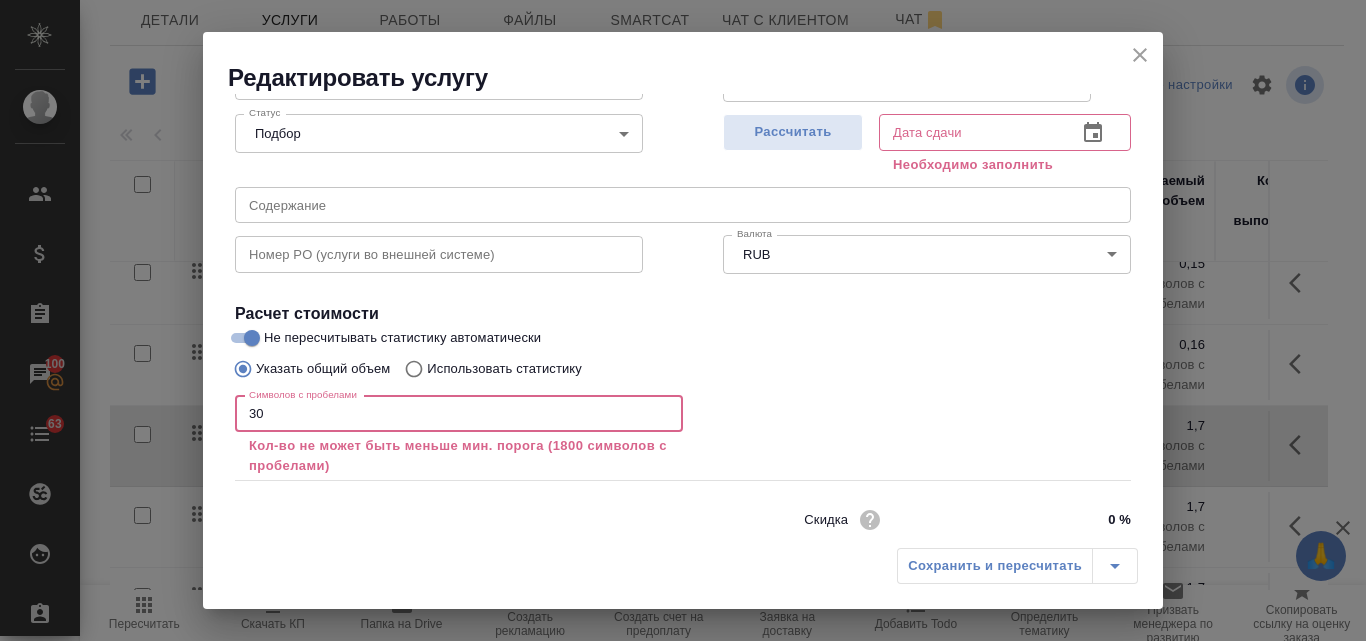 type on "3" 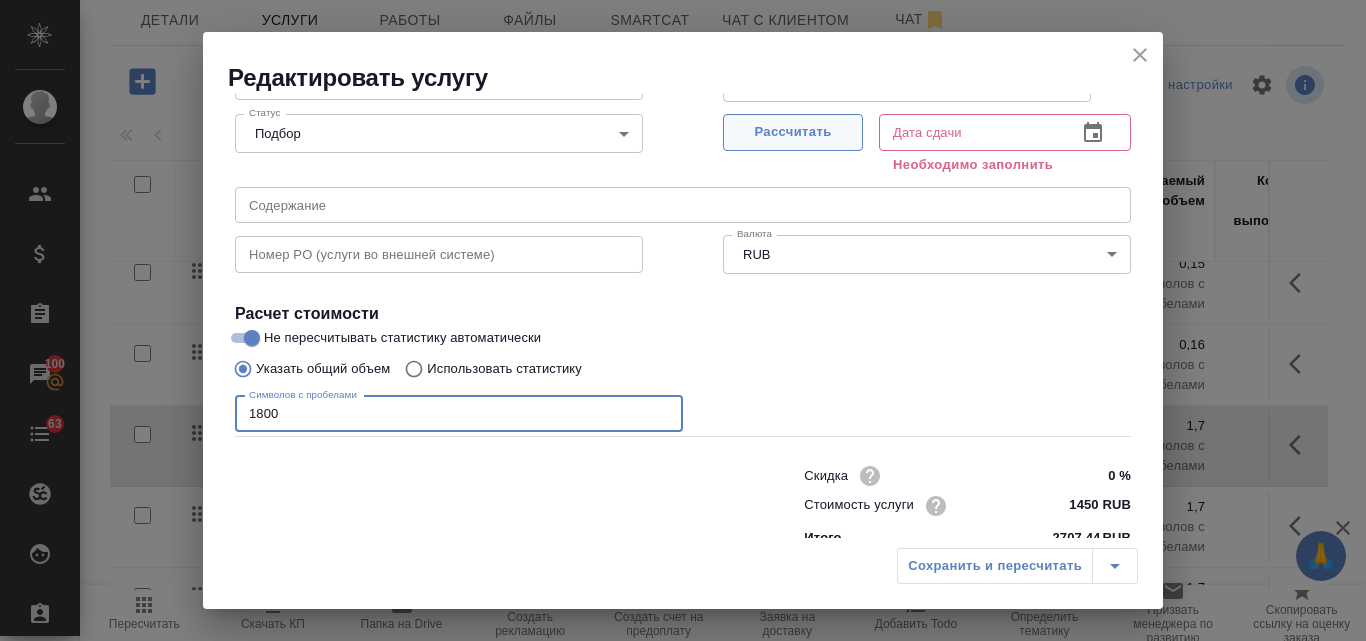 type on "1800" 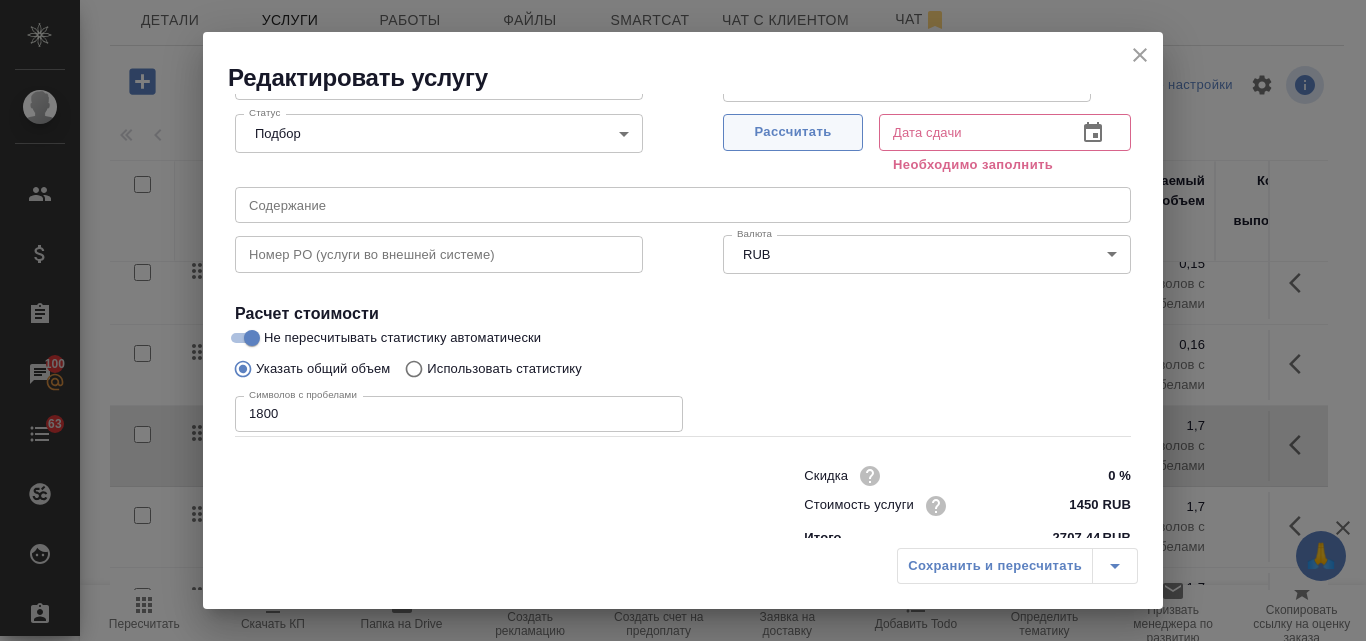 type on "08.08.2025 11:00" 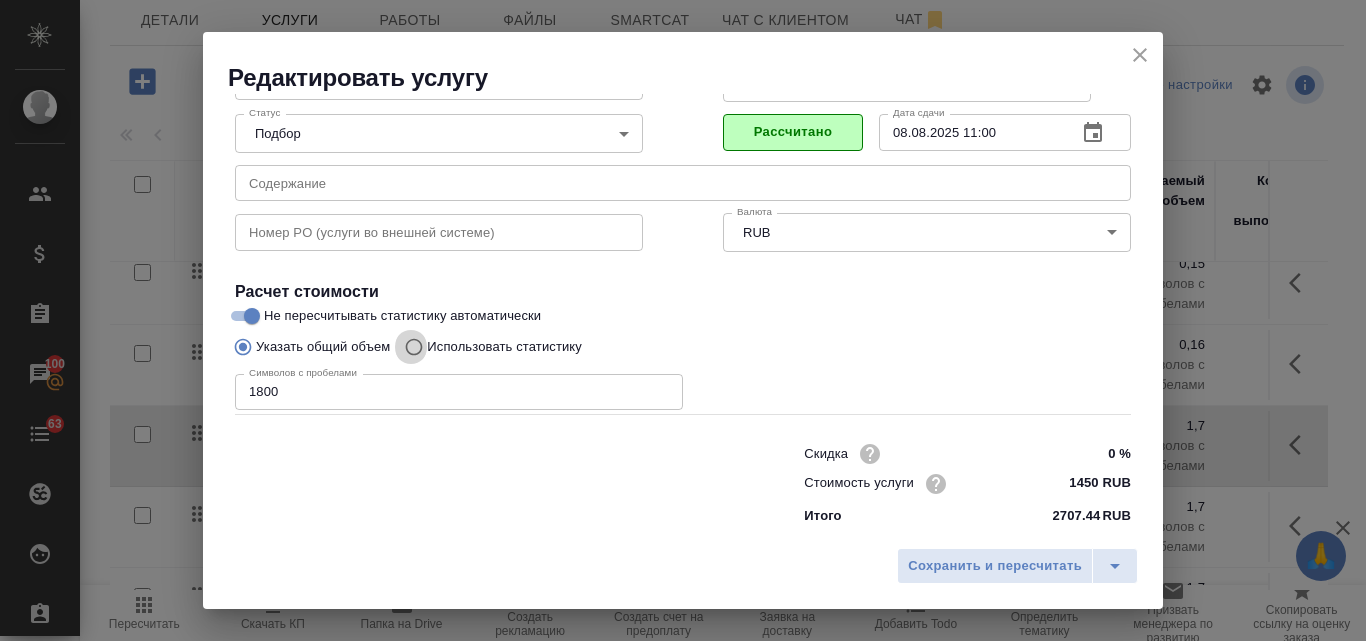 click on "Использовать статистику" at bounding box center (411, 347) 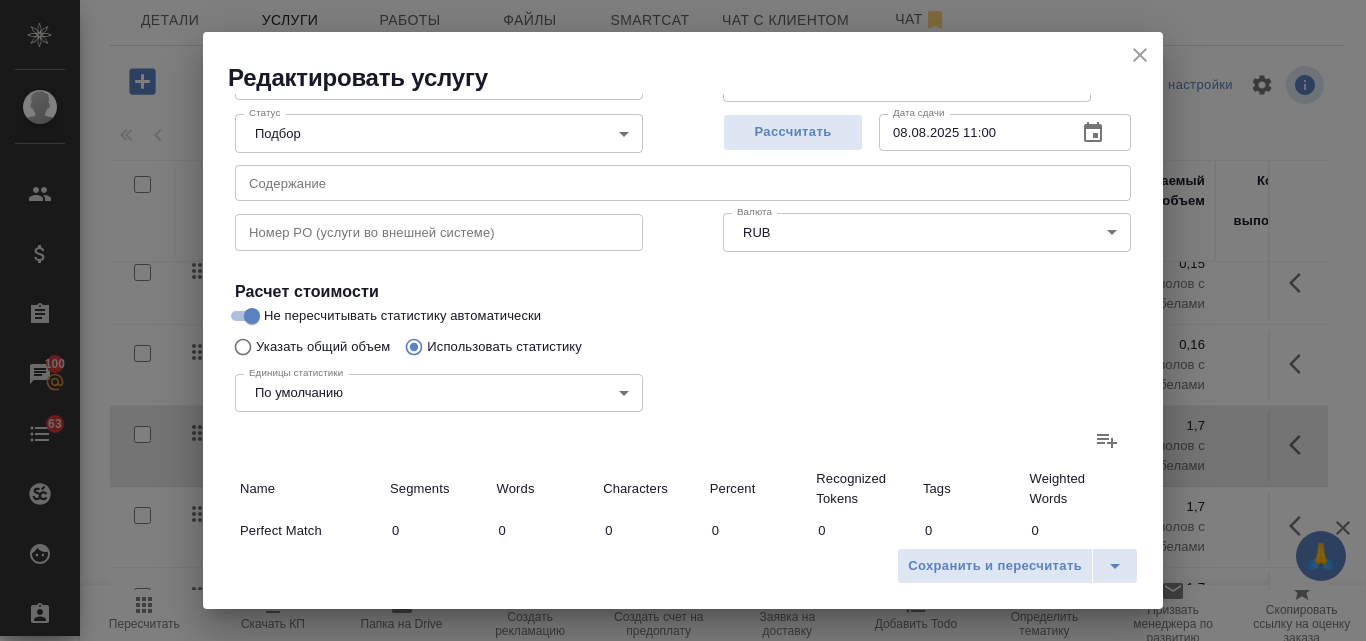 click 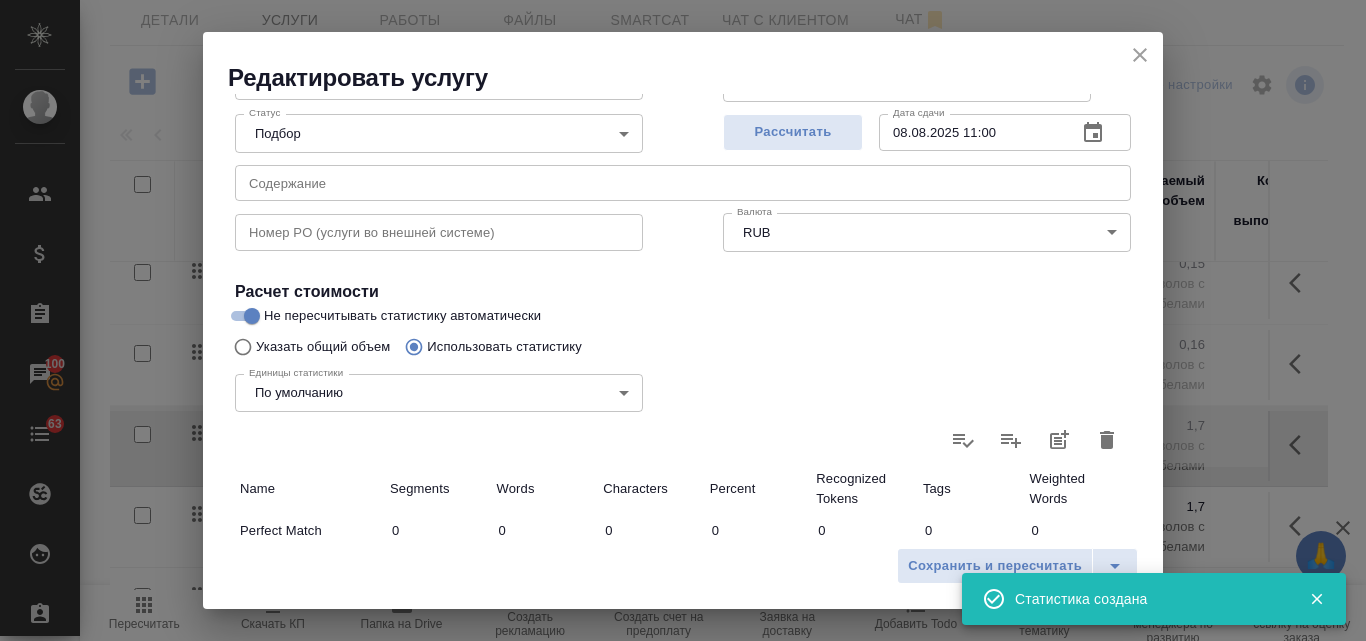 type on "7" 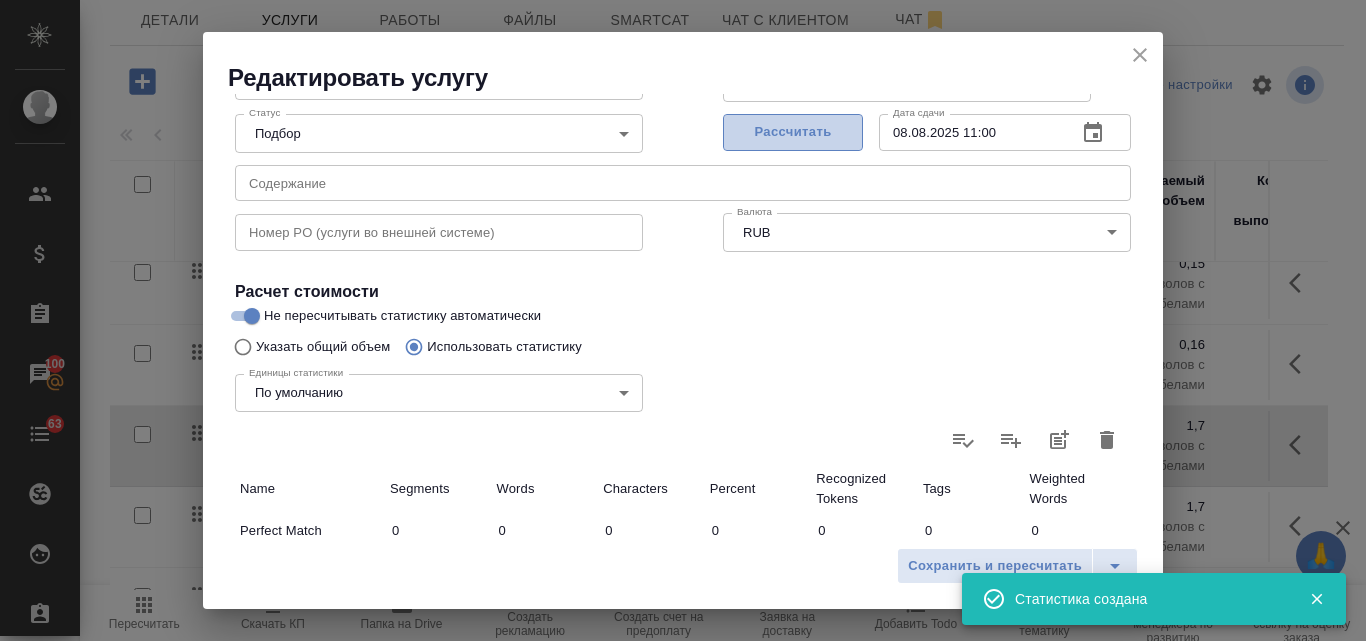 click on "Рассчитать" at bounding box center (793, 132) 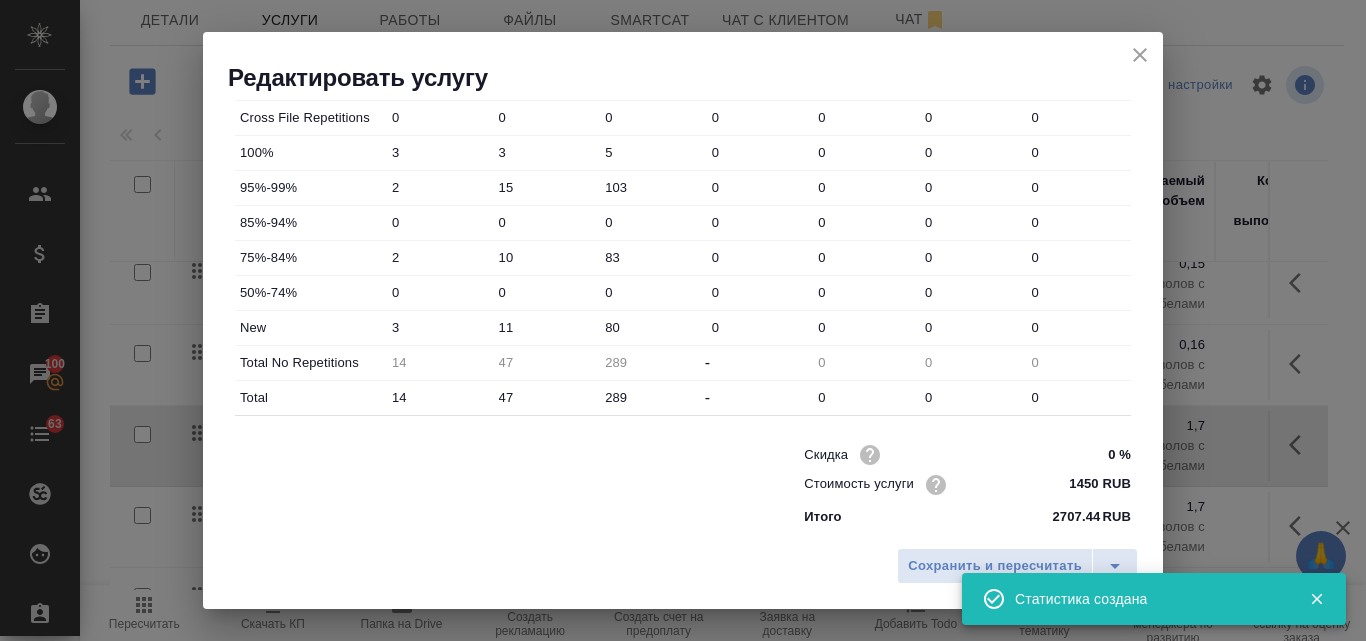 scroll, scrollTop: 723, scrollLeft: 0, axis: vertical 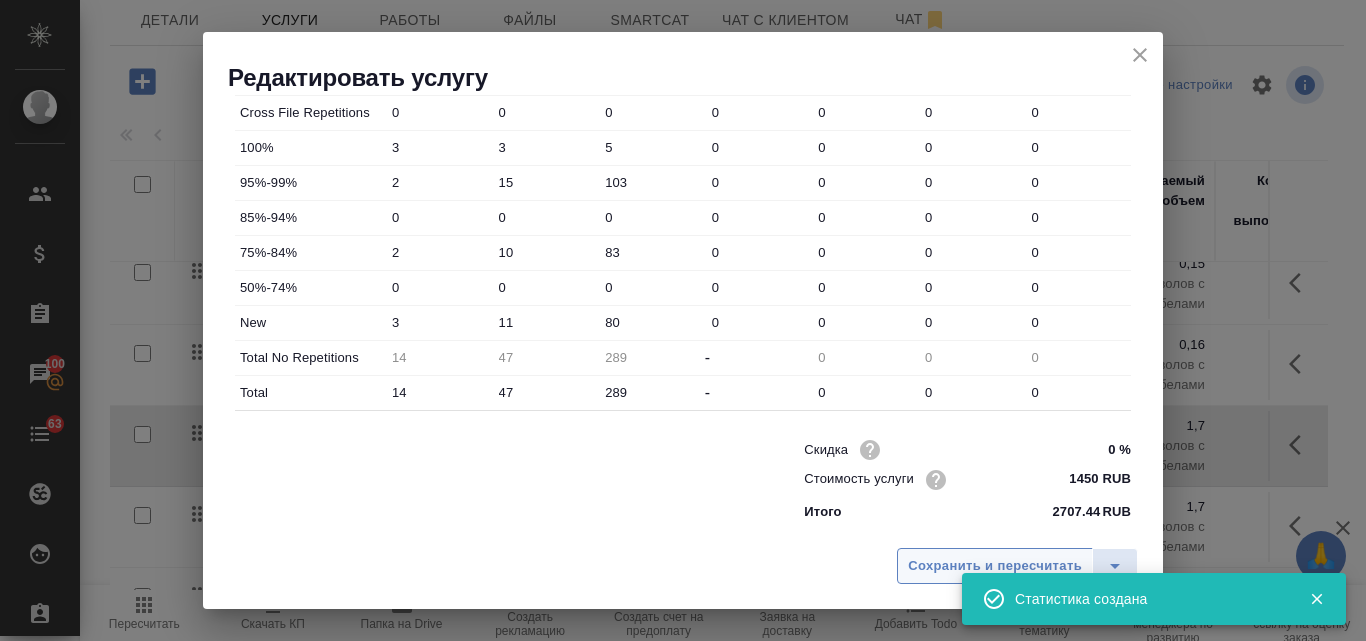 click on "Сохранить и пересчитать" at bounding box center (995, 566) 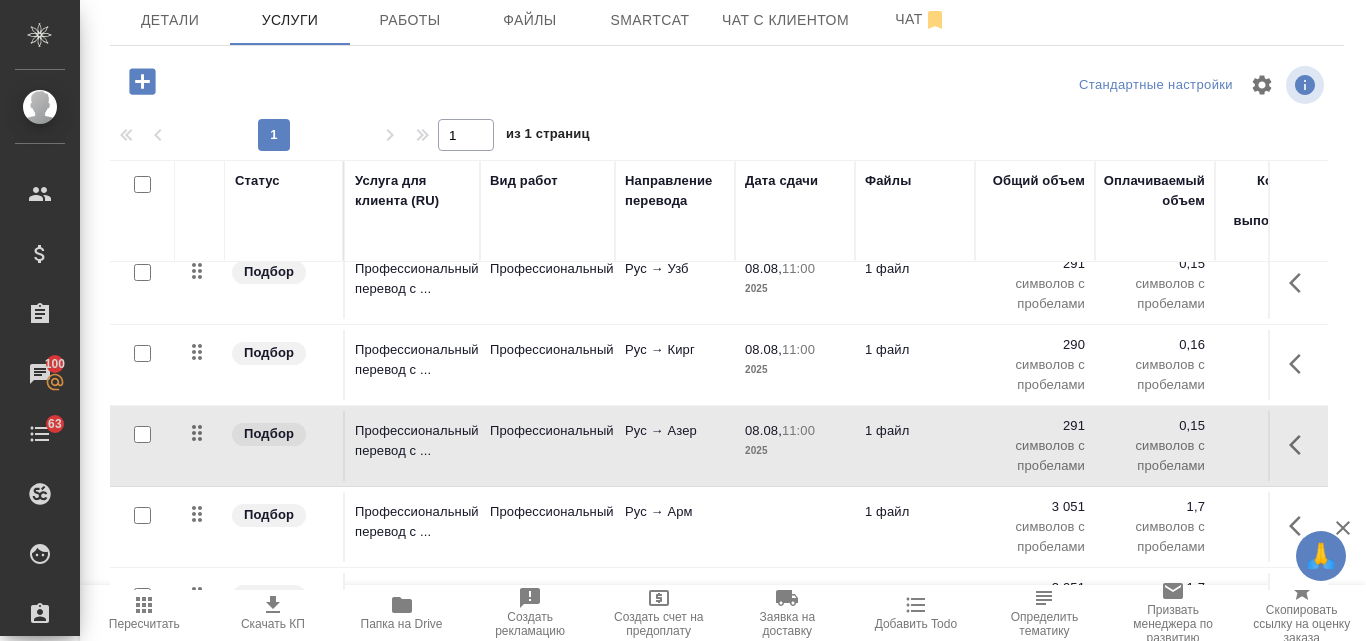 scroll, scrollTop: 174, scrollLeft: 0, axis: vertical 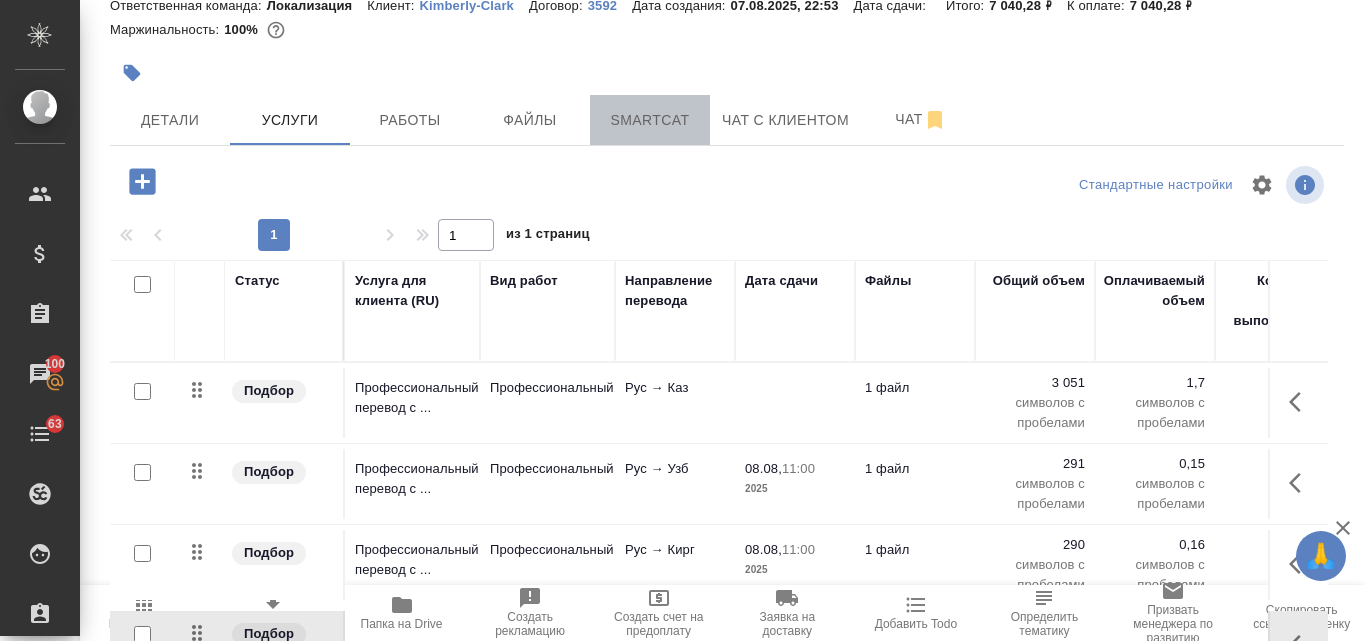 click on "Smartcat" at bounding box center (650, 120) 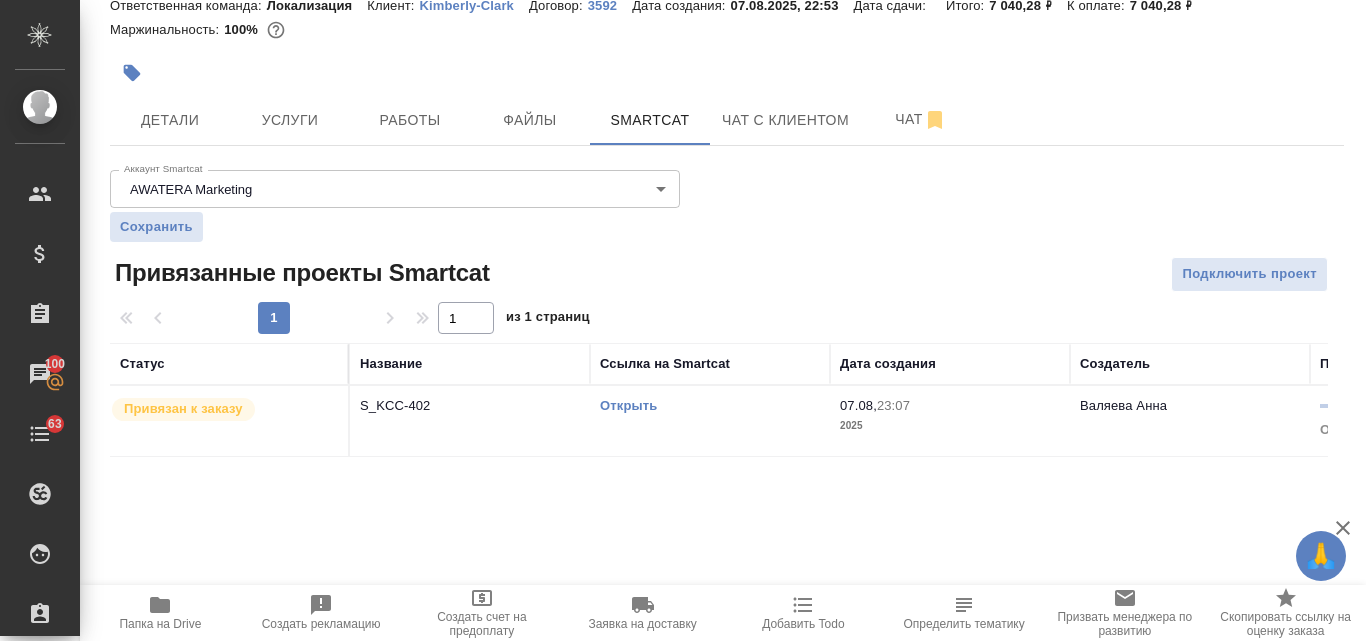click on "Открыть" at bounding box center (628, 405) 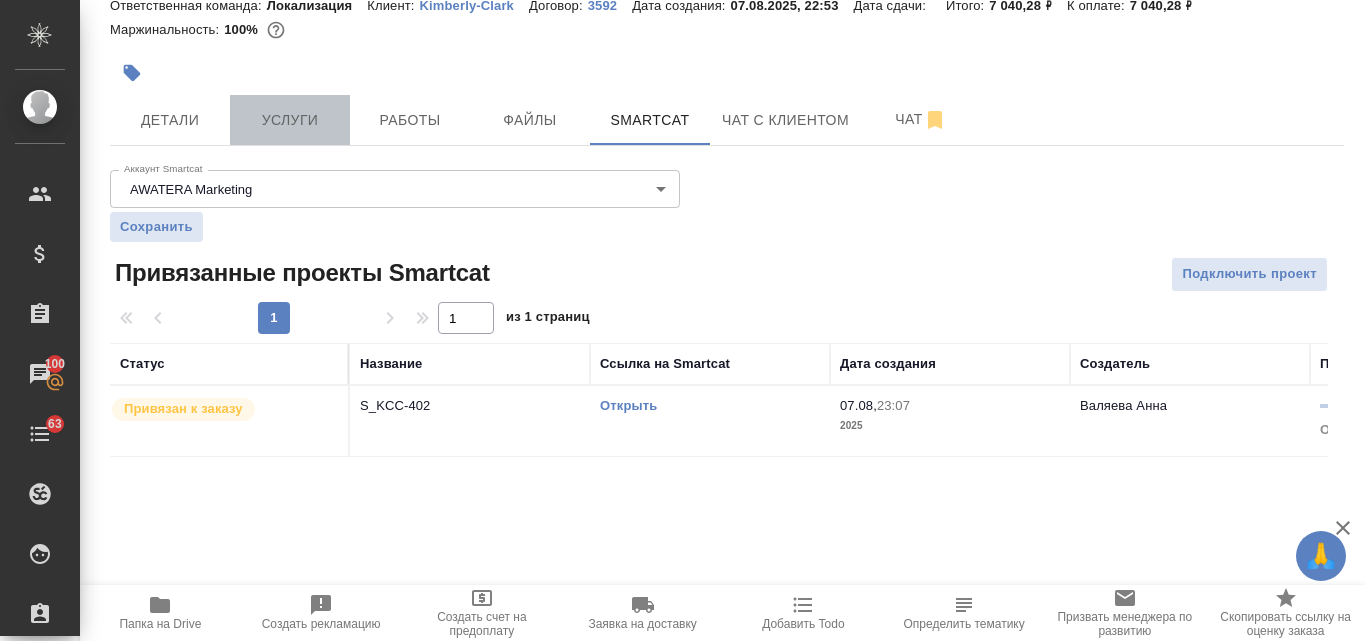 click on "Услуги" at bounding box center [290, 120] 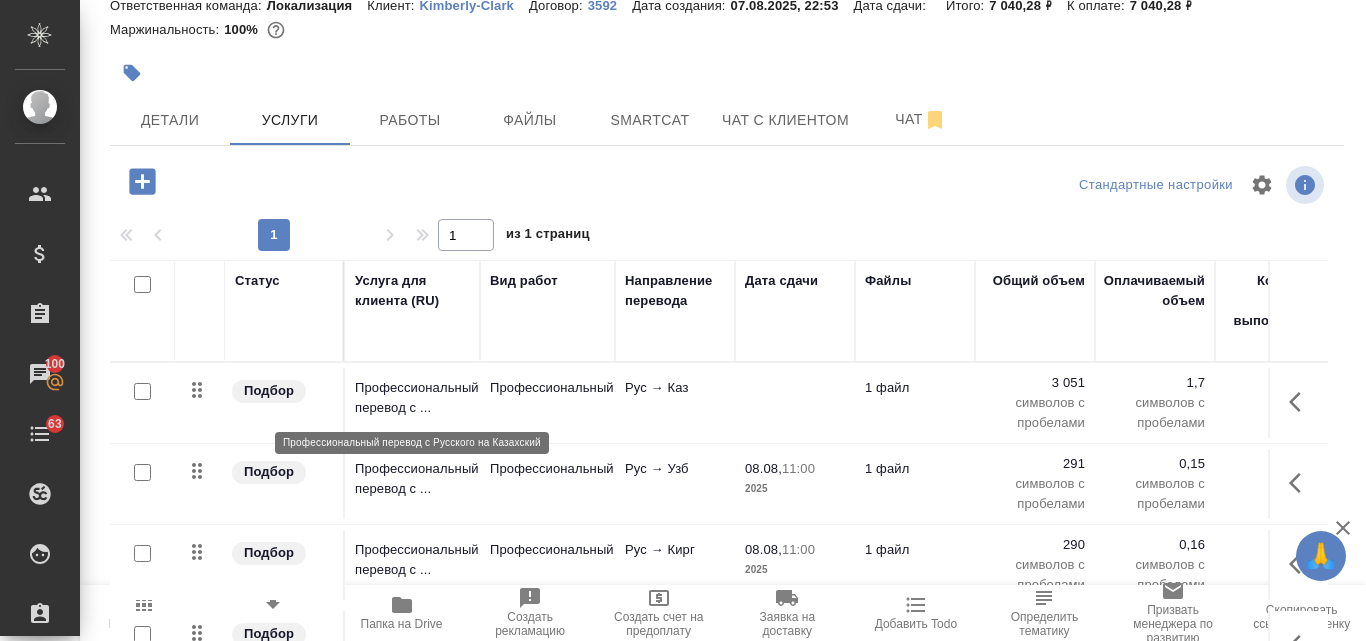 click on "Профессиональный перевод с ..." at bounding box center (412, 398) 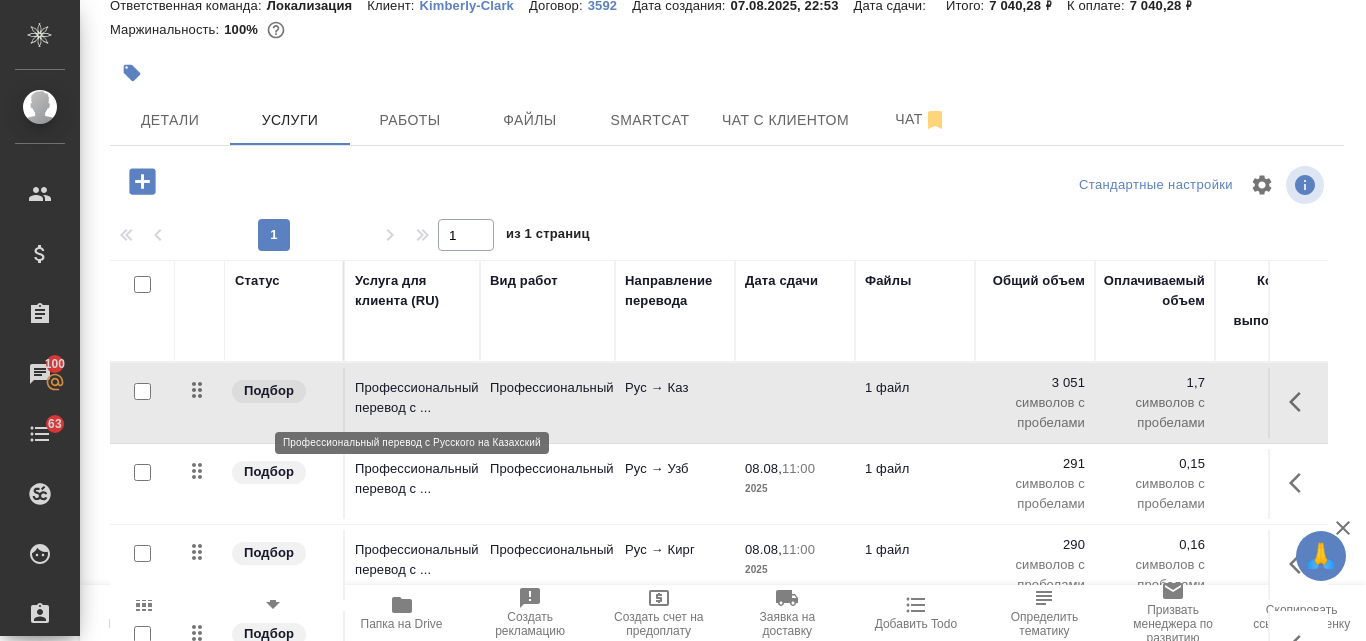click on "Профессиональный перевод с ..." at bounding box center [412, 398] 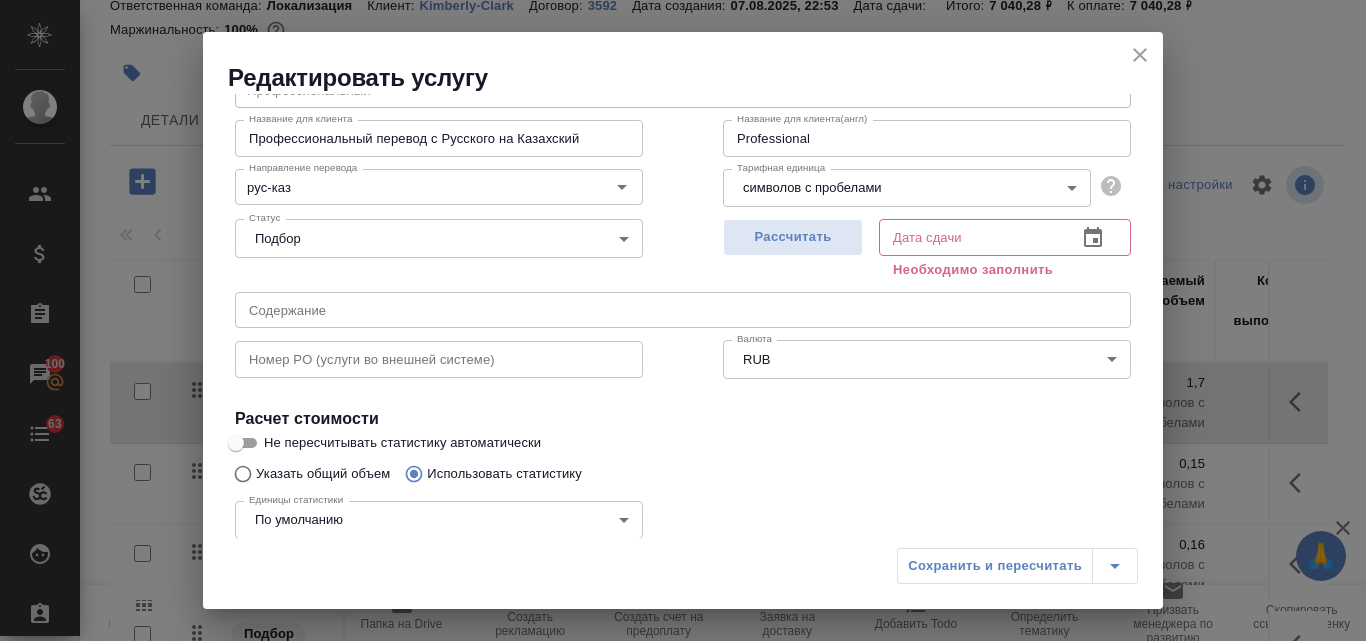 scroll, scrollTop: 200, scrollLeft: 0, axis: vertical 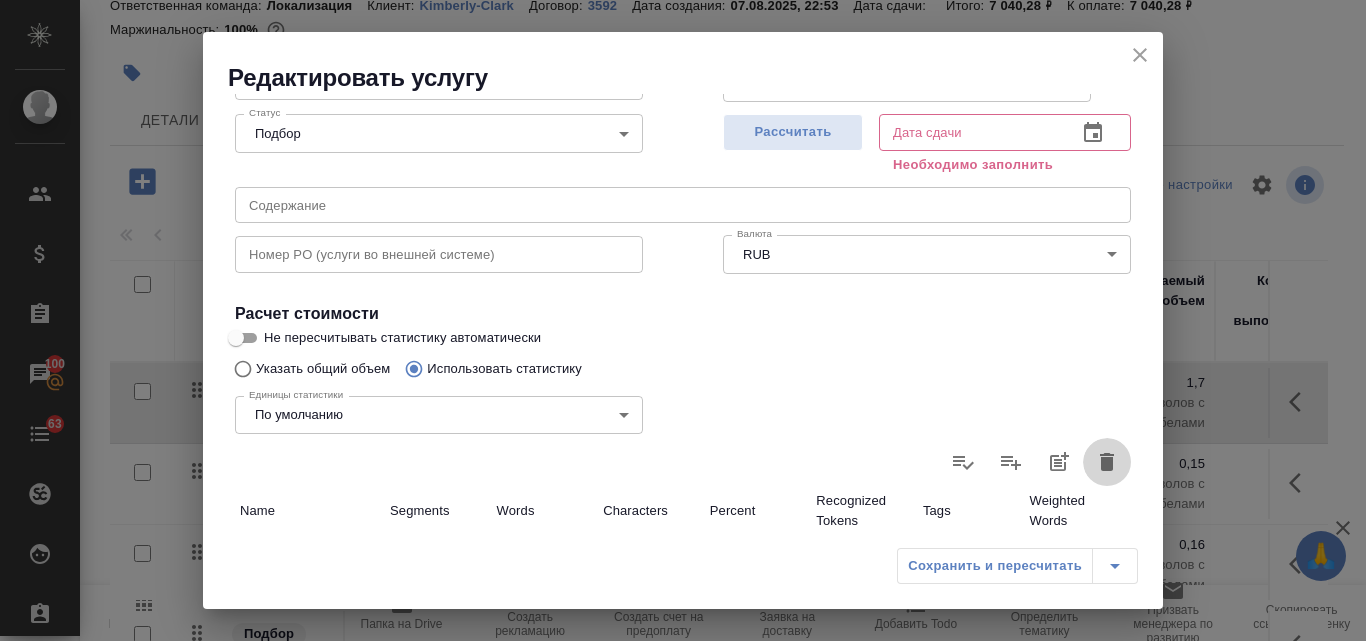 click 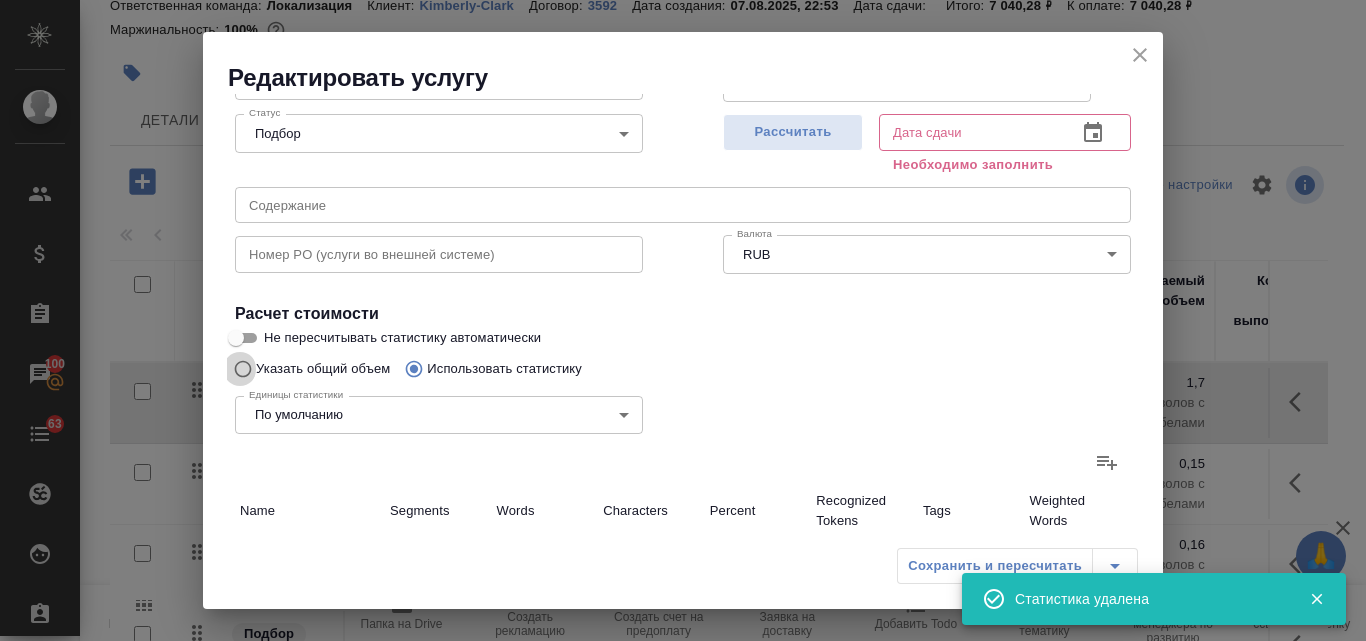 click on "Указать общий объем" at bounding box center (240, 369) 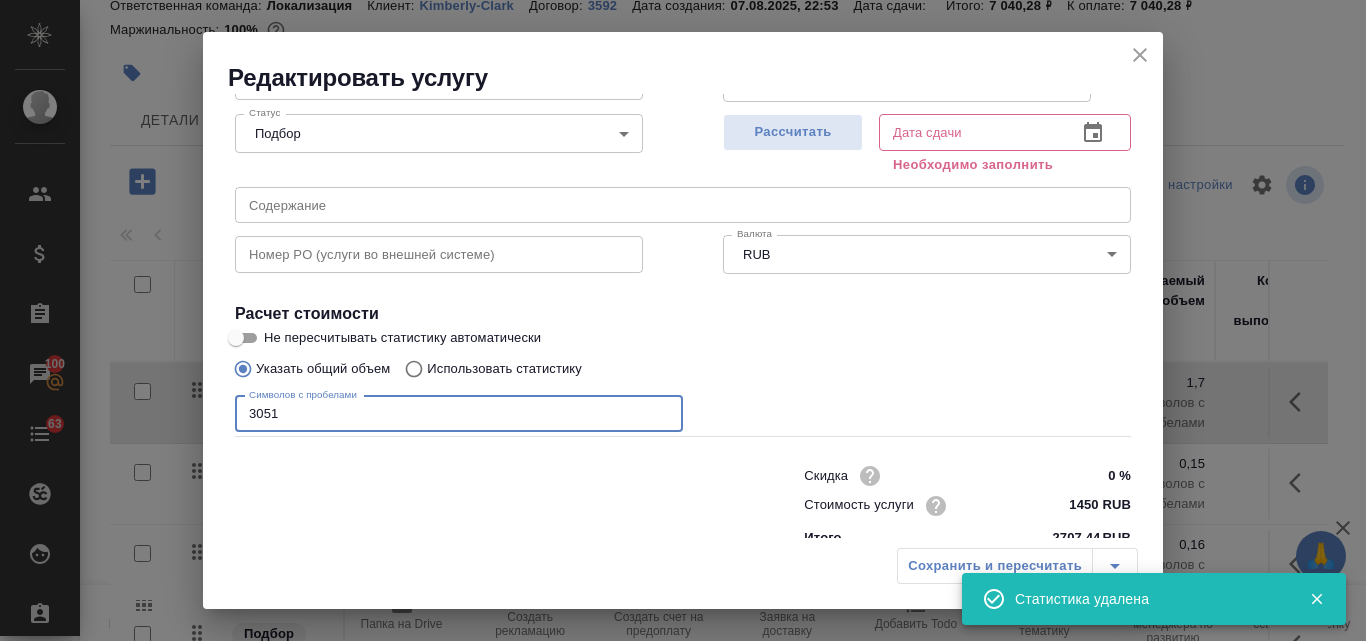 click on "3051" at bounding box center (459, 414) 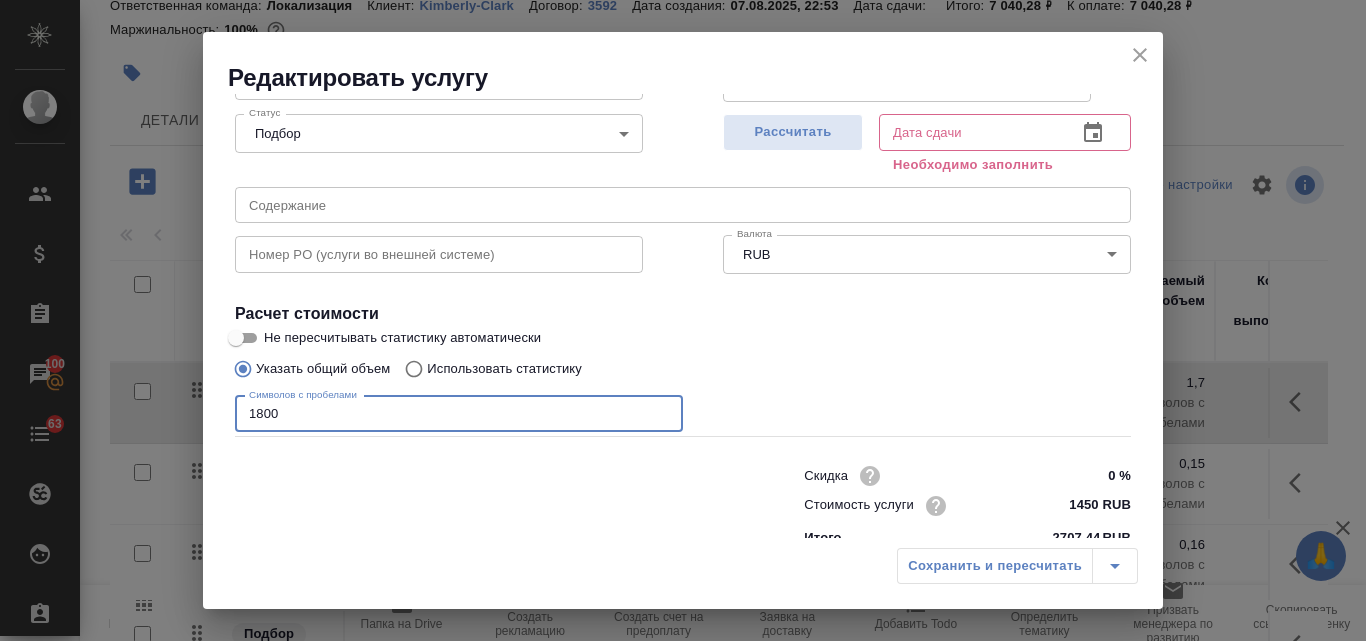 click on "Не пересчитывать статистику автоматически" at bounding box center [236, 338] 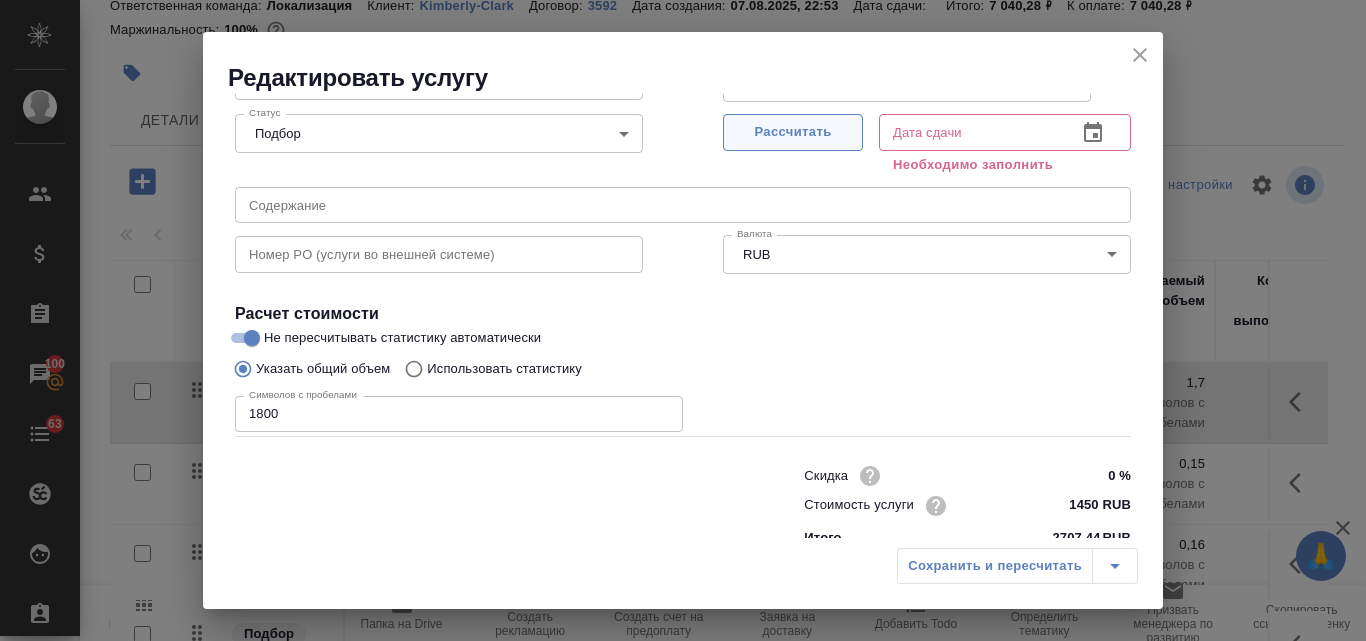 click on "Рассчитать" at bounding box center [793, 132] 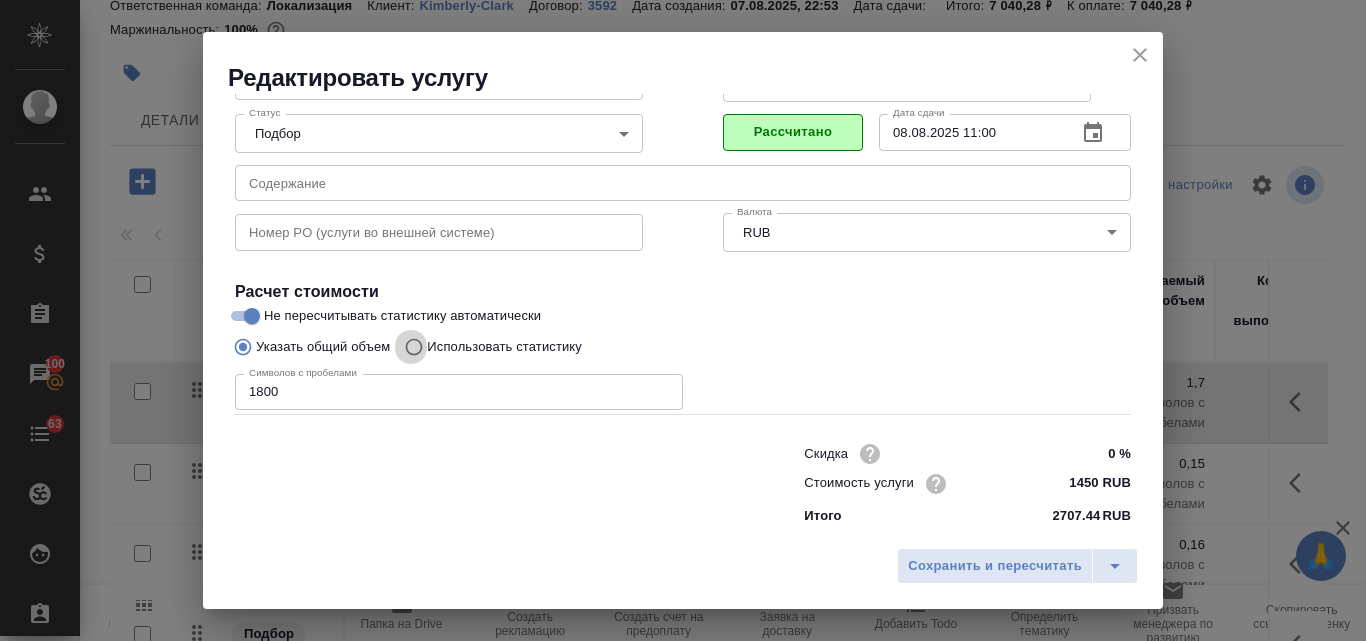 click on "Использовать статистику" at bounding box center [411, 347] 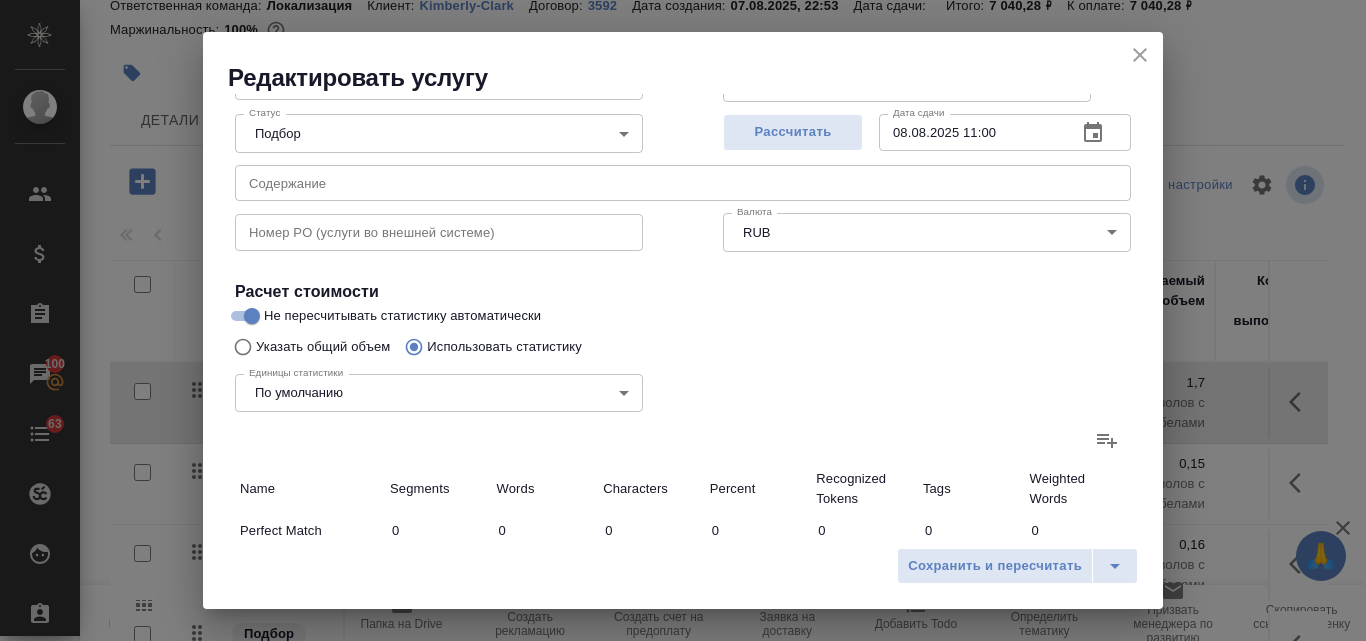 click 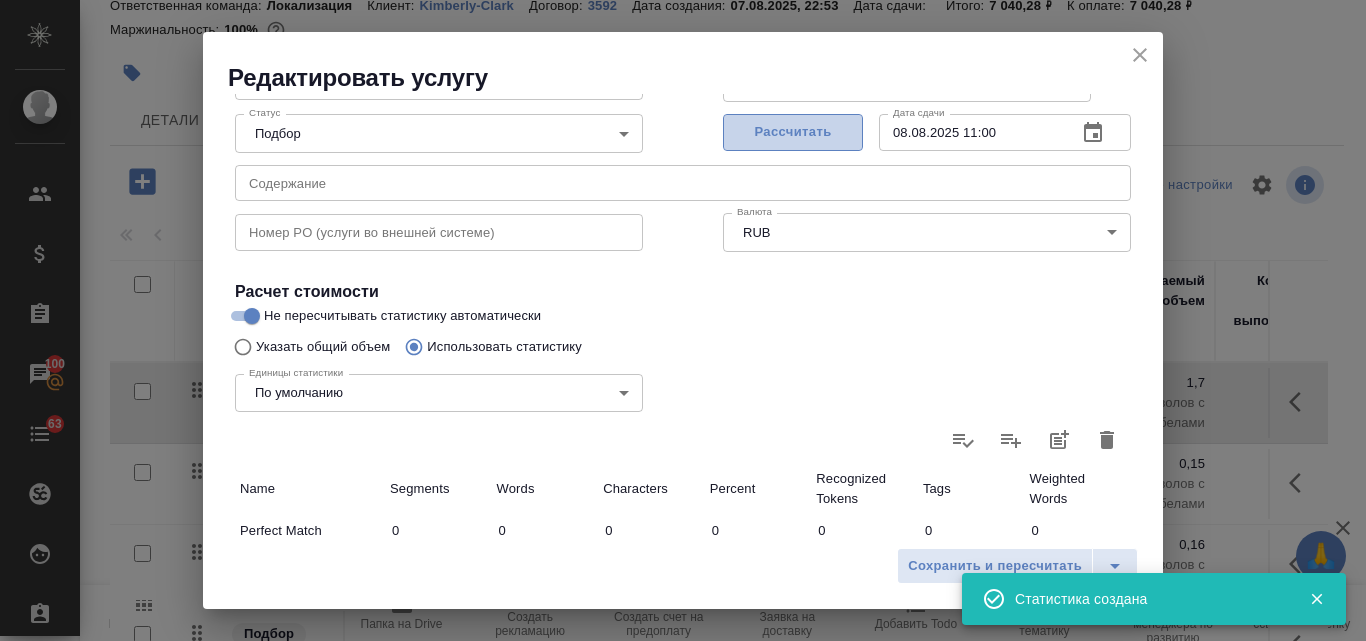 click on "Рассчитать" at bounding box center (793, 132) 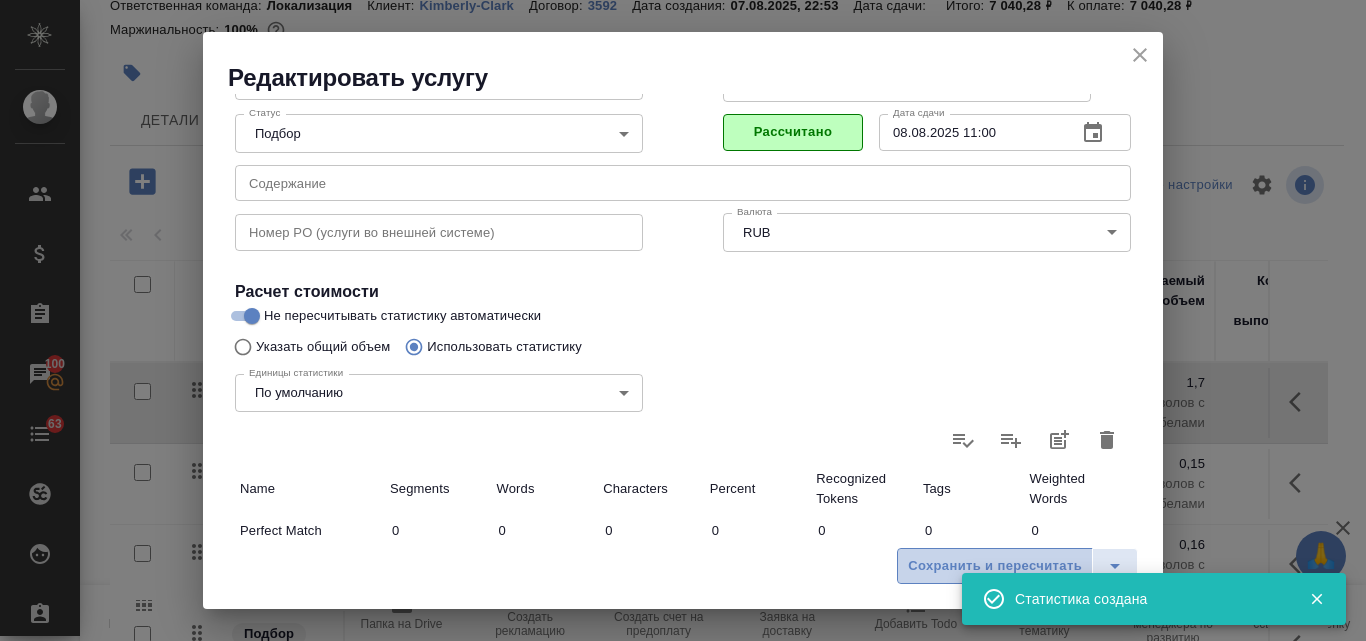 click on "Сохранить и пересчитать" at bounding box center [995, 566] 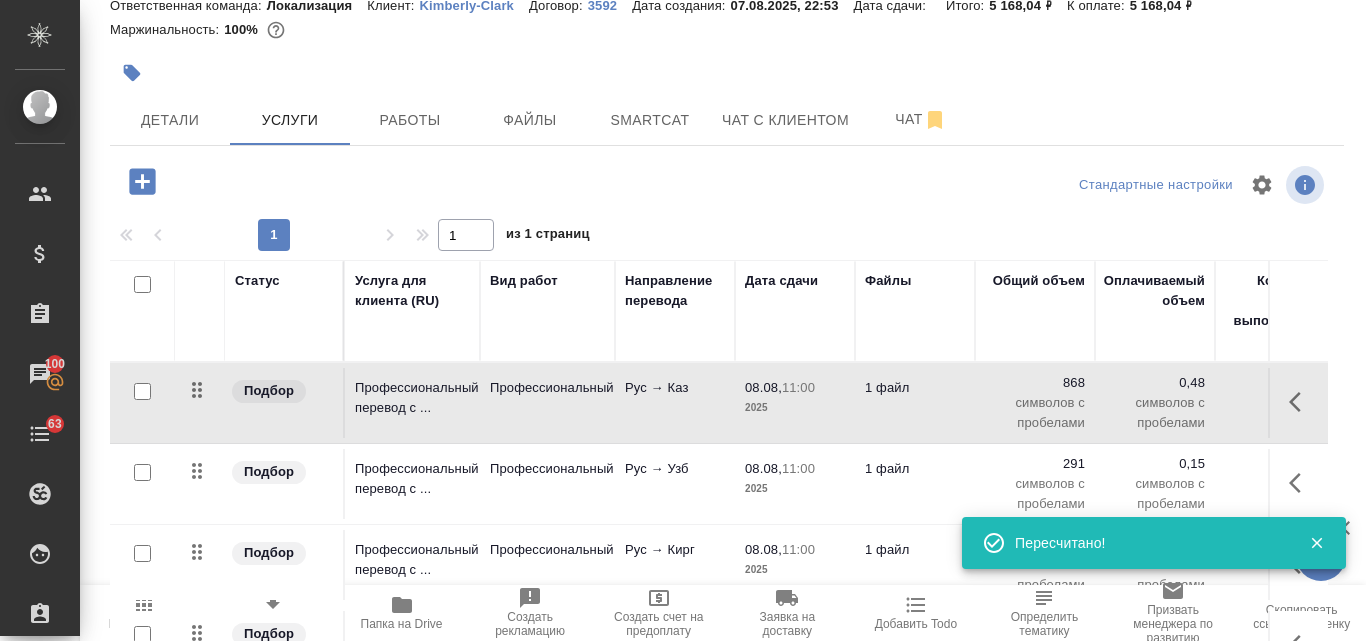 click on "Рус → Каз" at bounding box center (675, 388) 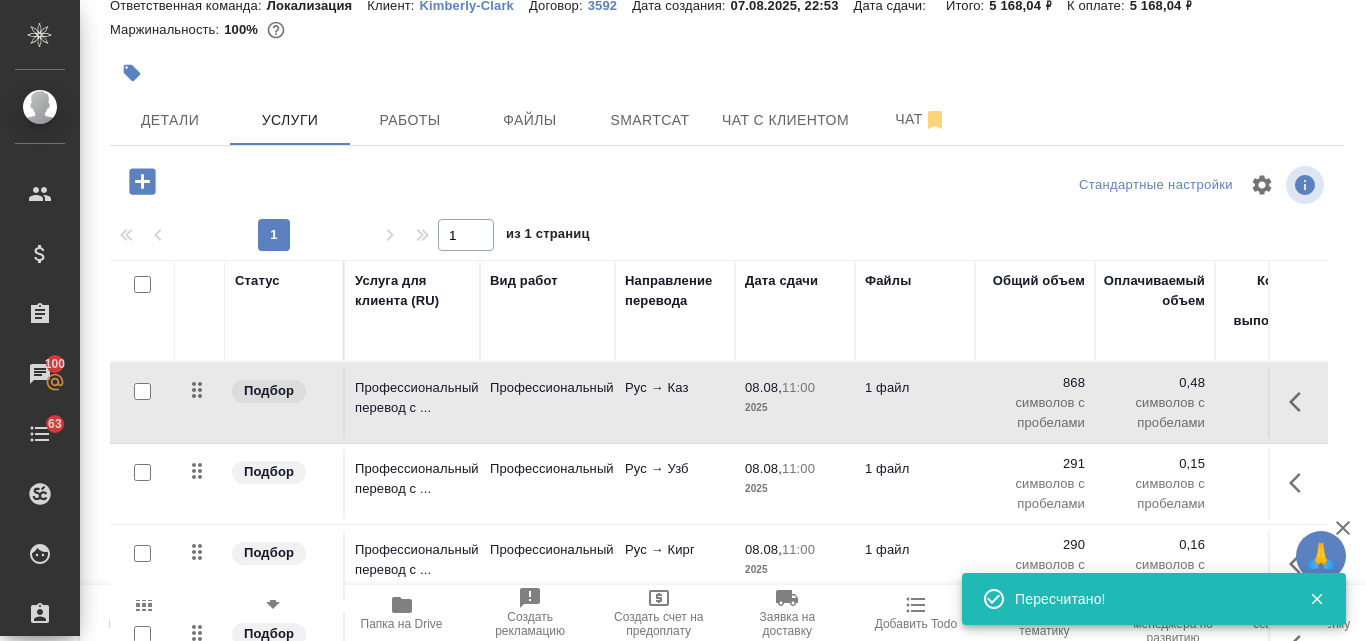 click on "Рус → Каз" at bounding box center (675, 388) 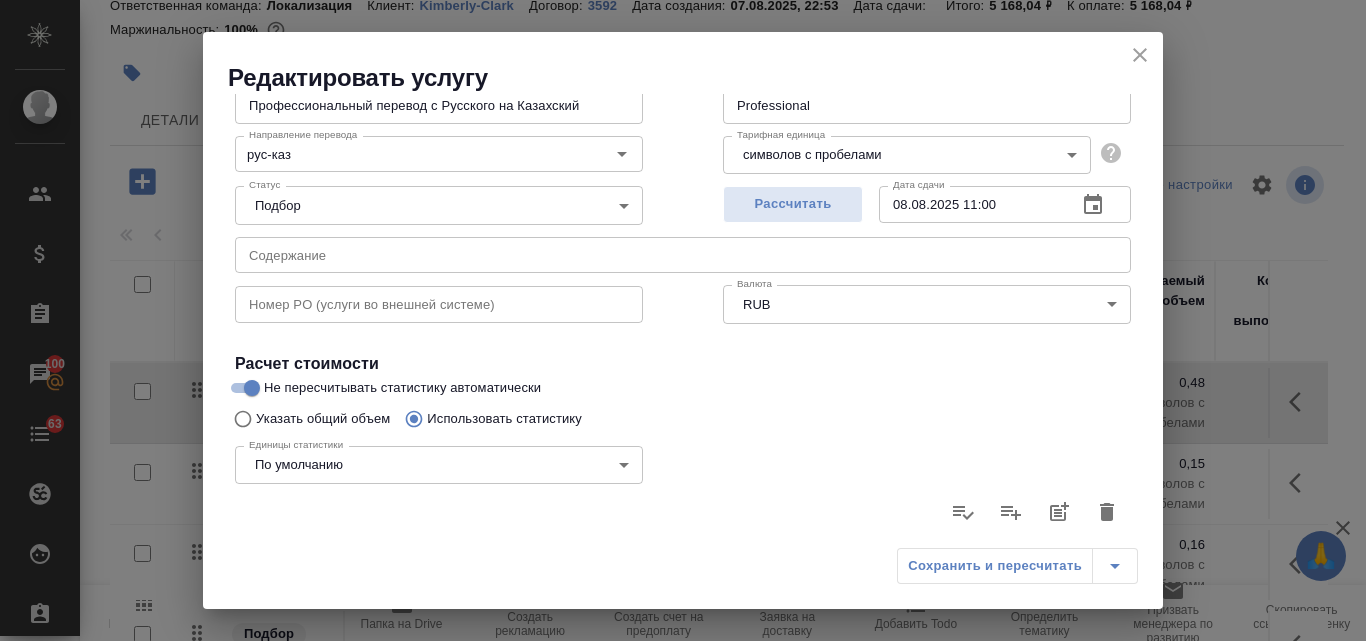 scroll, scrollTop: 123, scrollLeft: 0, axis: vertical 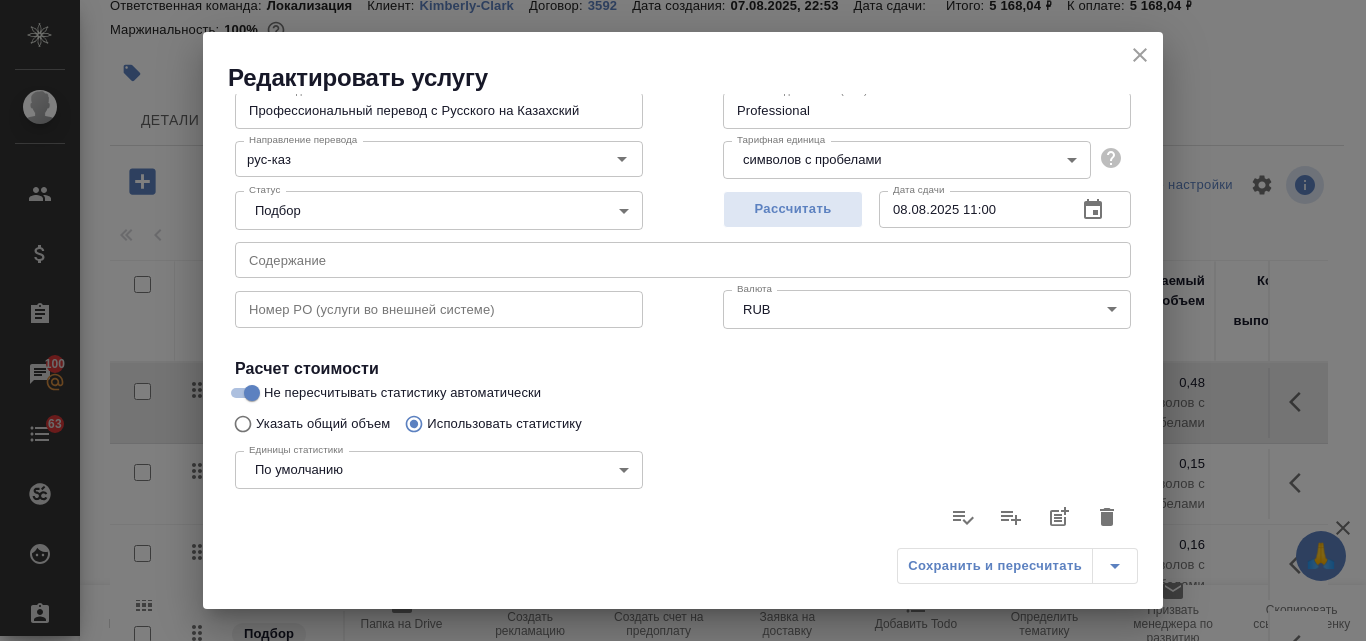 click on "Сохранить и пересчитать" at bounding box center (1017, 566) 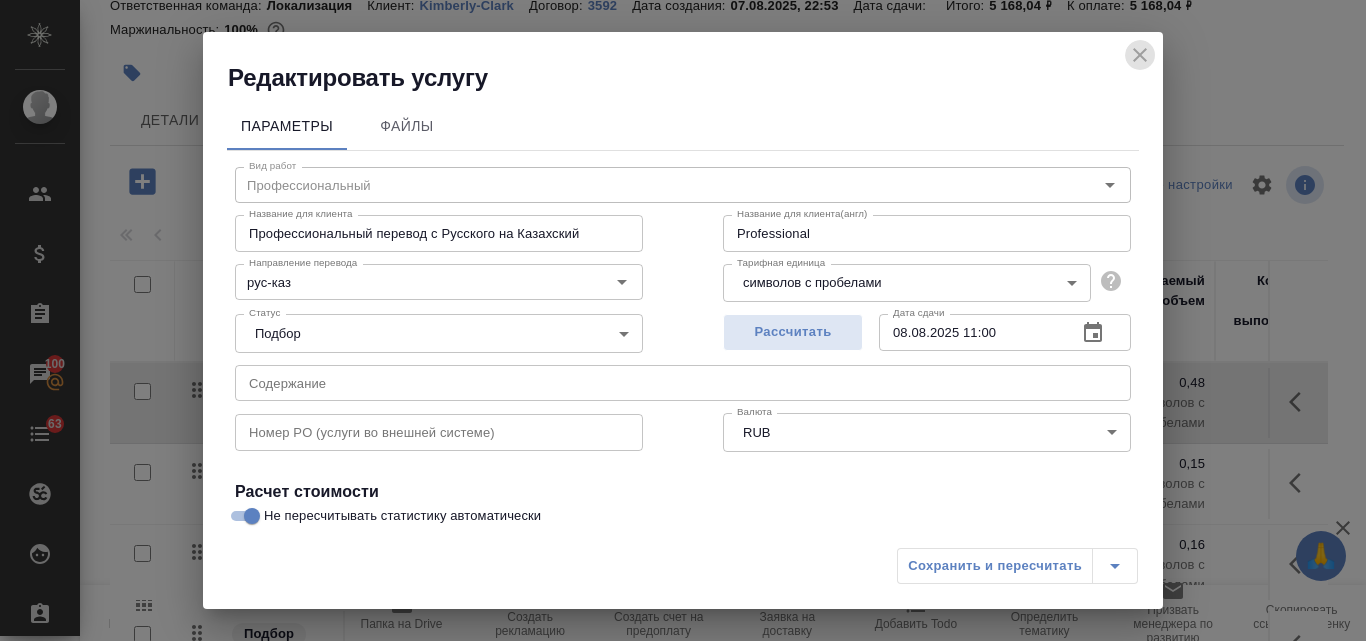 click 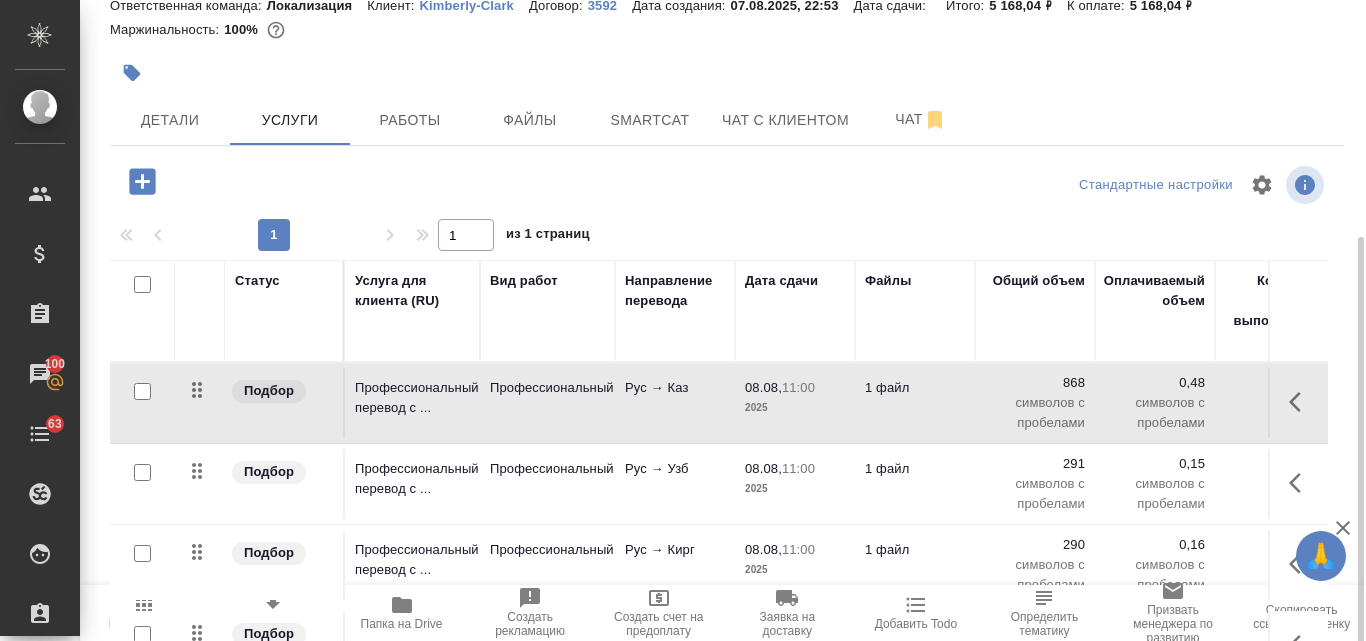 scroll, scrollTop: 174, scrollLeft: 0, axis: vertical 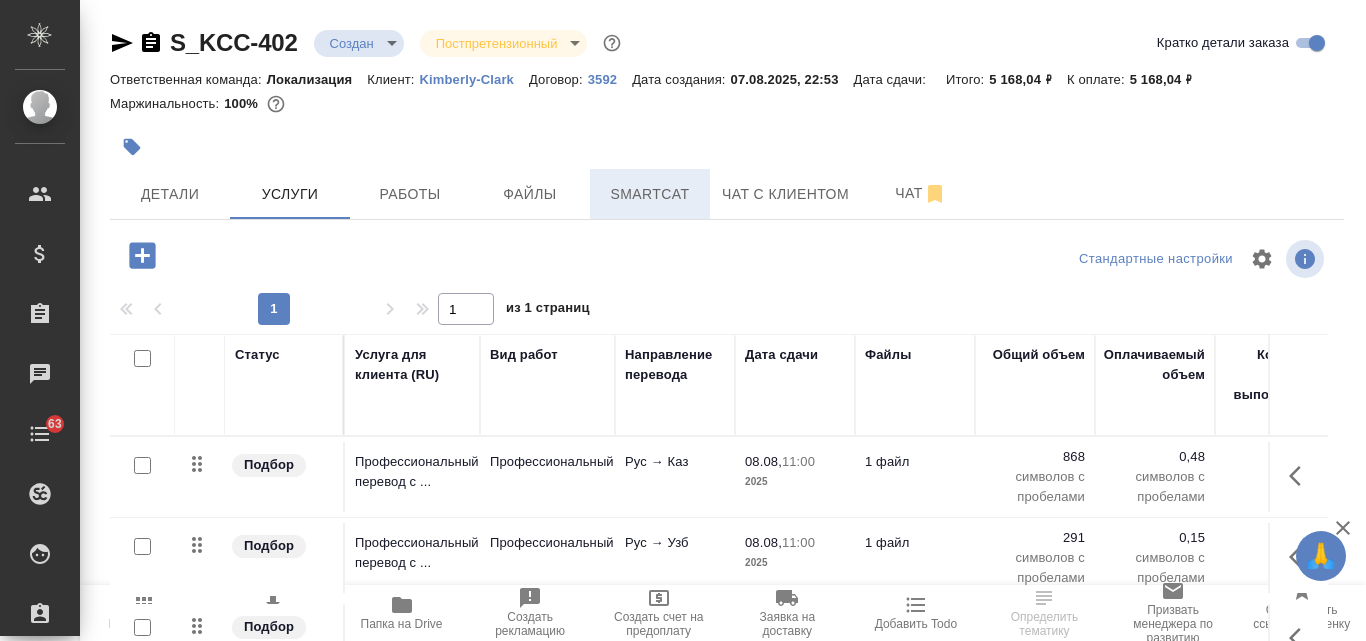 click on "Smartcat" at bounding box center (650, 194) 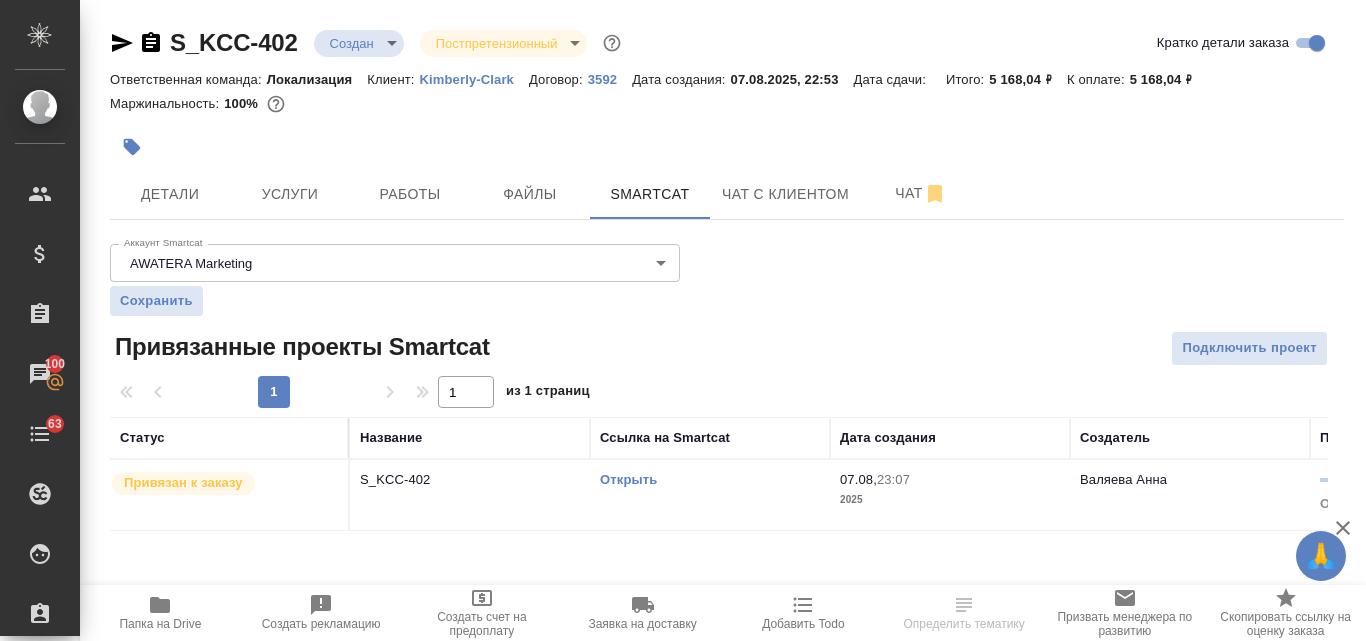 click on "Открыть" at bounding box center (628, 479) 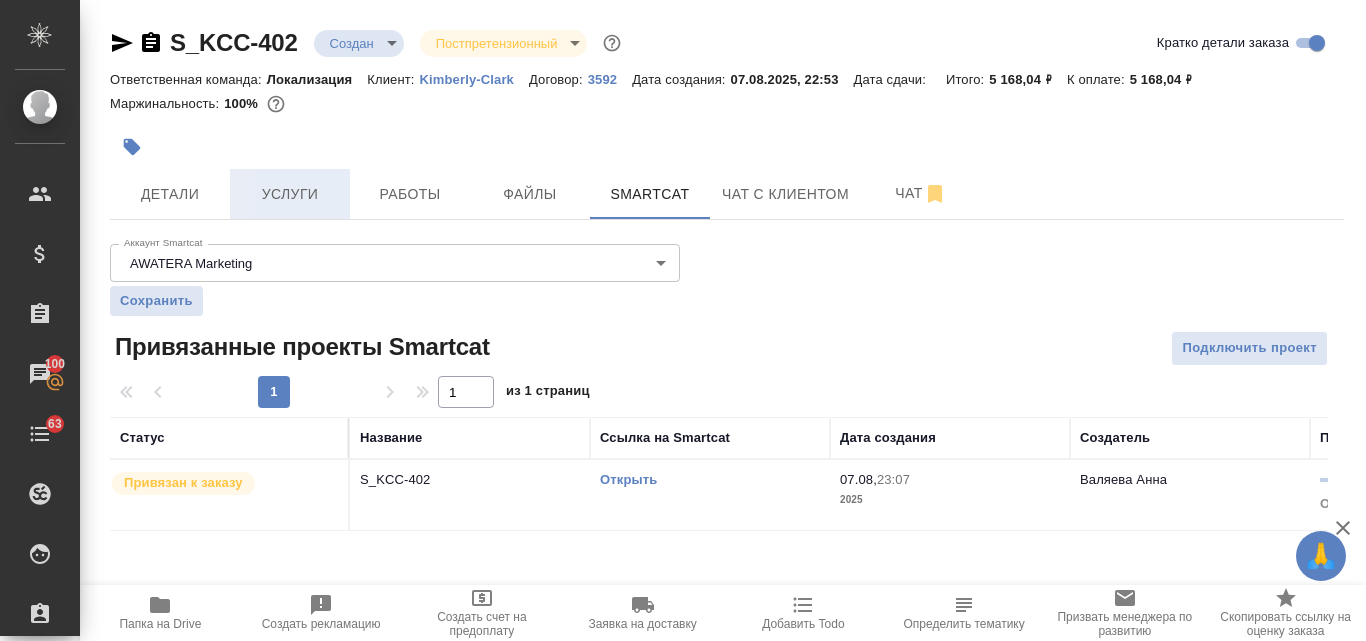 click on "Услуги" at bounding box center [290, 194] 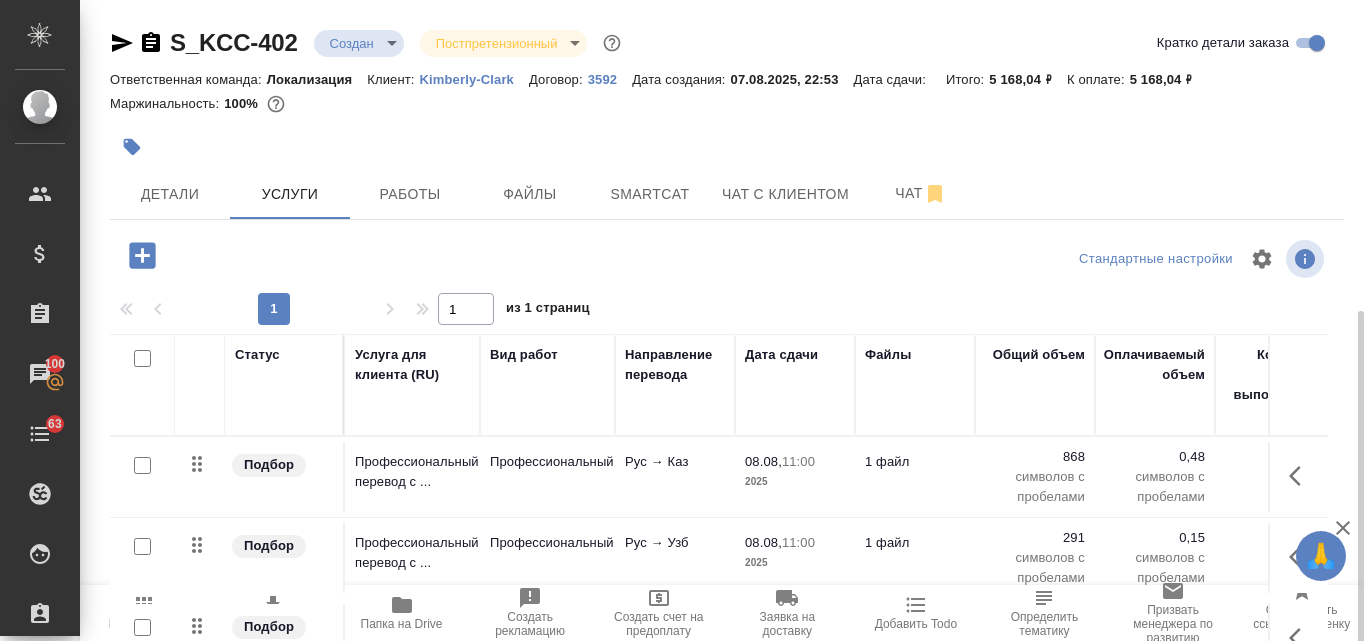 scroll, scrollTop: 174, scrollLeft: 0, axis: vertical 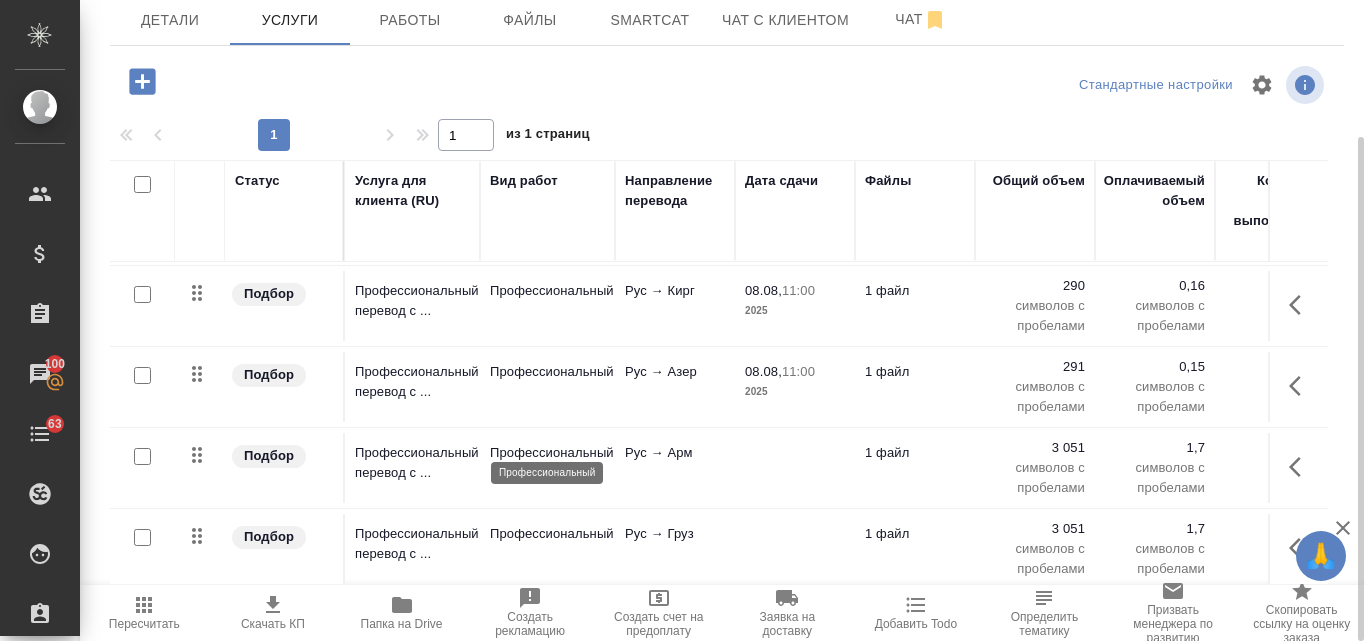 click on "Профессиональный" at bounding box center (547, 453) 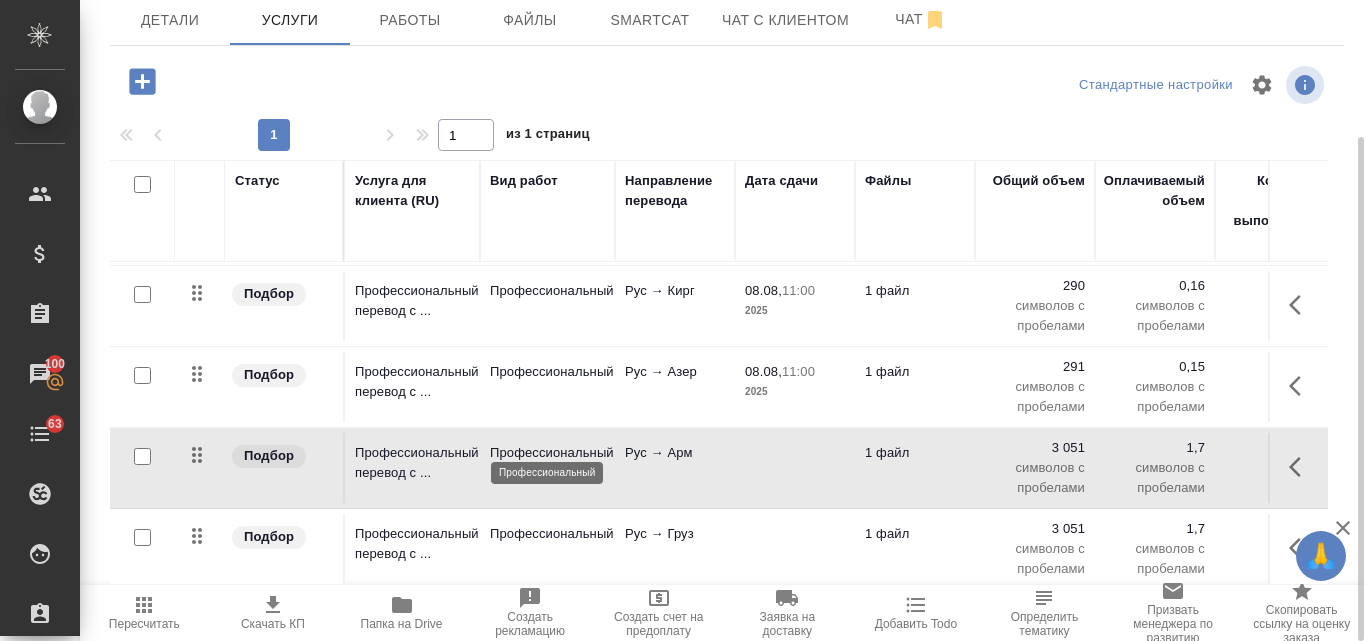 click on "Профессиональный" at bounding box center [547, 453] 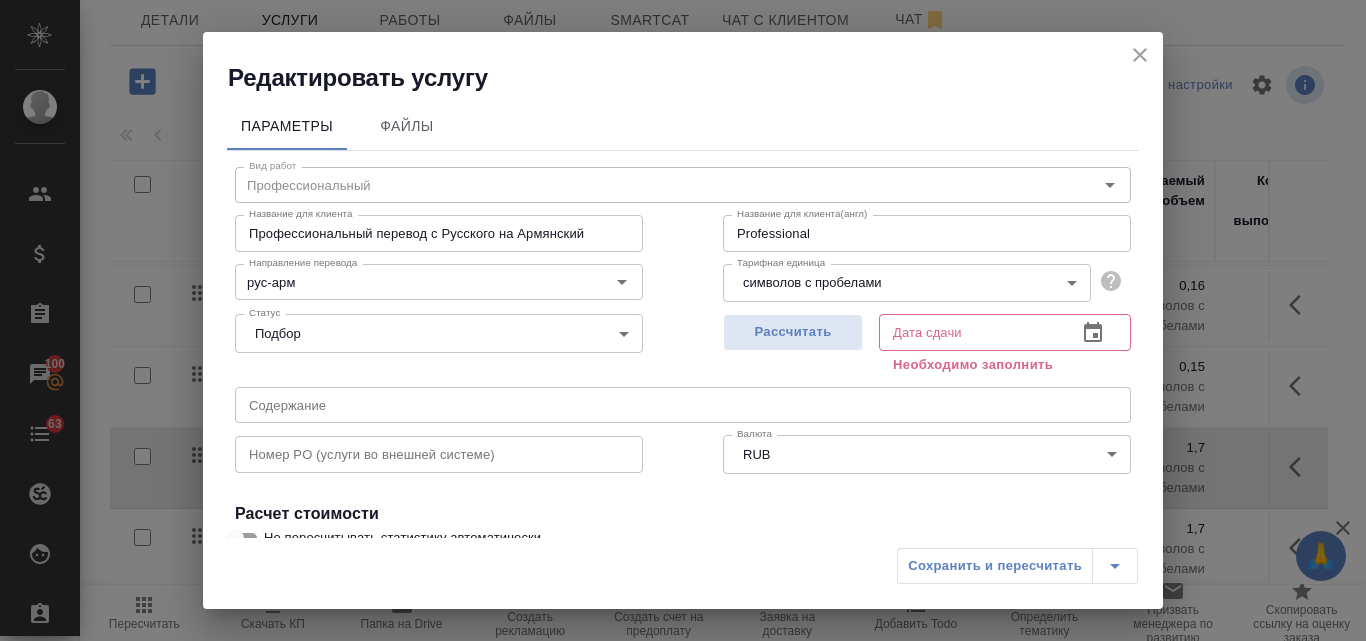 scroll, scrollTop: 200, scrollLeft: 0, axis: vertical 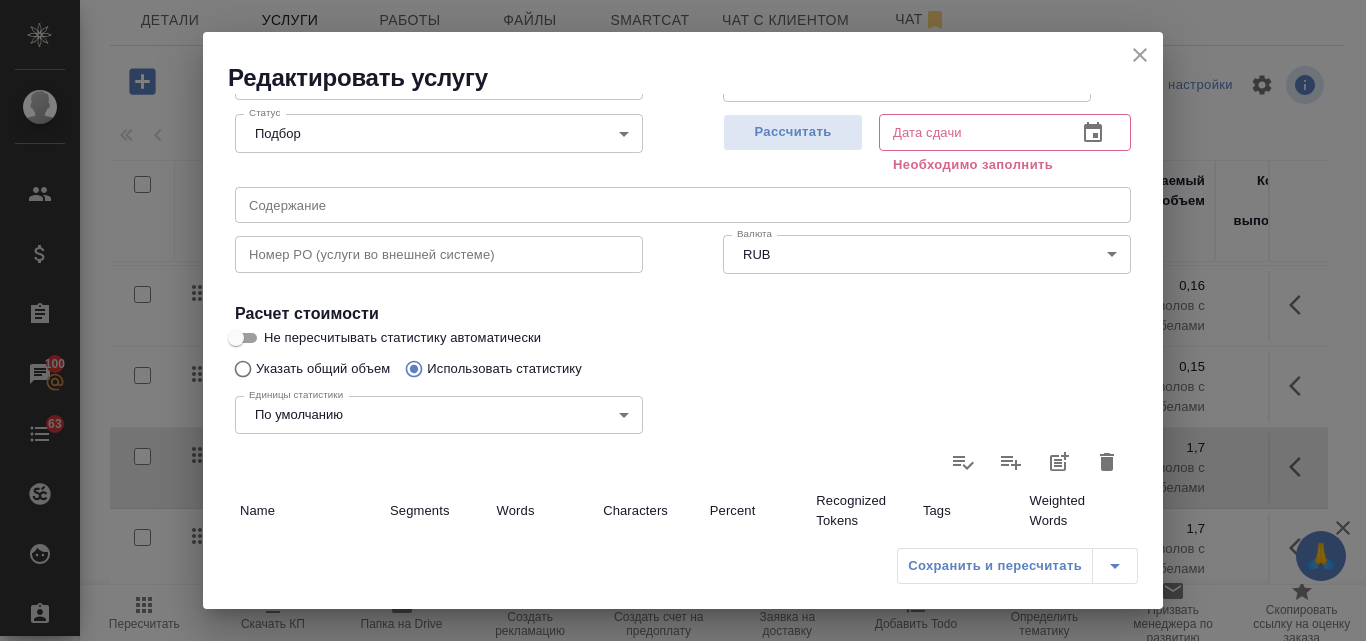 click 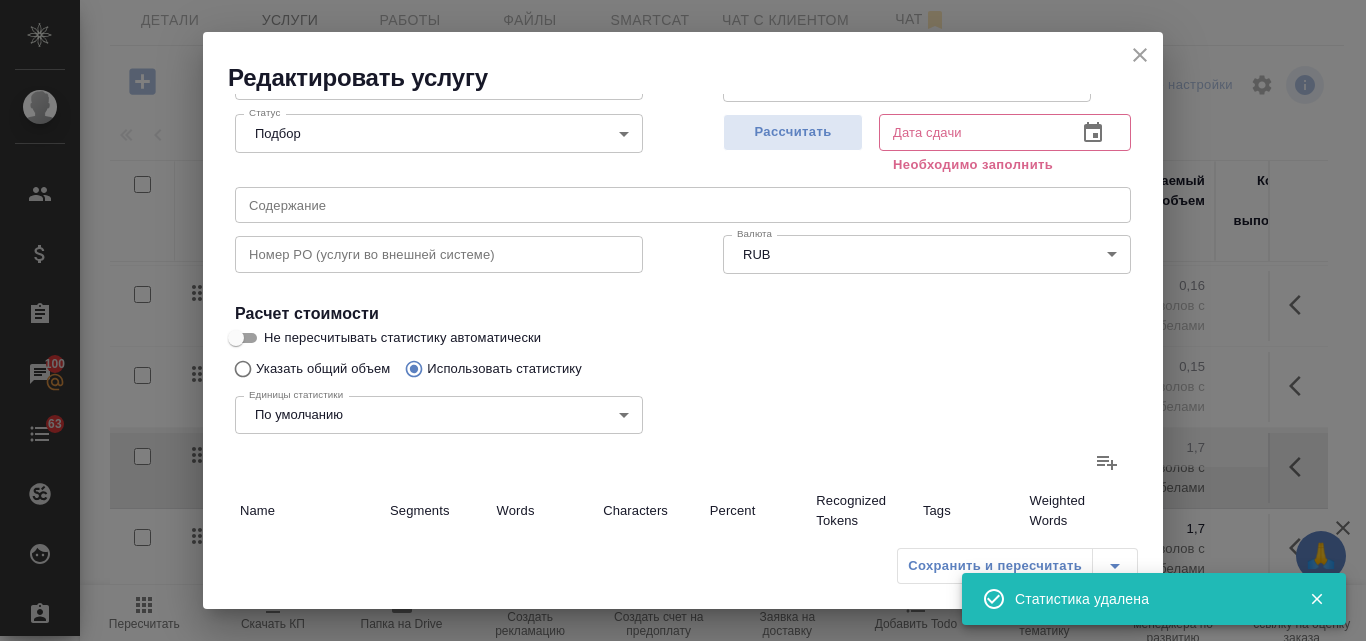type on "0" 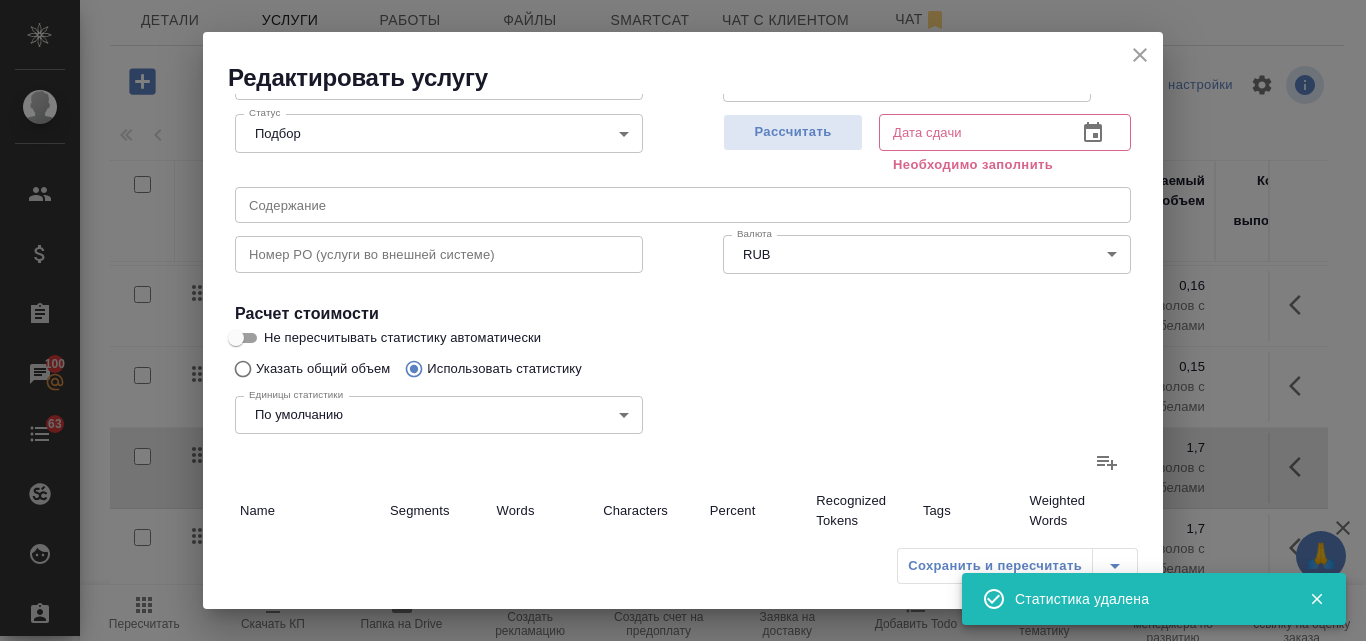click on "Указать общий объем" at bounding box center [240, 369] 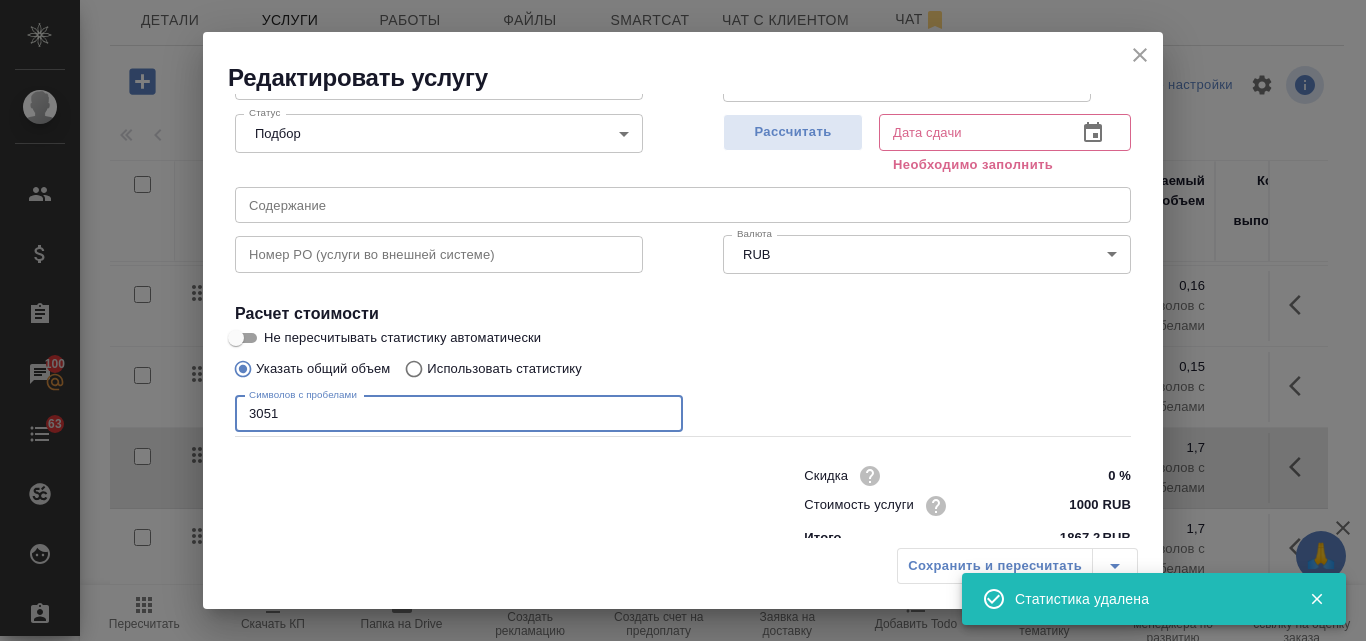 drag, startPoint x: 301, startPoint y: 417, endPoint x: 241, endPoint y: 417, distance: 60 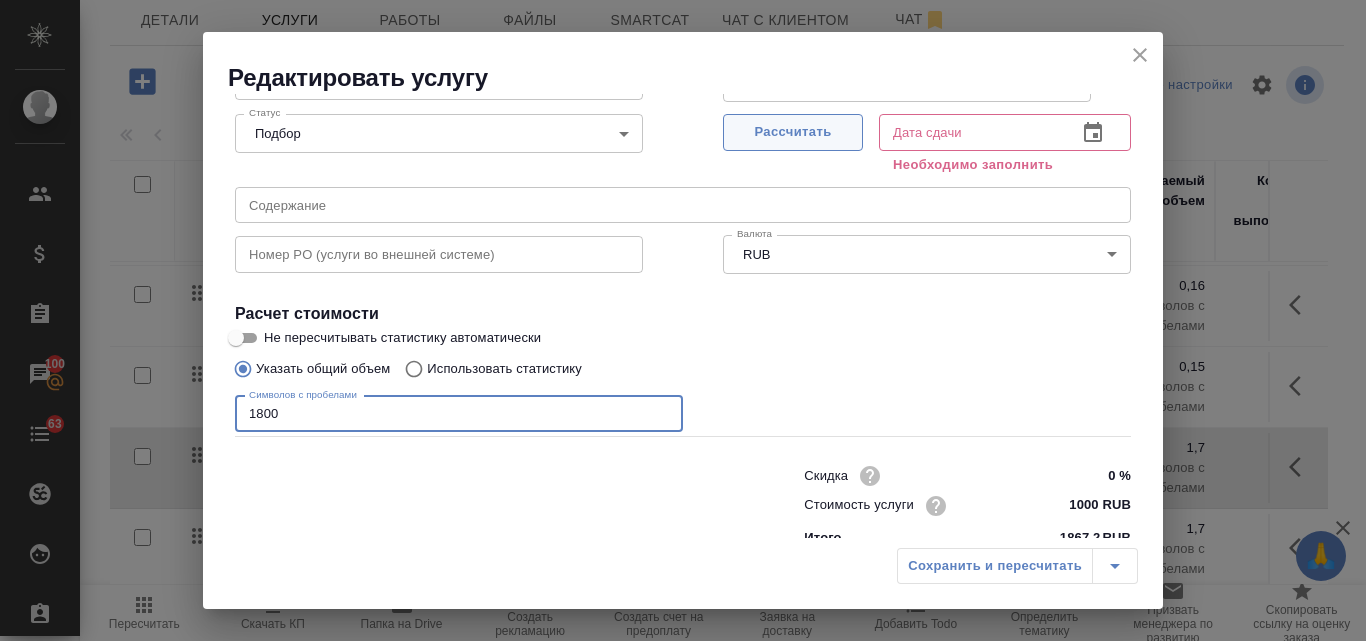 type on "1800" 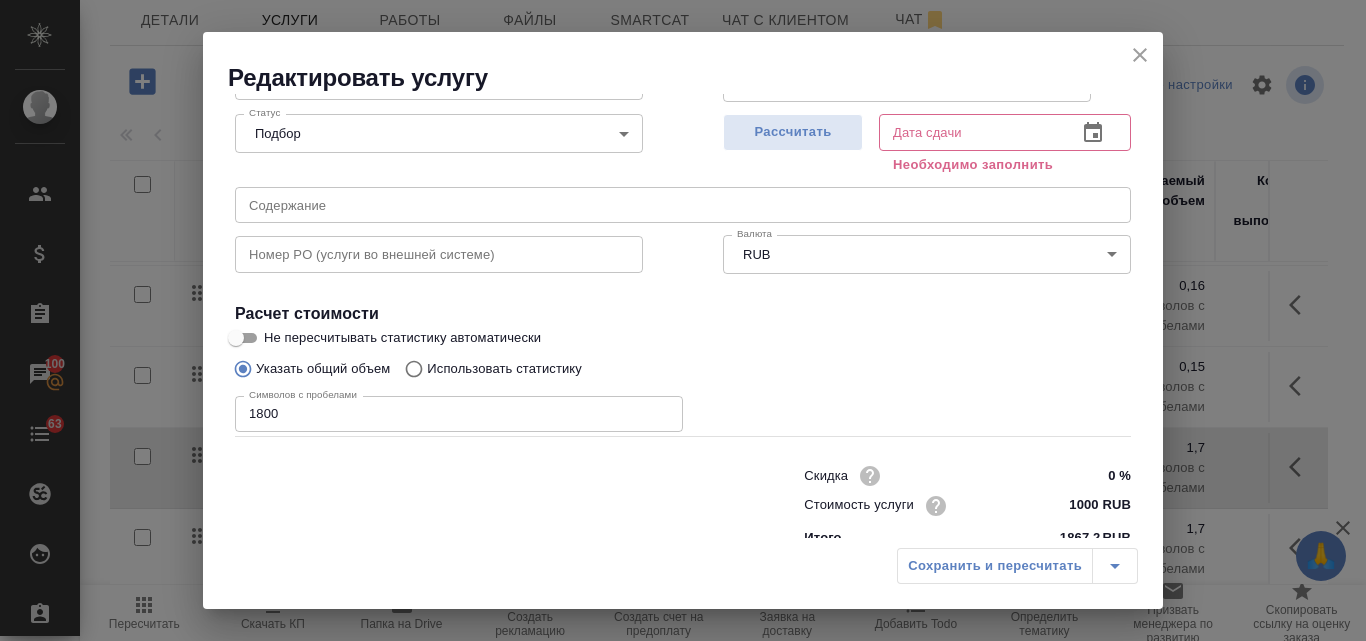 type on "08.08.2025 11:00" 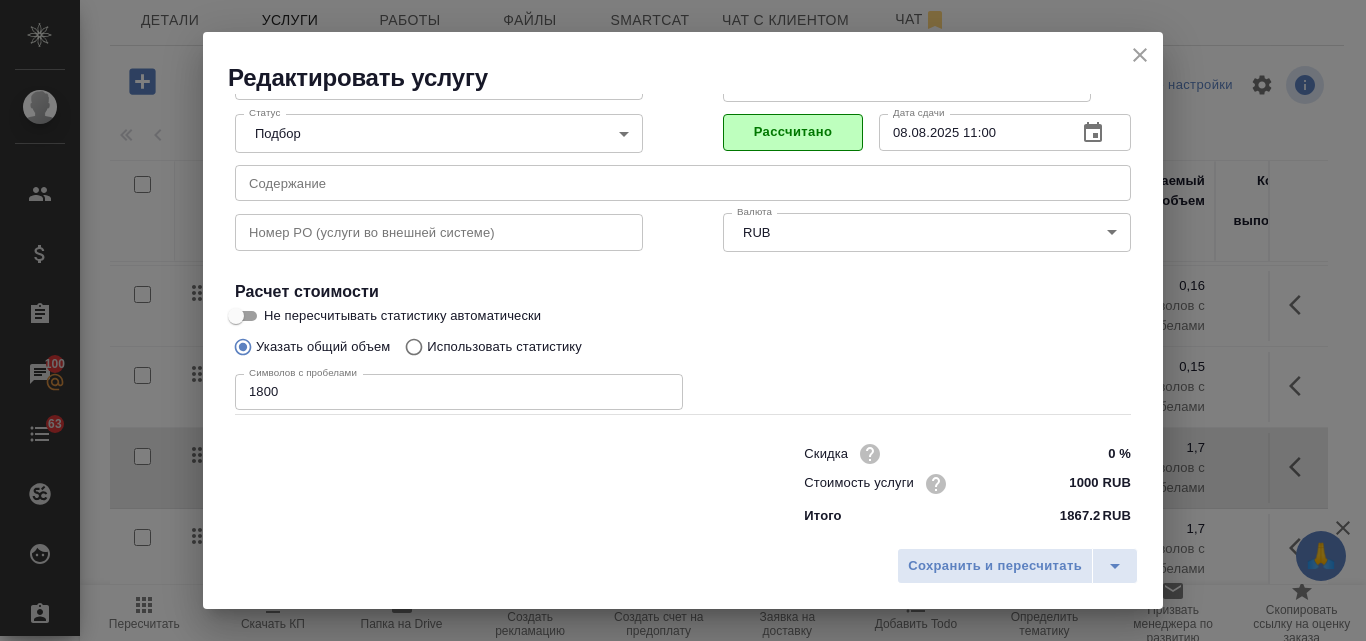 click on "Не пересчитывать статистику автоматически" at bounding box center (236, 316) 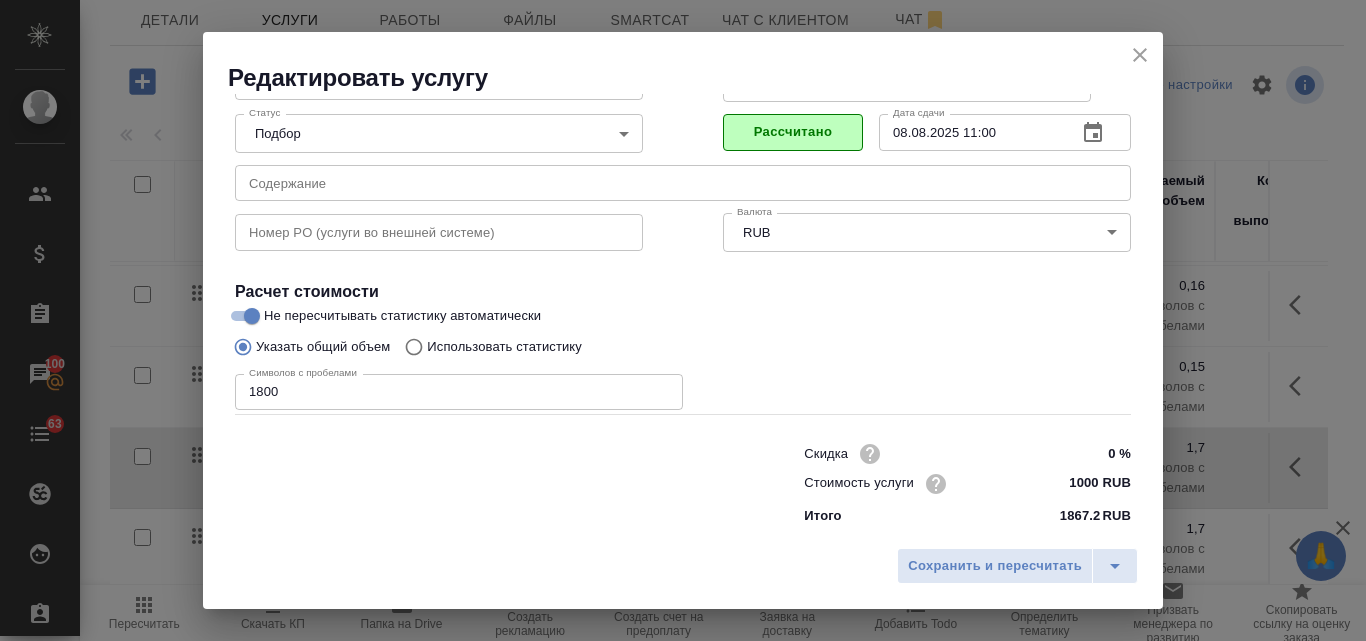 click on "Использовать статистику" at bounding box center (411, 347) 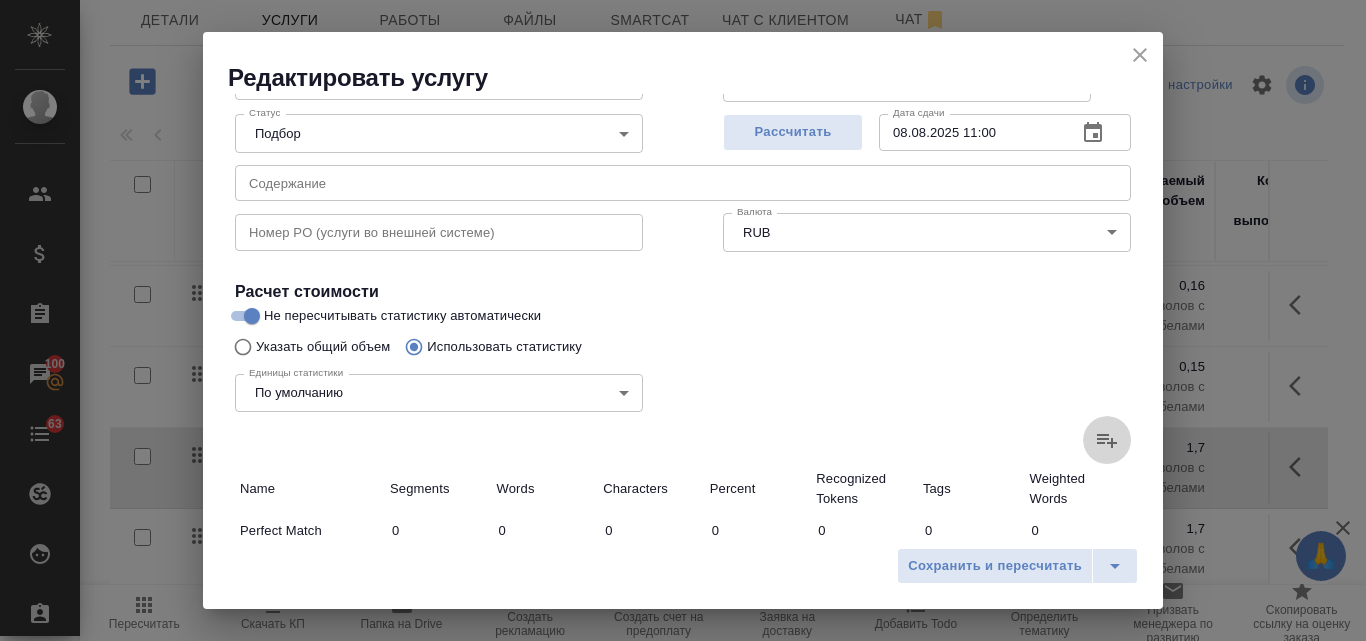 click 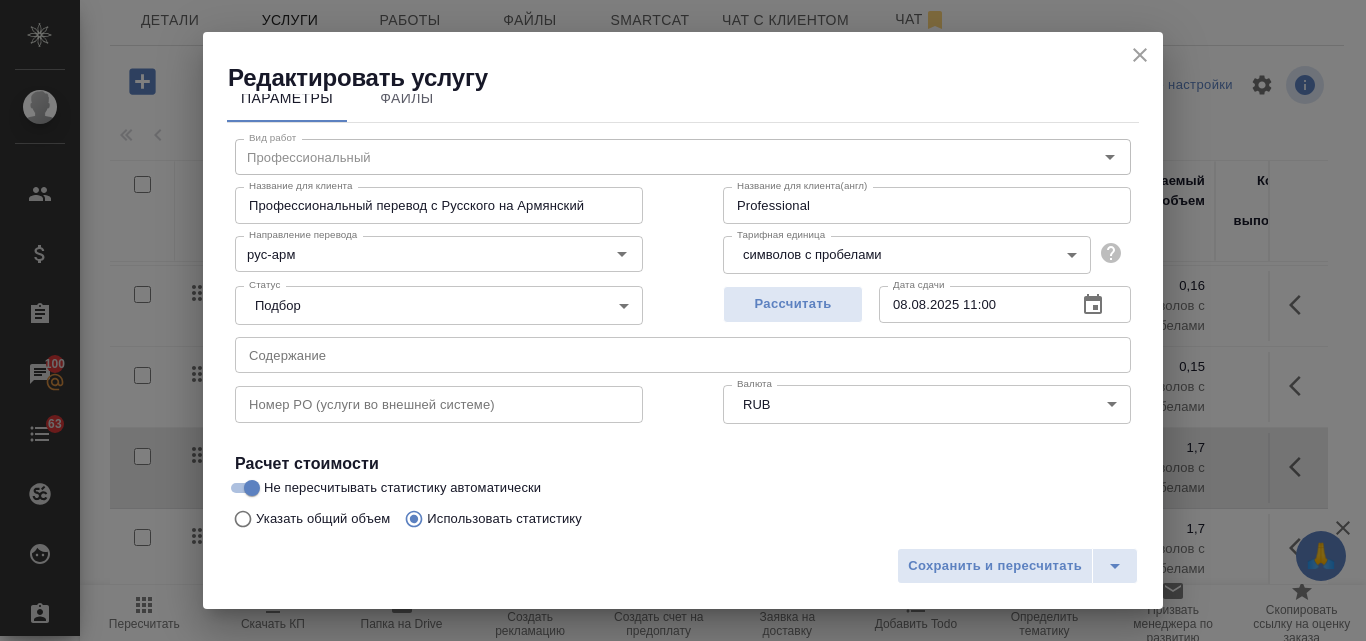 scroll, scrollTop: 0, scrollLeft: 0, axis: both 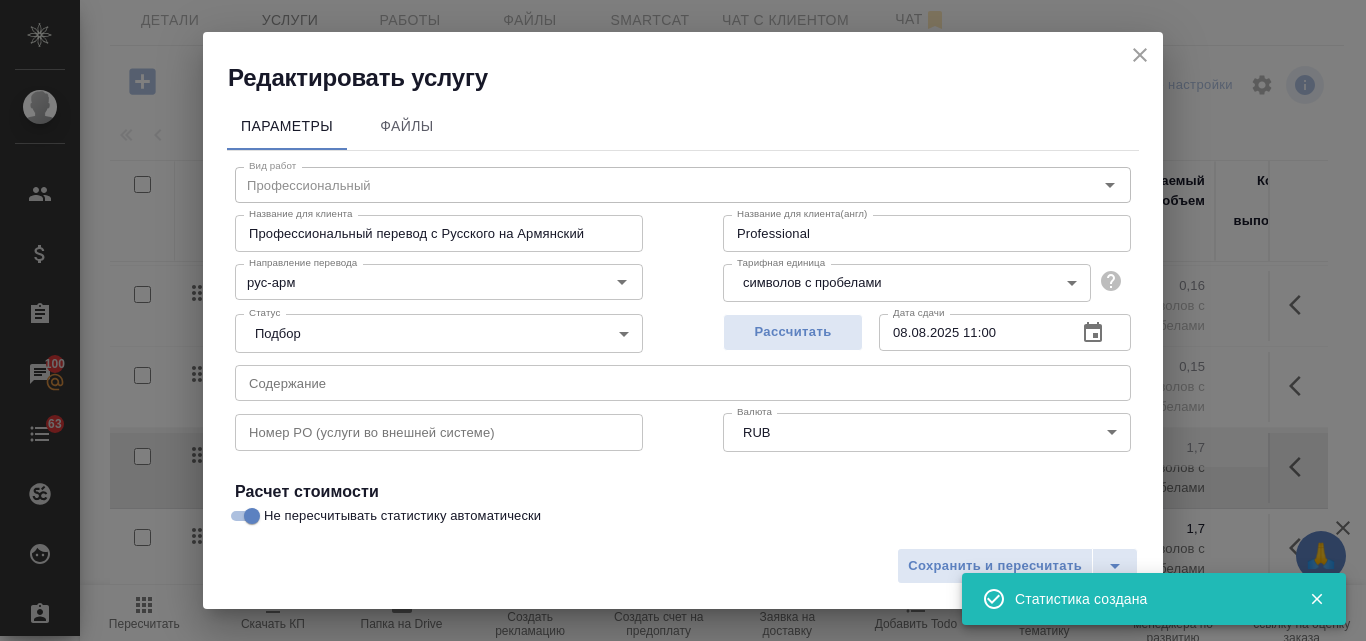 type on "0" 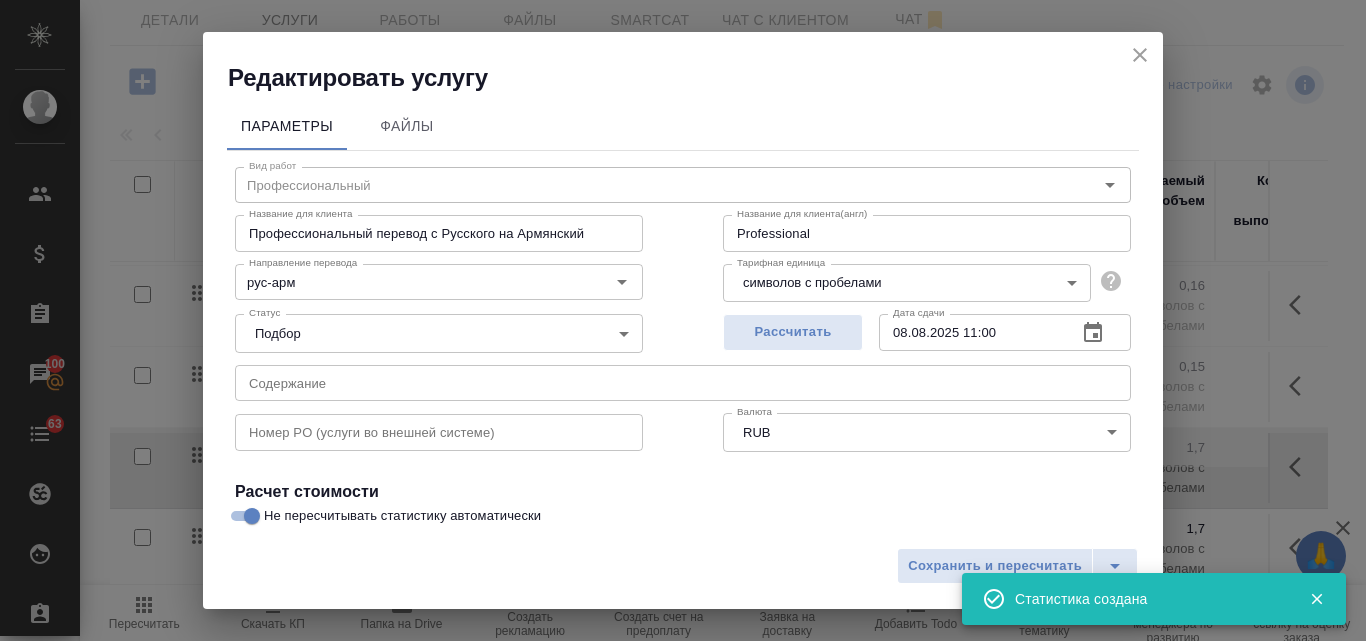 type on "0" 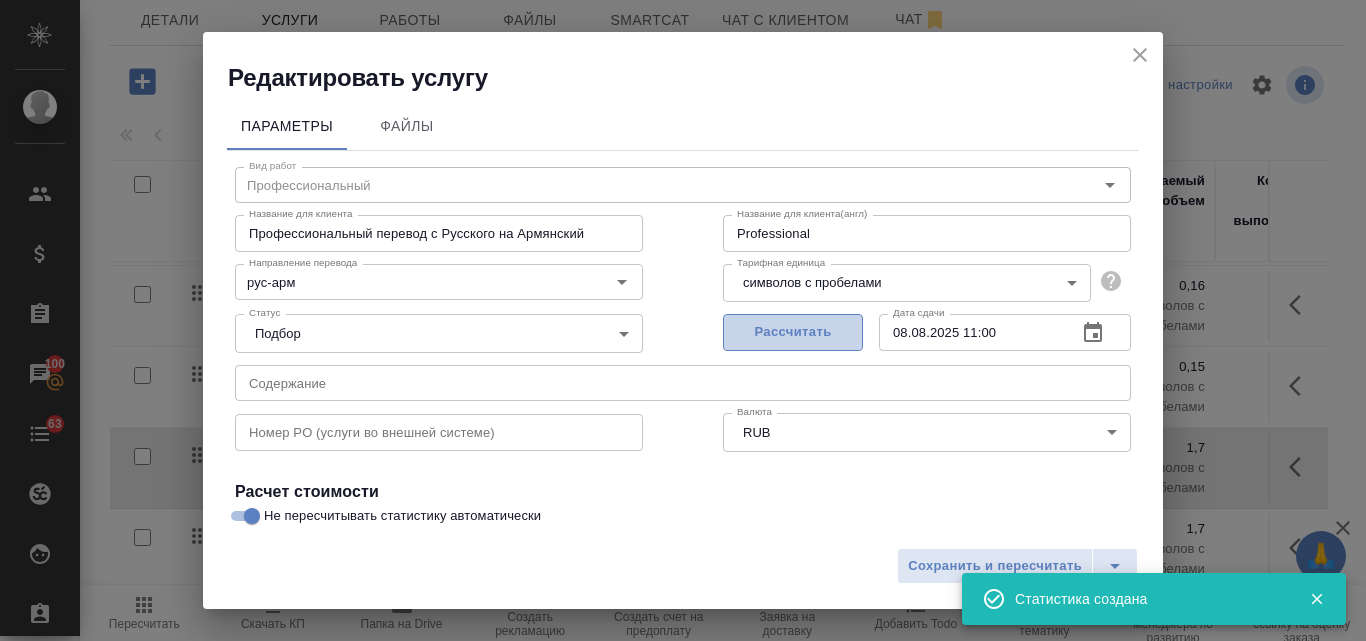 click on "Рассчитать" at bounding box center [793, 332] 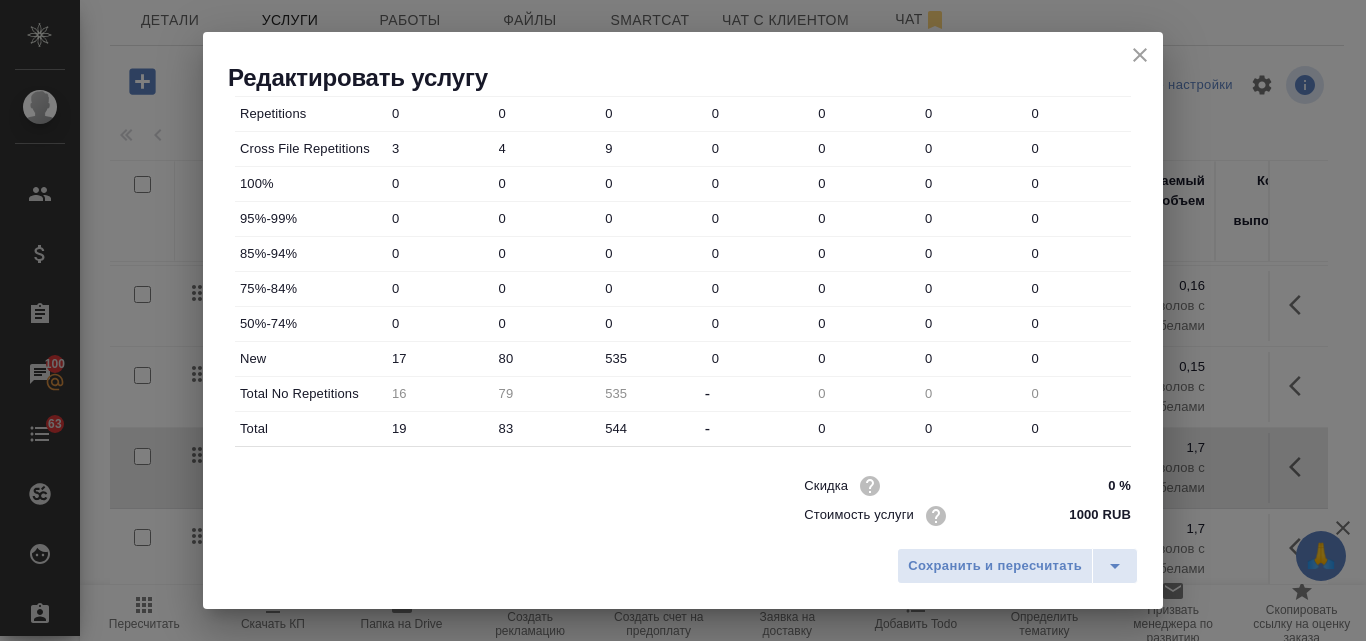 scroll, scrollTop: 723, scrollLeft: 0, axis: vertical 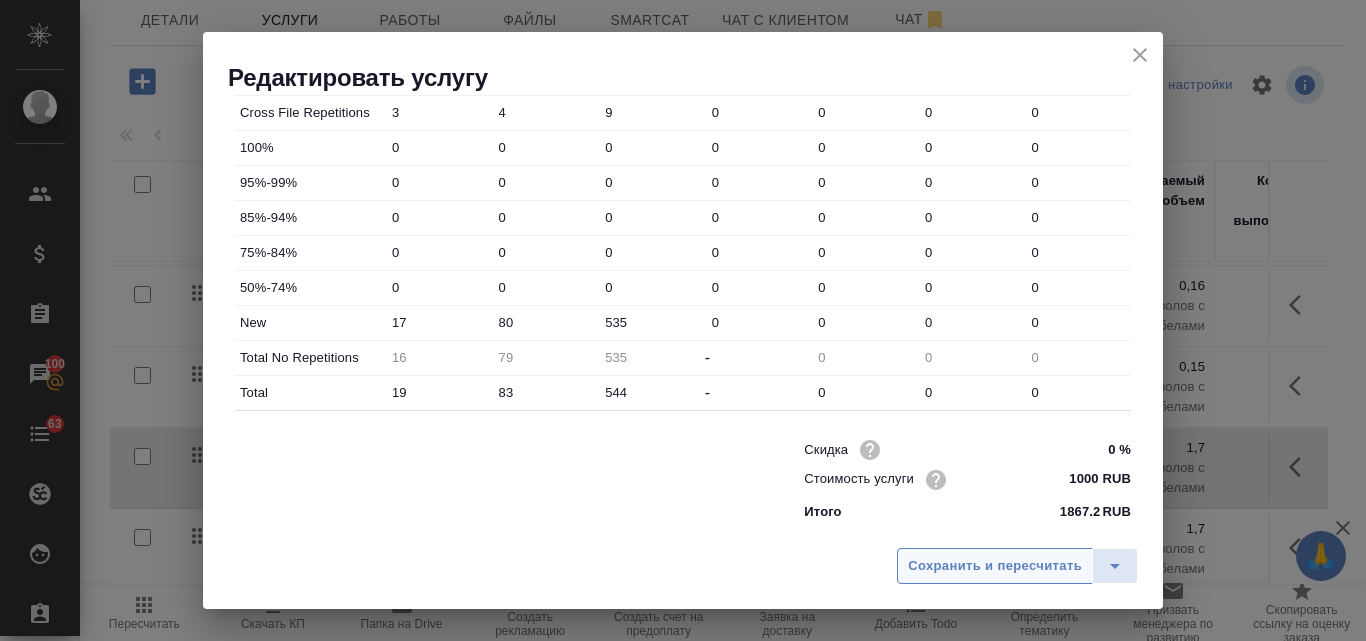 click on "Сохранить и пересчитать" at bounding box center (995, 566) 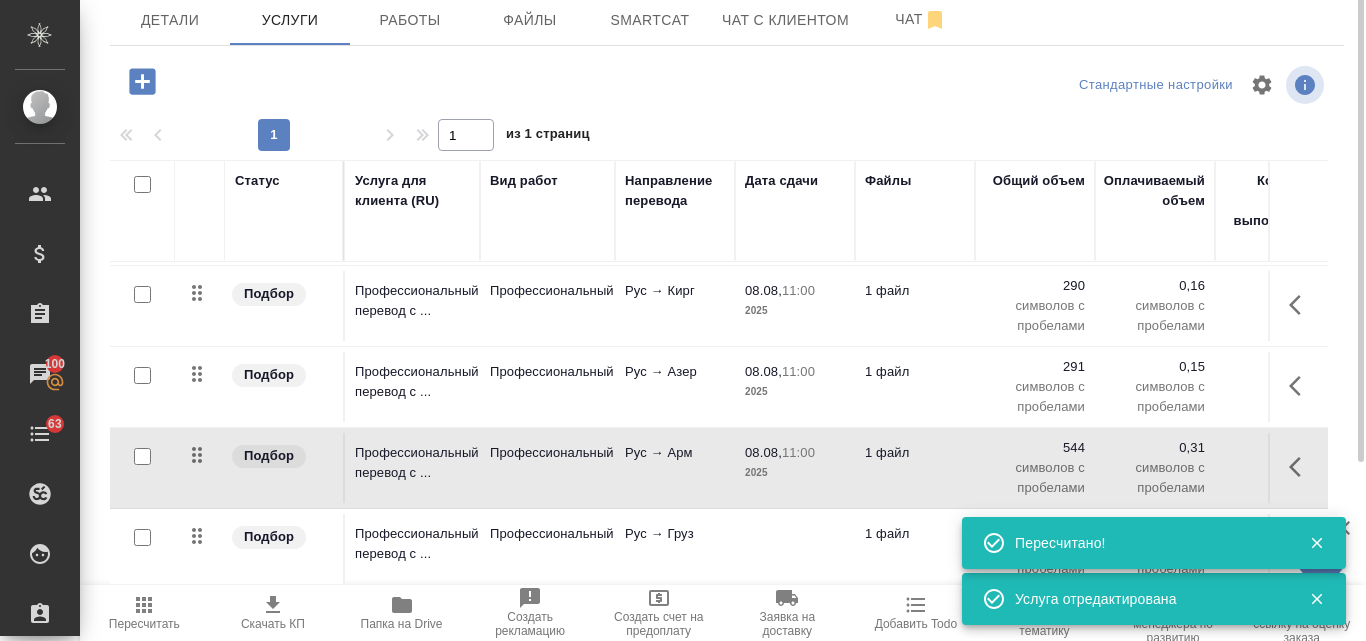 scroll, scrollTop: 0, scrollLeft: 0, axis: both 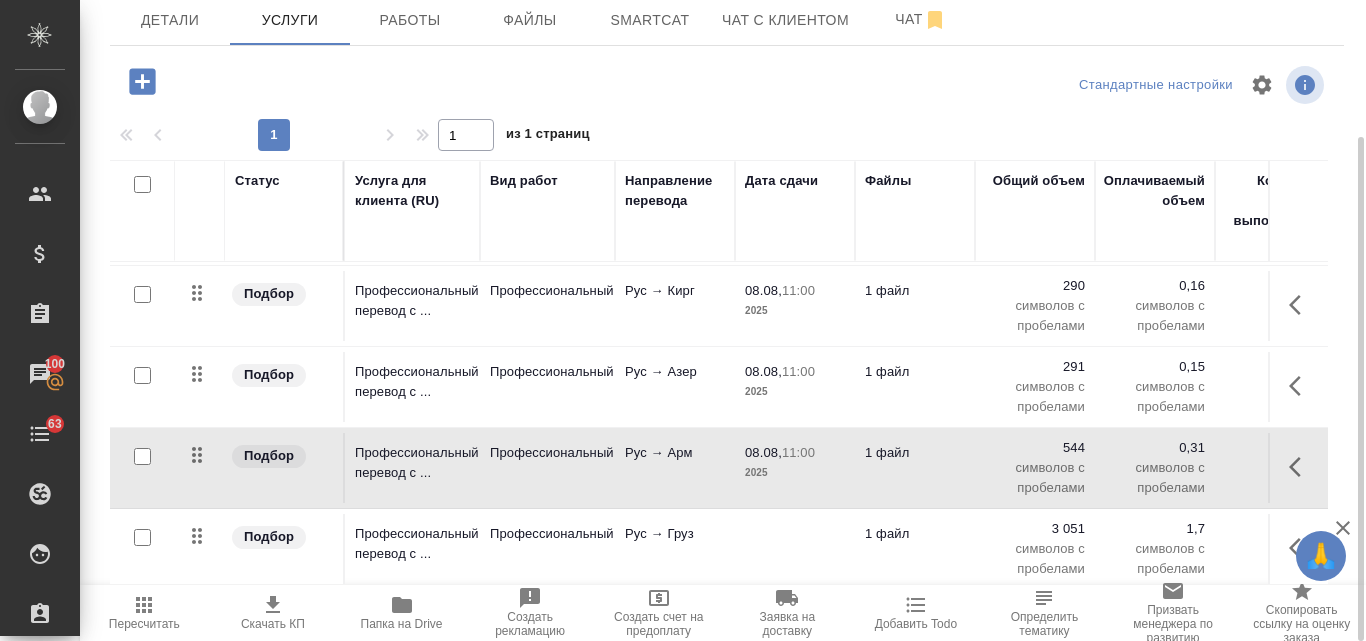 click on "Рус → Груз" at bounding box center (675, 129) 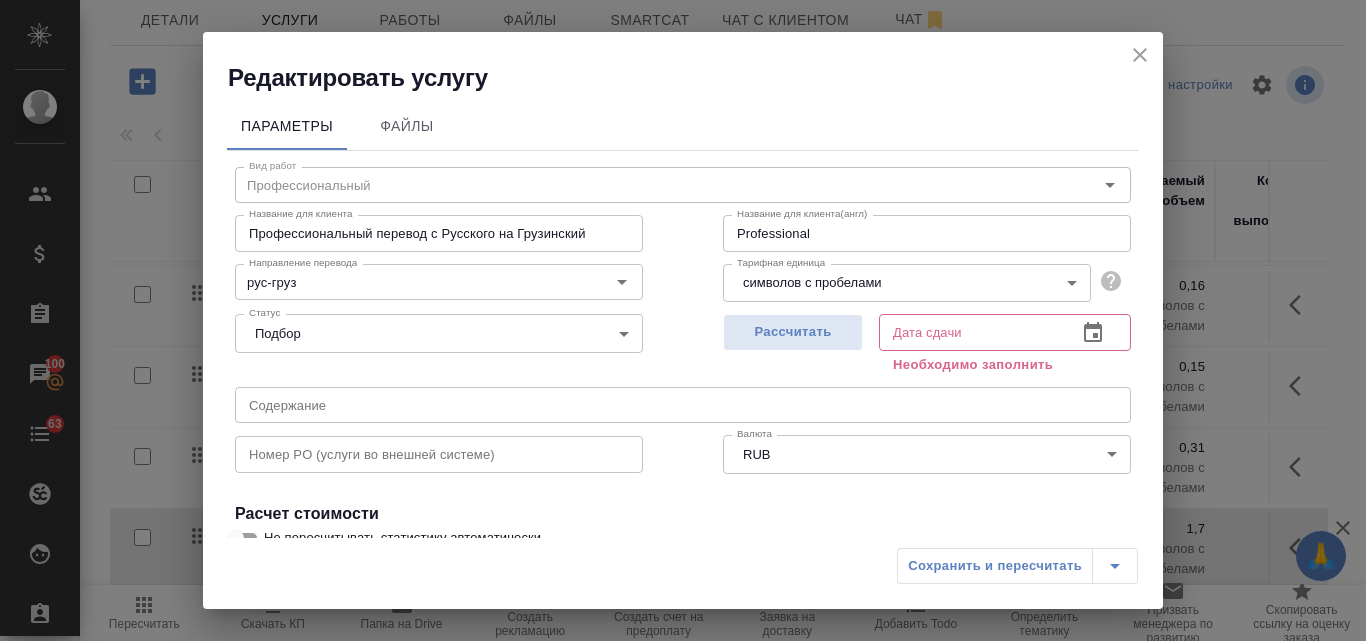 scroll, scrollTop: 200, scrollLeft: 0, axis: vertical 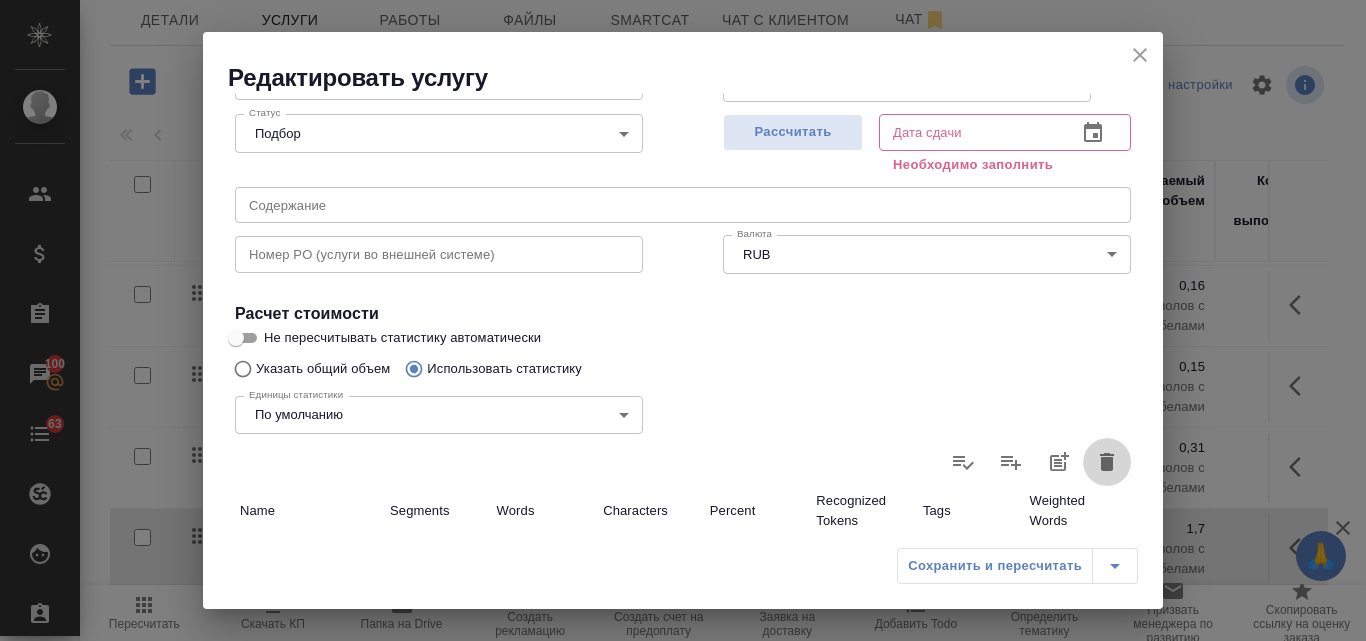 click 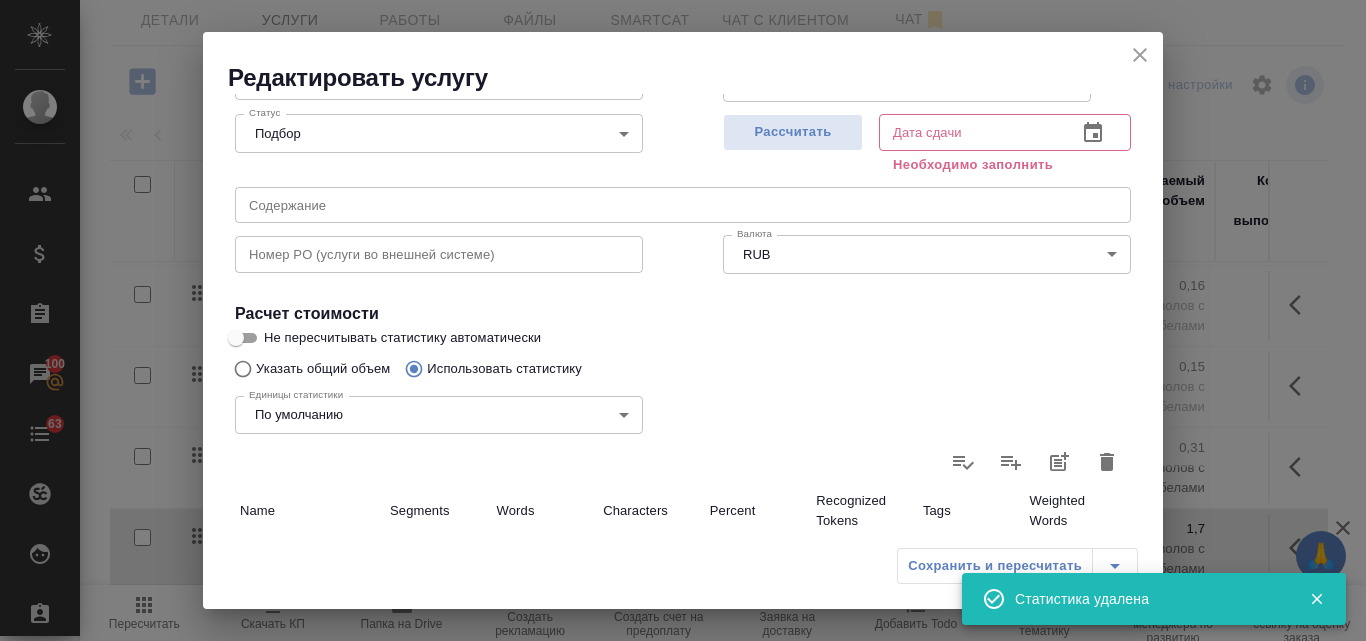 type on "0" 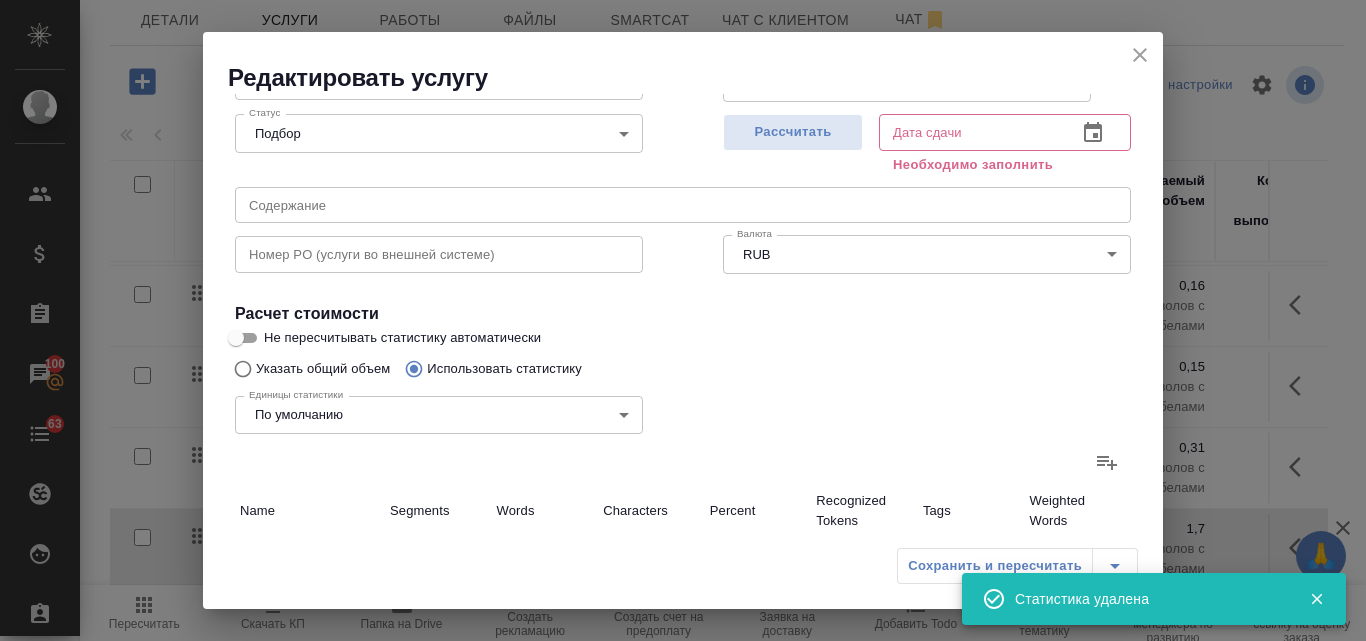 click on "Не пересчитывать статистику автоматически" at bounding box center (236, 338) 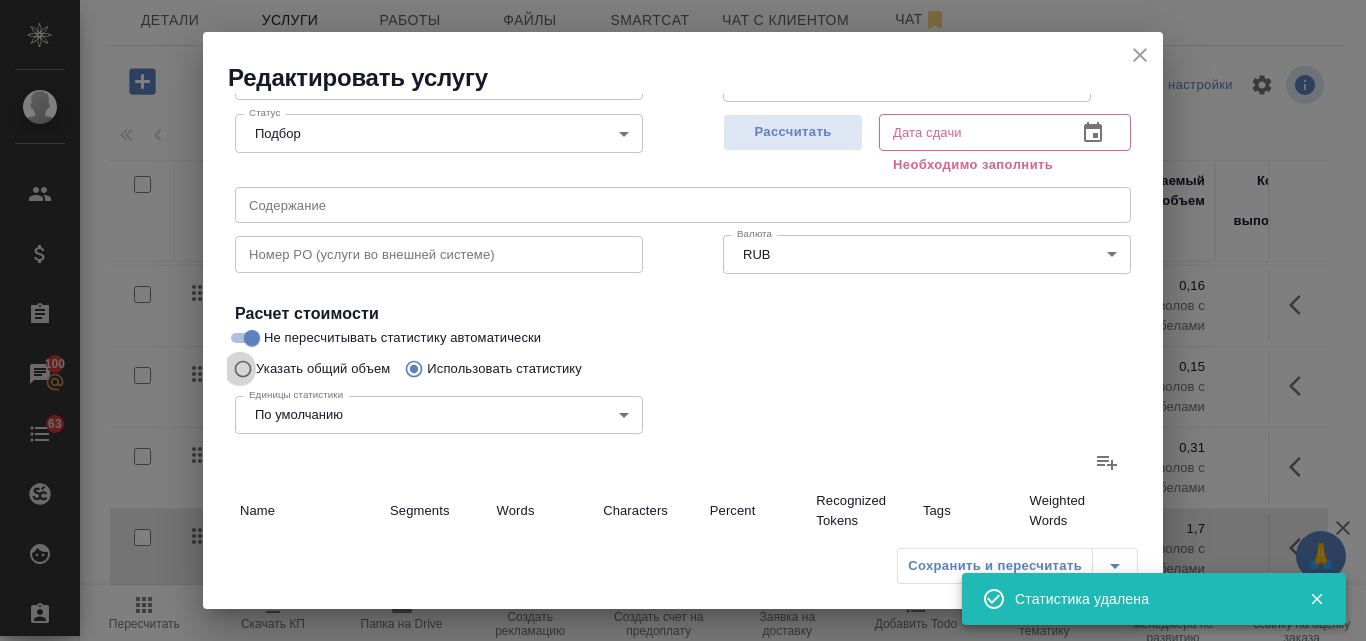 click on "Указать общий объем" at bounding box center [240, 369] 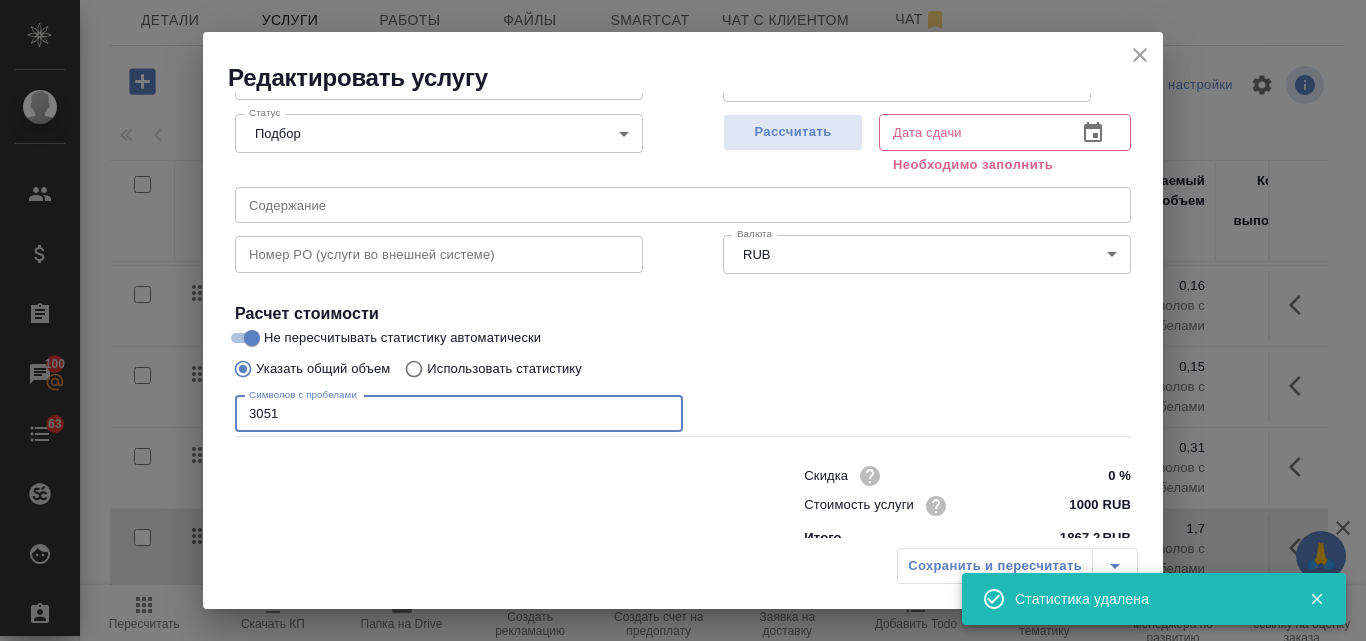 drag, startPoint x: 291, startPoint y: 416, endPoint x: 241, endPoint y: 417, distance: 50.01 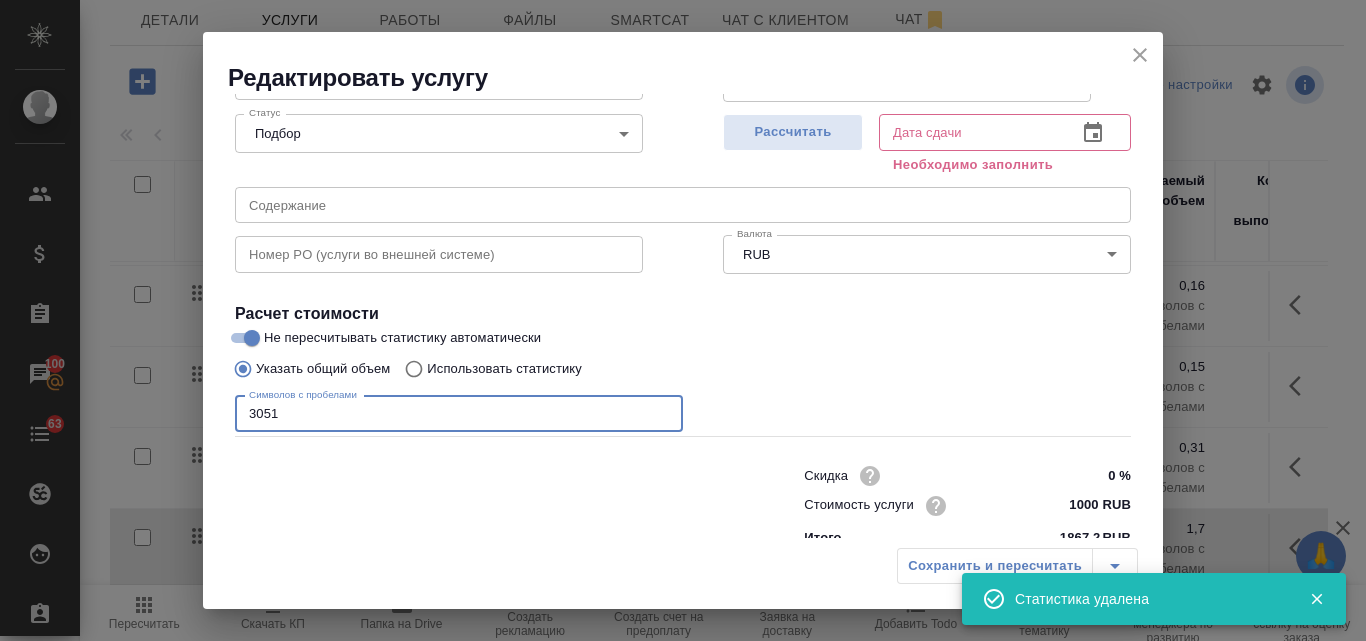 click on "3051" at bounding box center [459, 414] 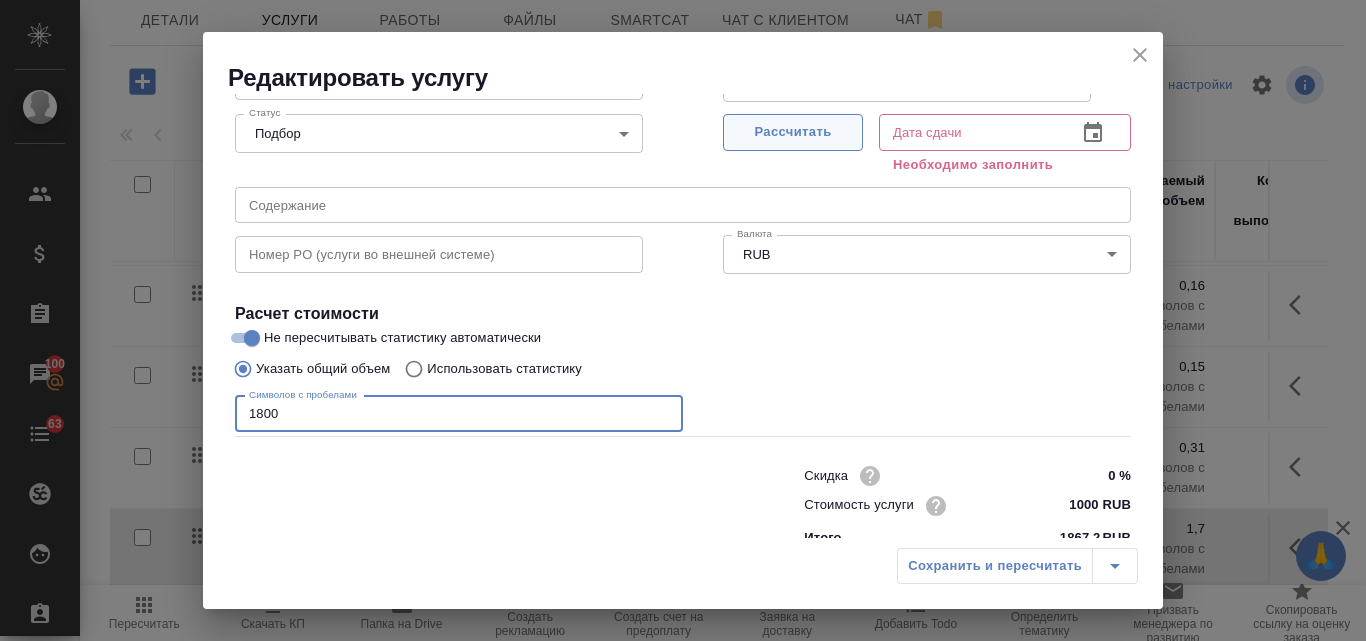 type on "1800" 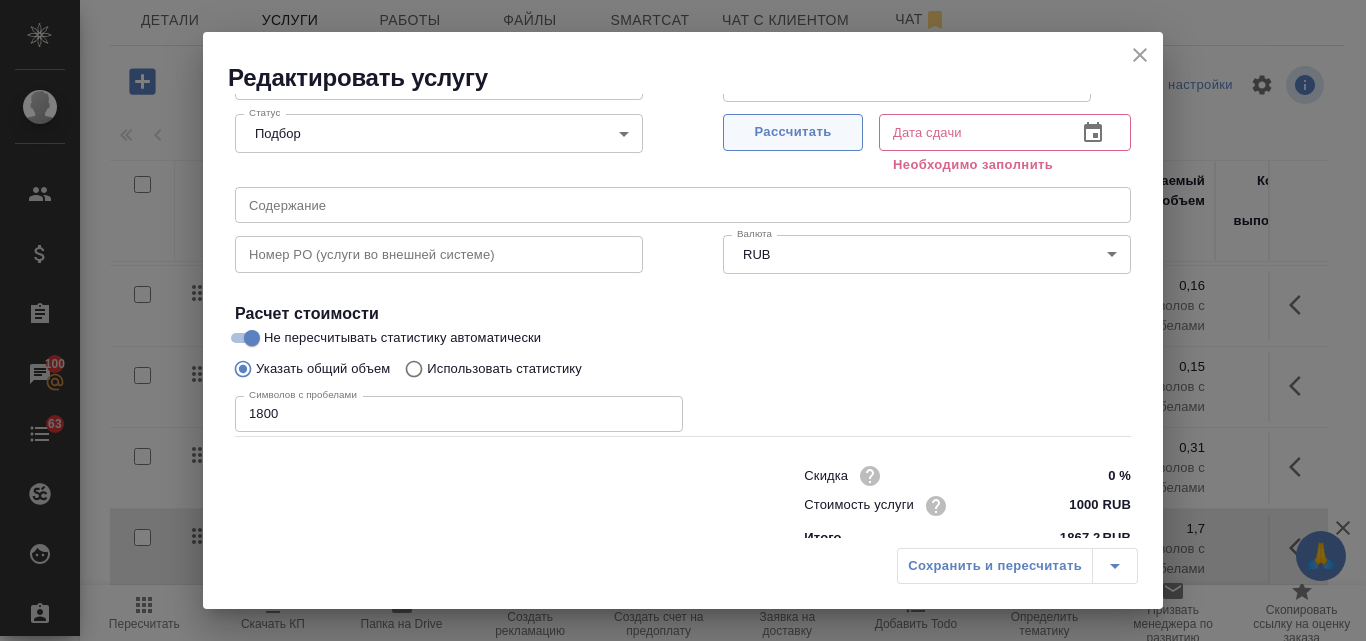 type on "08.08.2025 11:00" 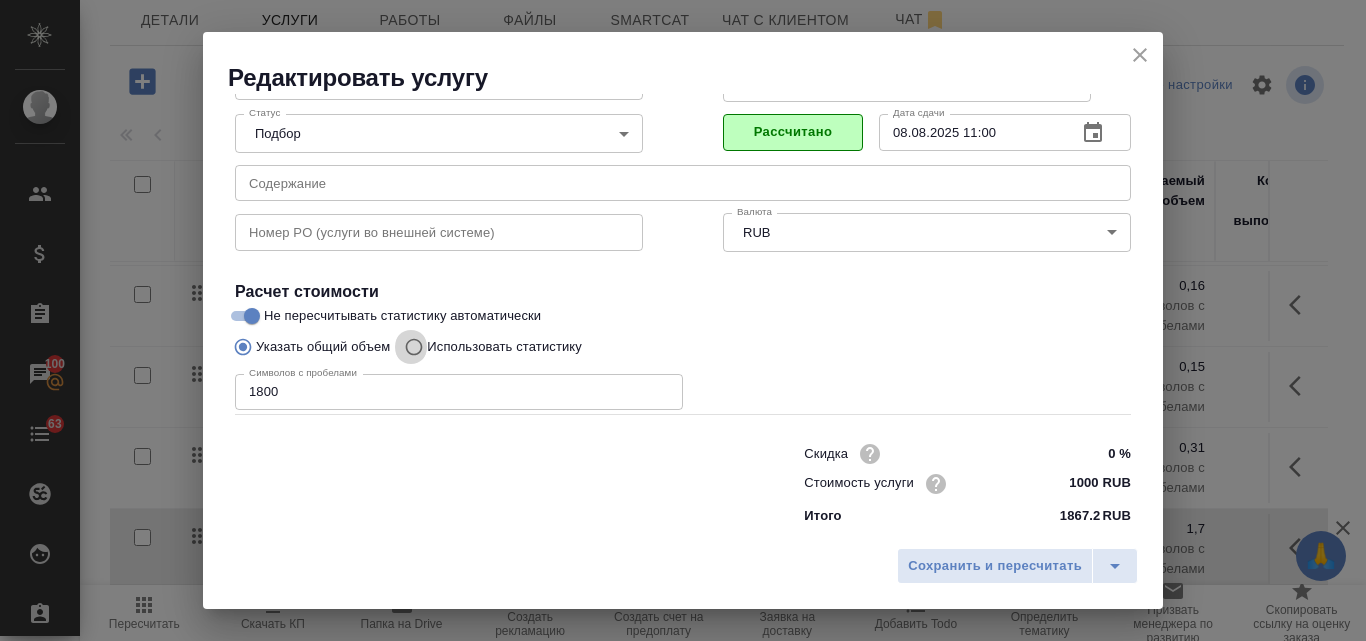 click on "Использовать статистику" at bounding box center (411, 347) 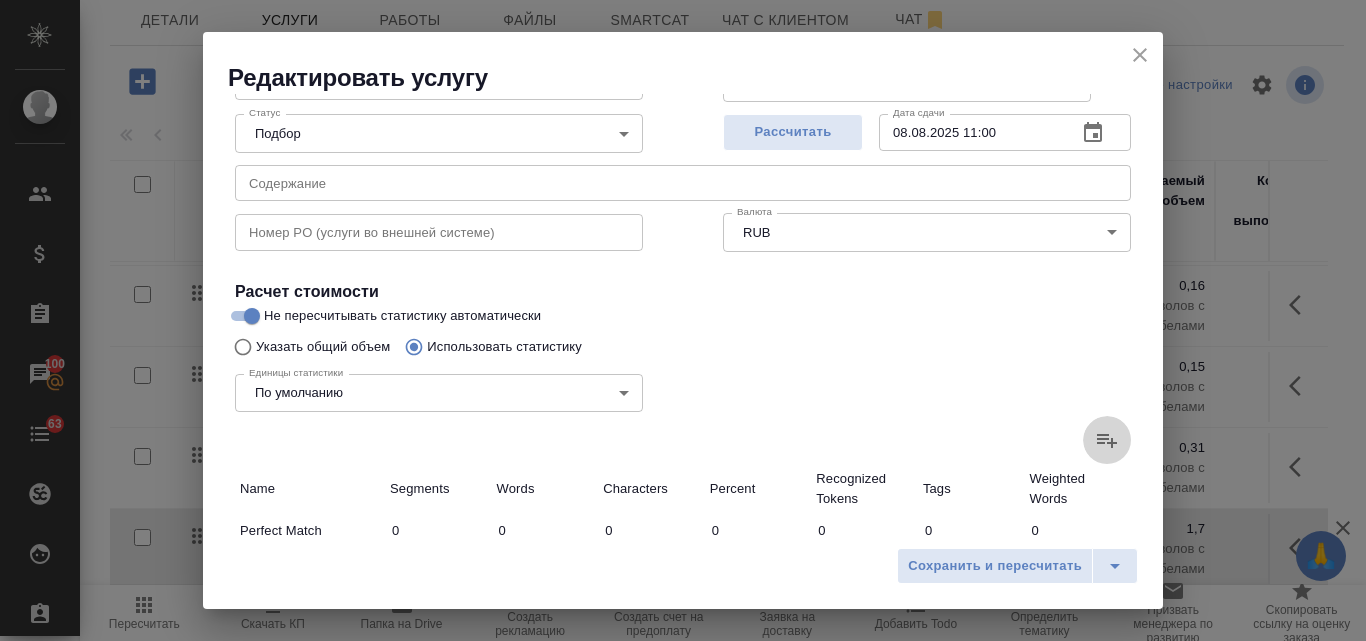 click 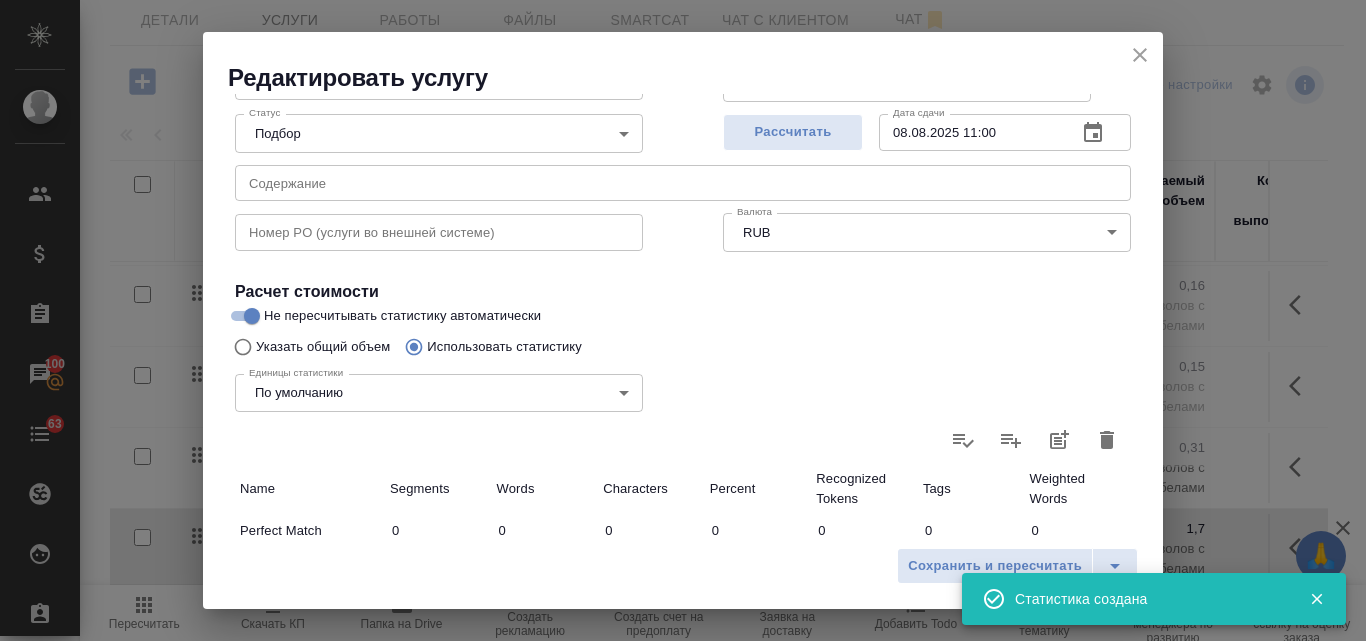 type on "0" 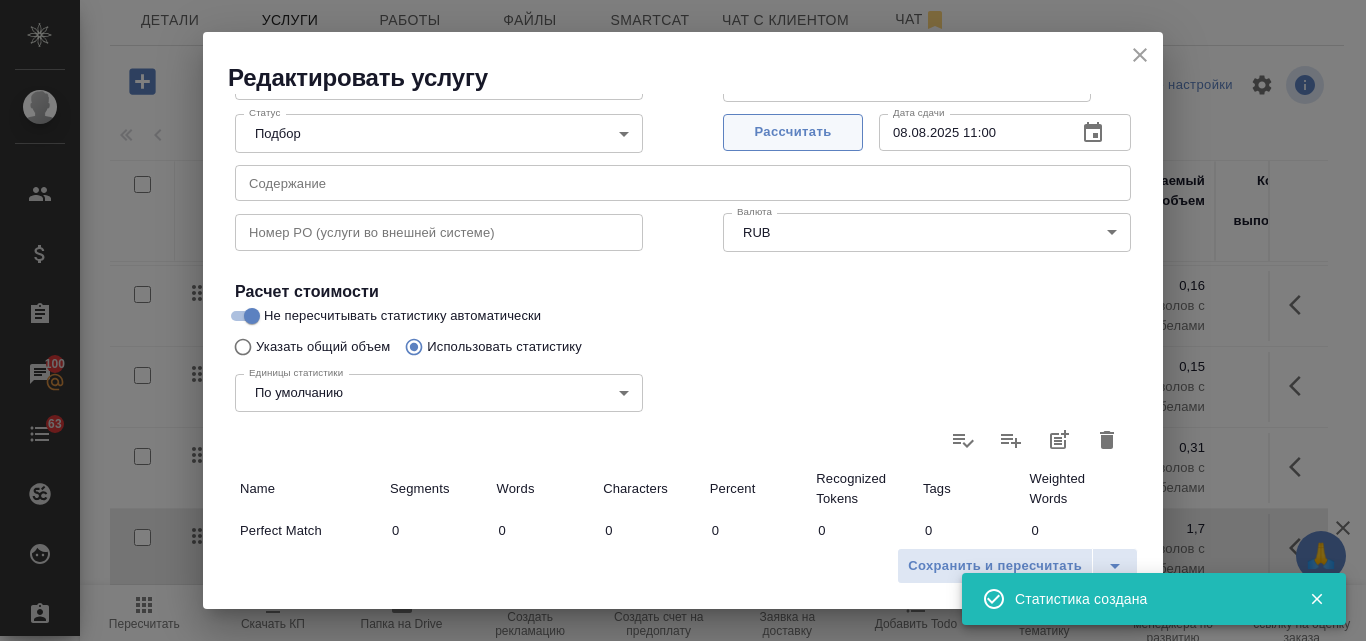 click on "Рассчитать" at bounding box center [793, 132] 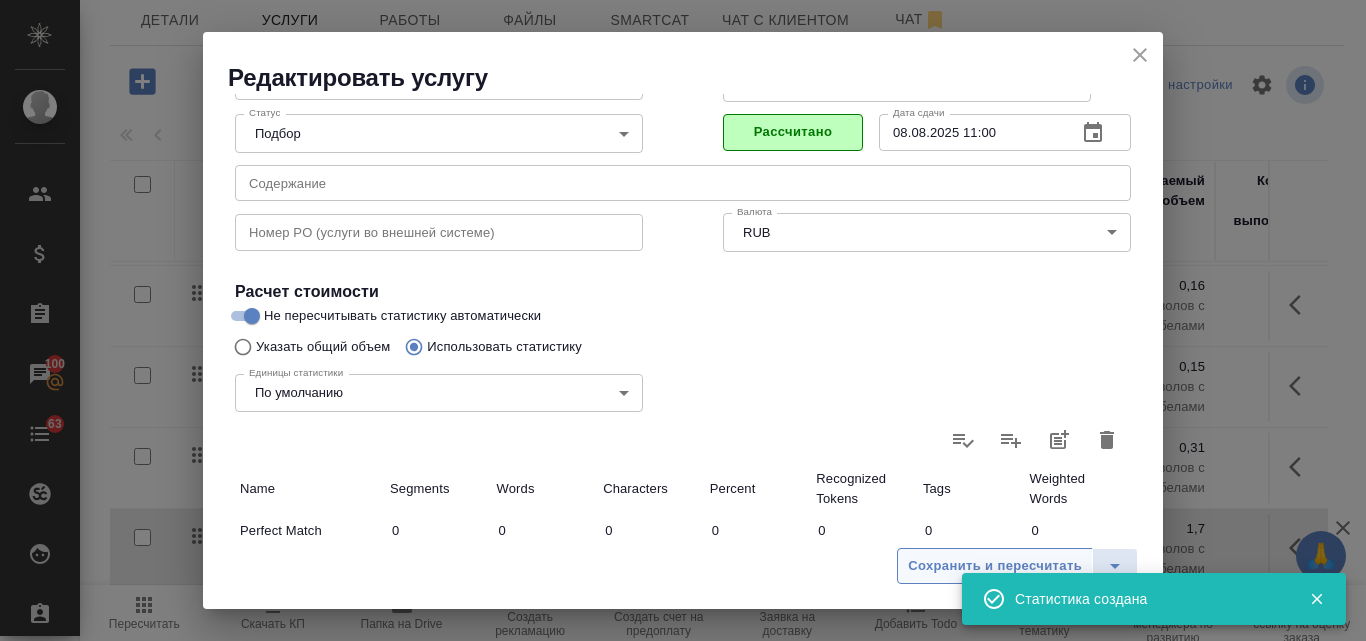 click on "Сохранить и пересчитать" at bounding box center (995, 566) 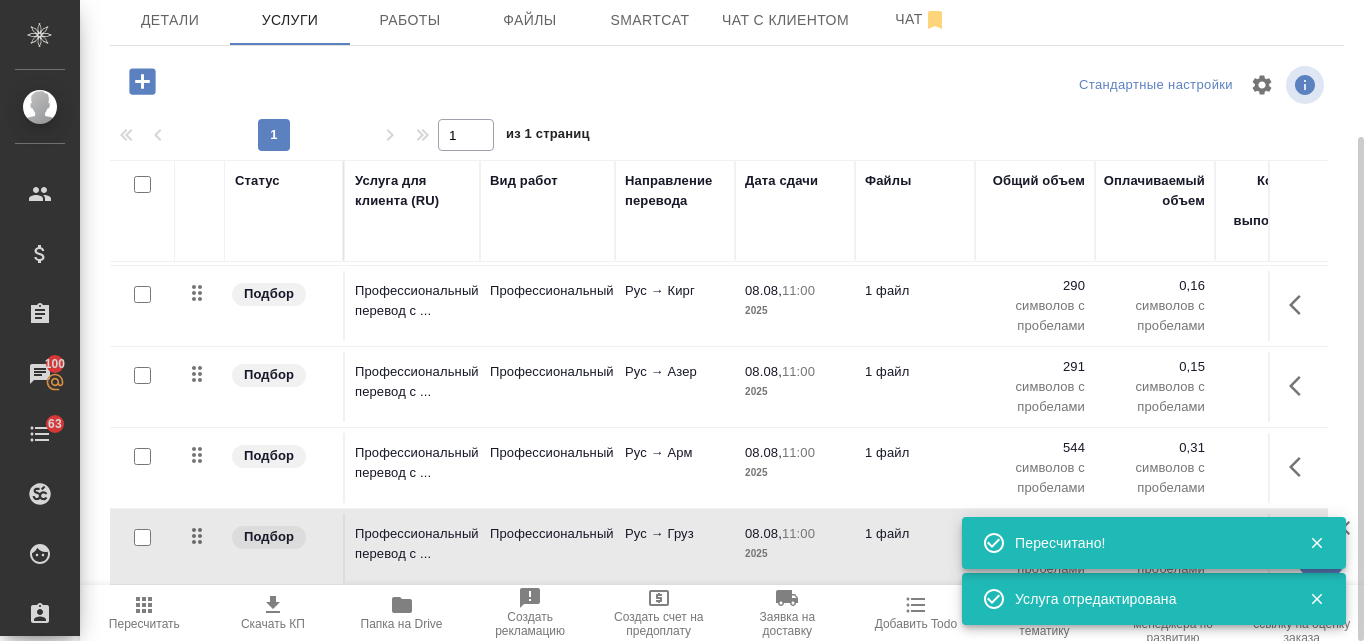 scroll, scrollTop: 0, scrollLeft: 0, axis: both 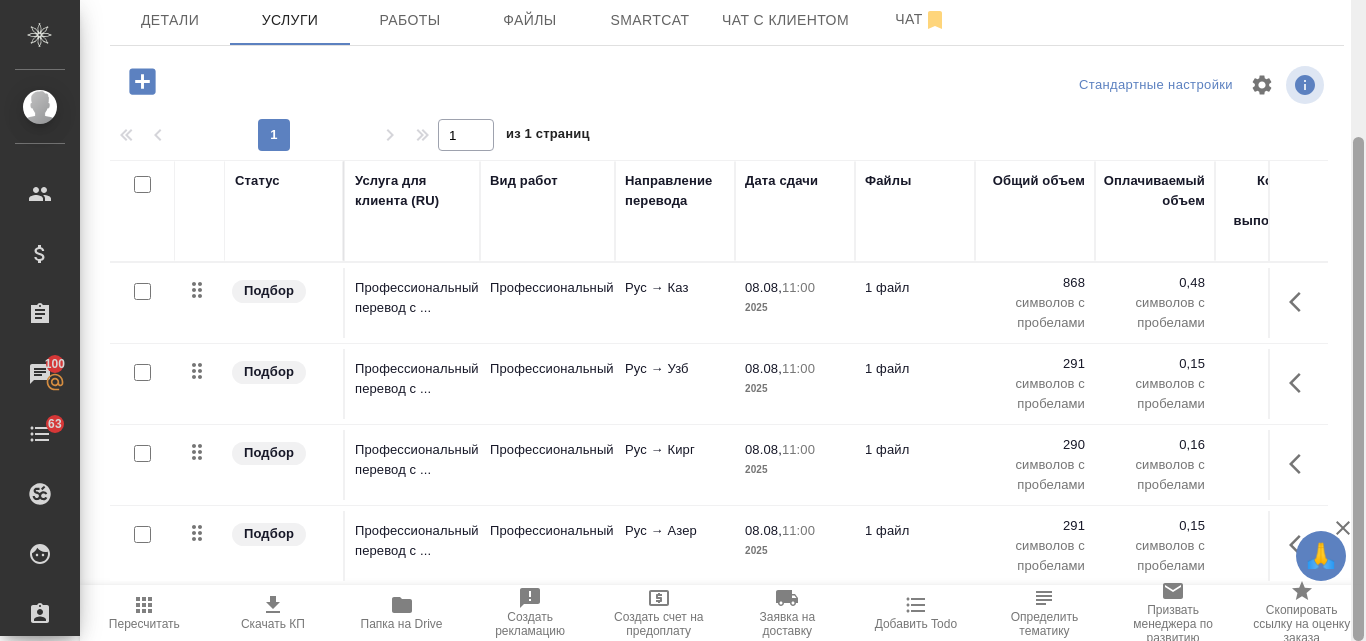 drag, startPoint x: 1362, startPoint y: 272, endPoint x: 1331, endPoint y: 444, distance: 174.77129 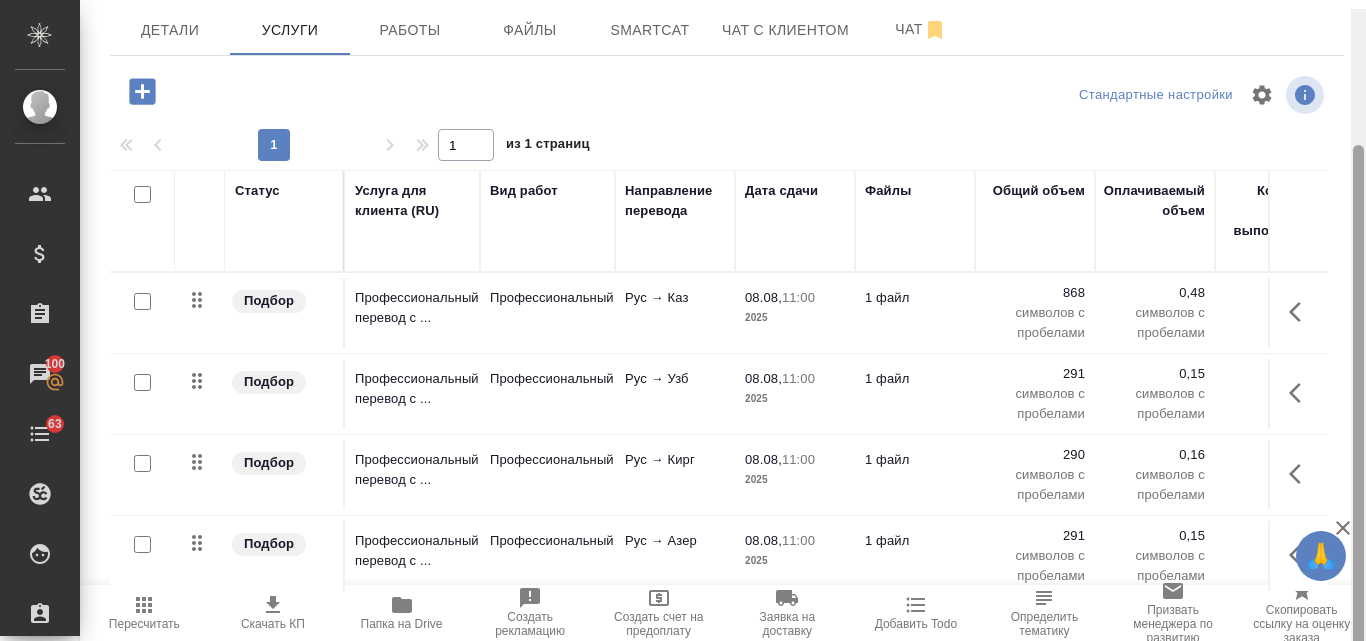 scroll, scrollTop: 174, scrollLeft: 0, axis: vertical 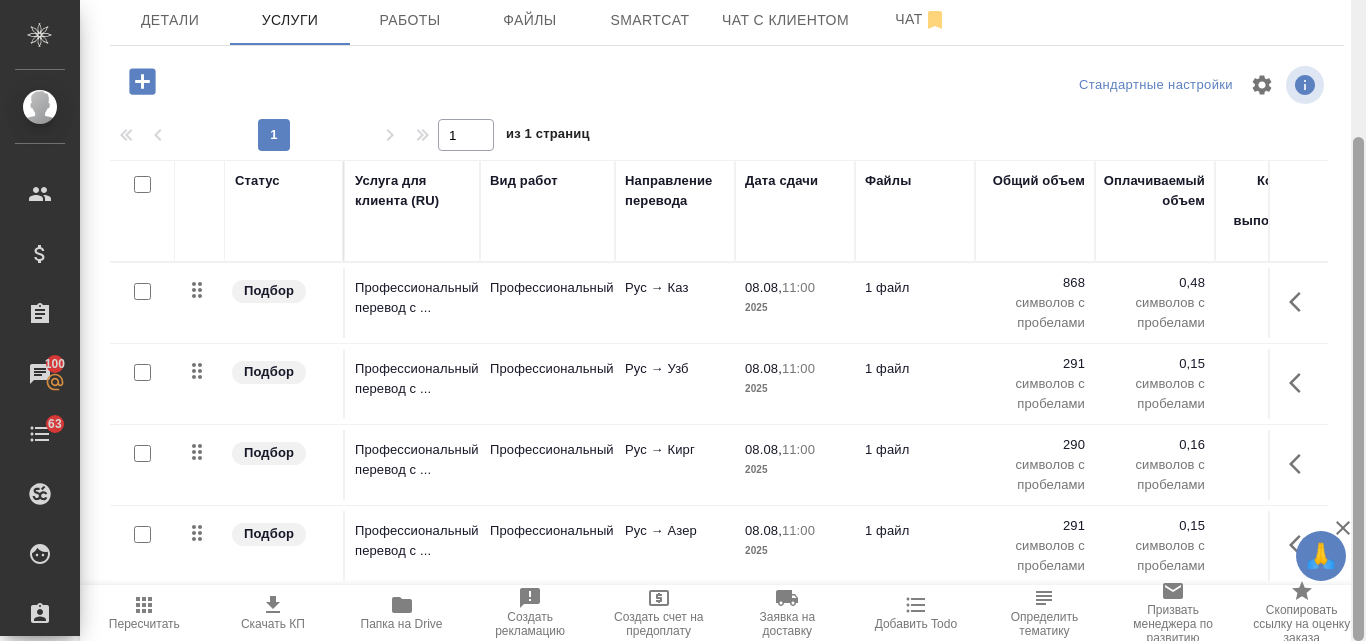 drag, startPoint x: 1356, startPoint y: 355, endPoint x: 1365, endPoint y: 383, distance: 29.410883 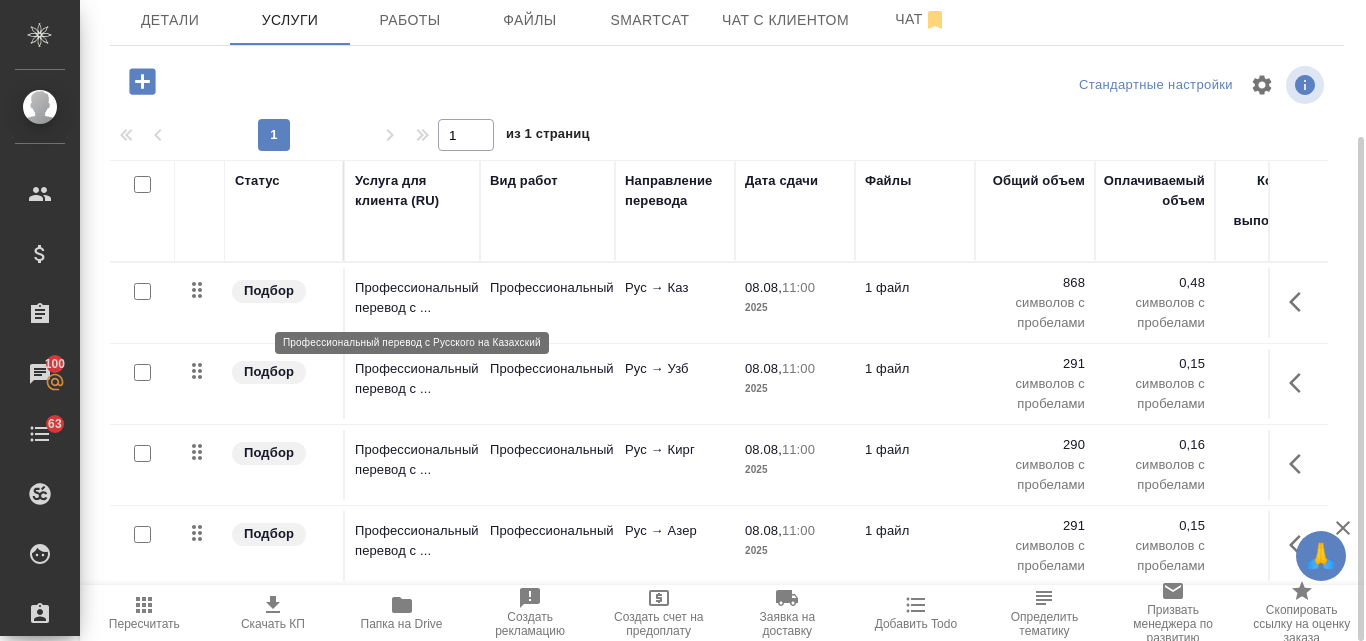 click on "Профессиональный перевод с ..." at bounding box center (412, 298) 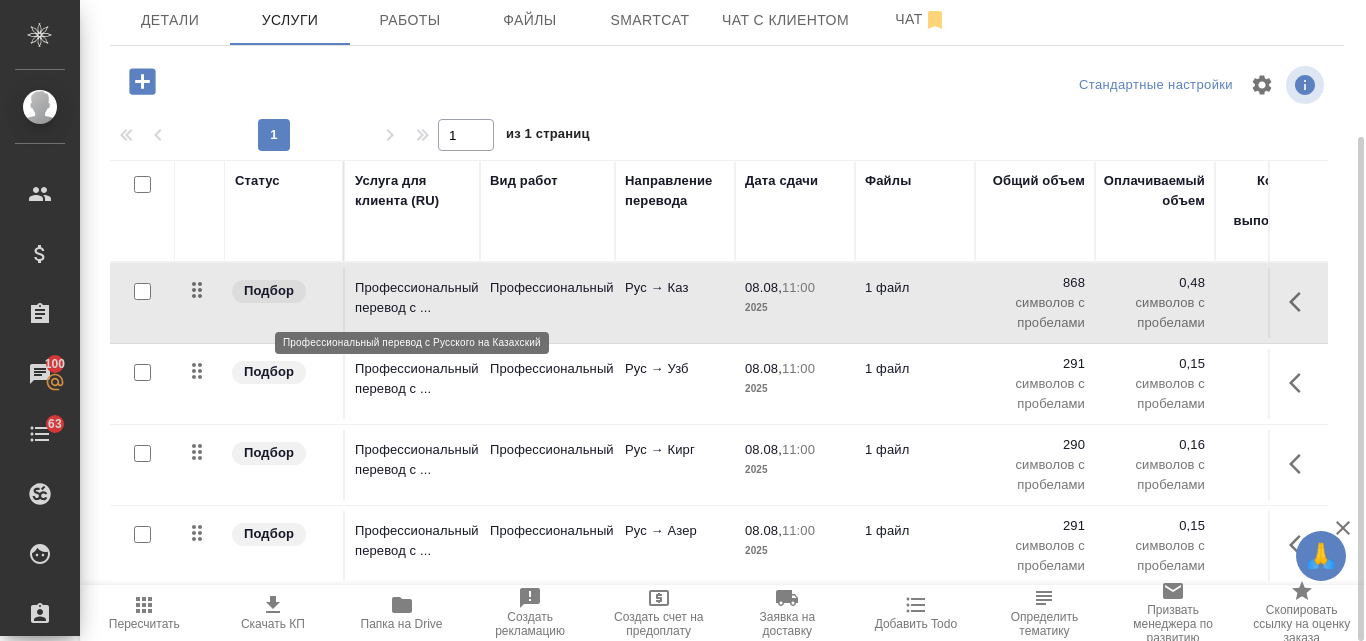 click on "Профессиональный перевод с ..." at bounding box center (412, 298) 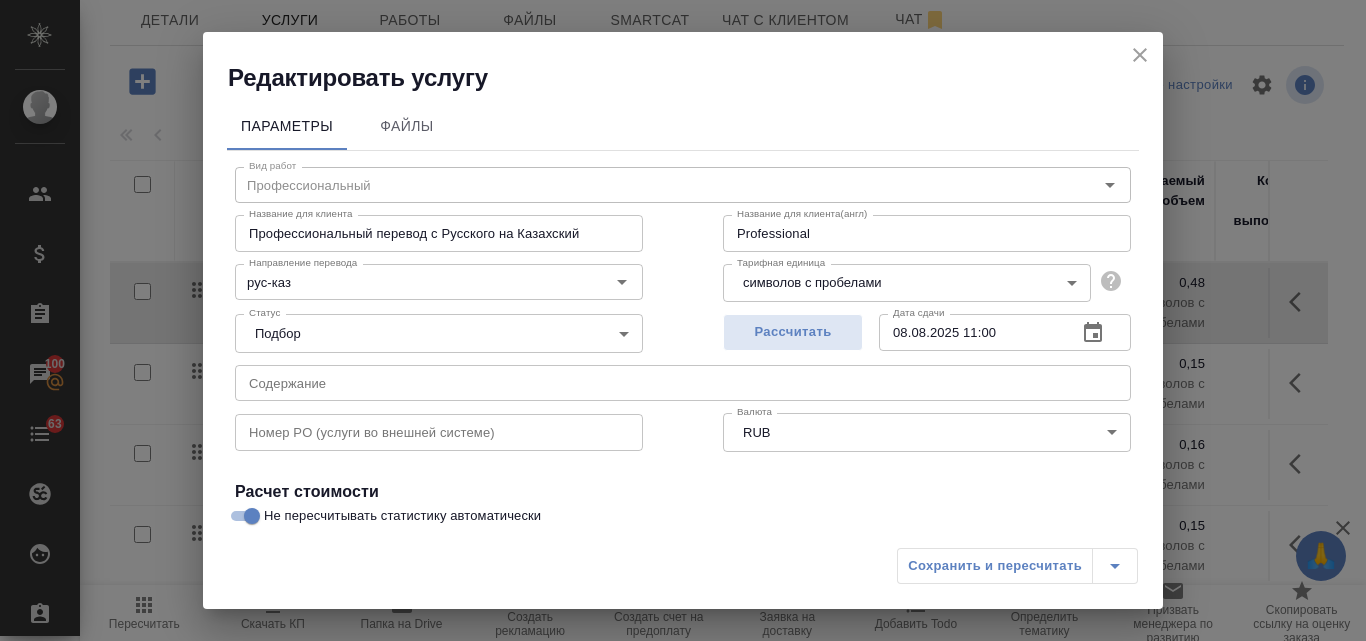 click 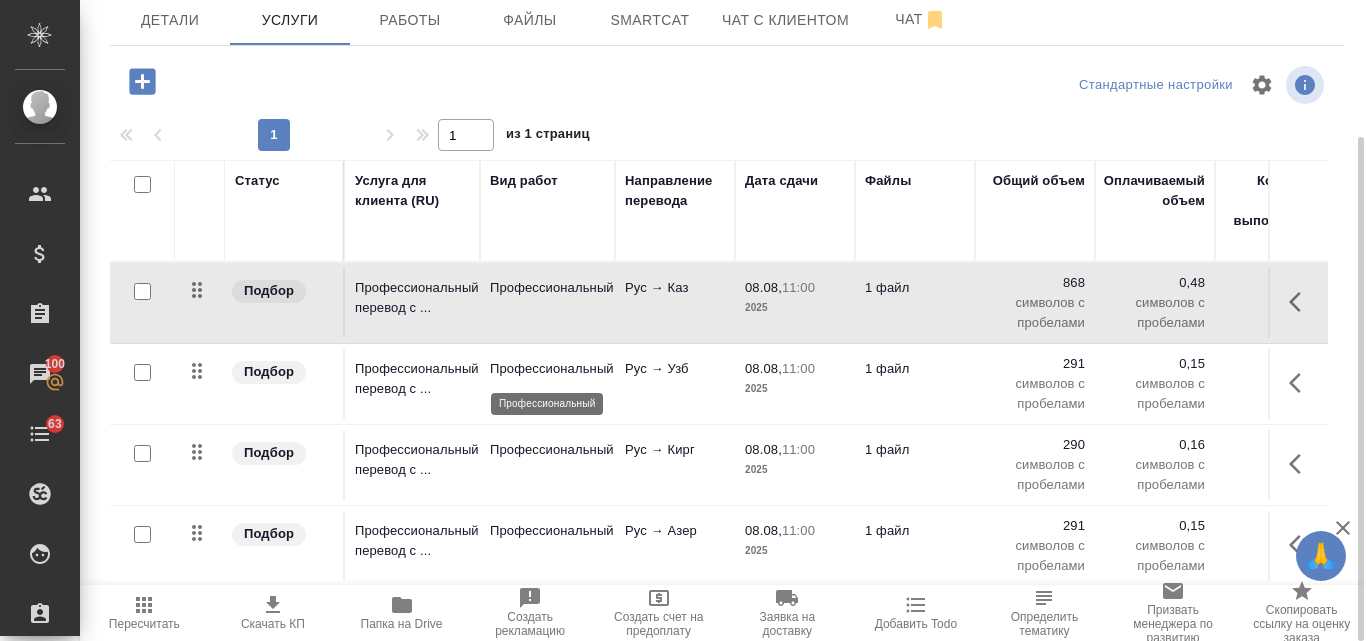 click on "Профессиональный" at bounding box center (547, 369) 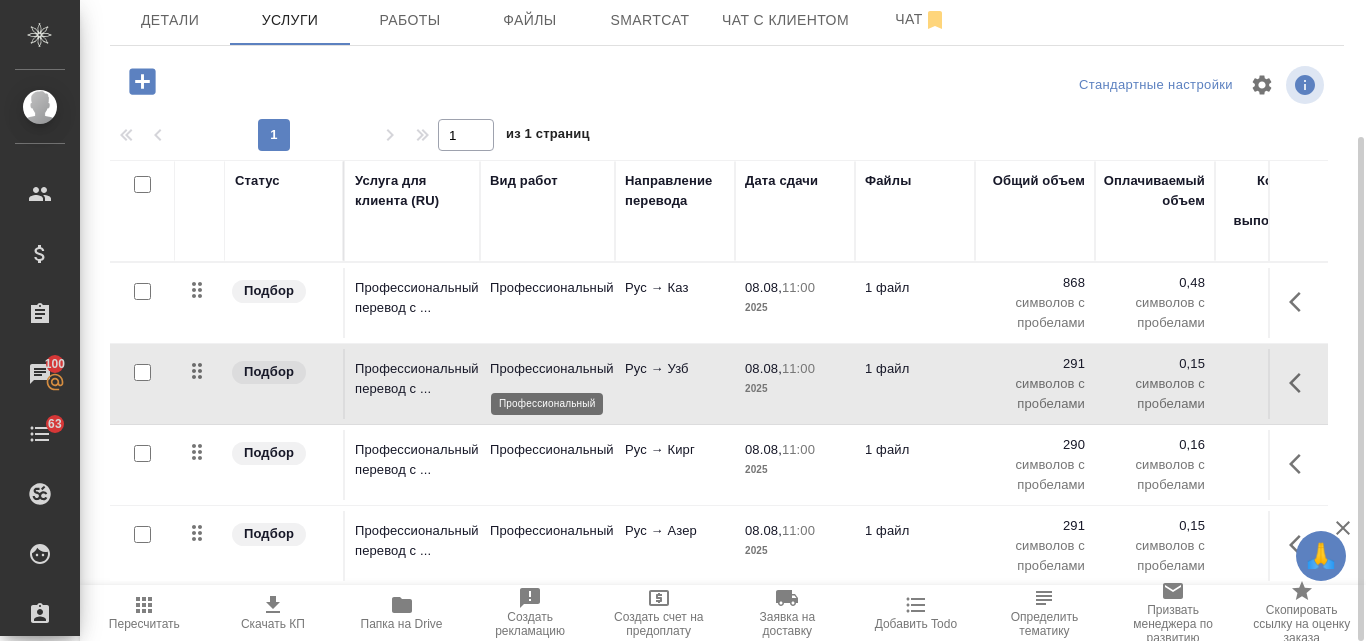 click on "Профессиональный" at bounding box center (547, 369) 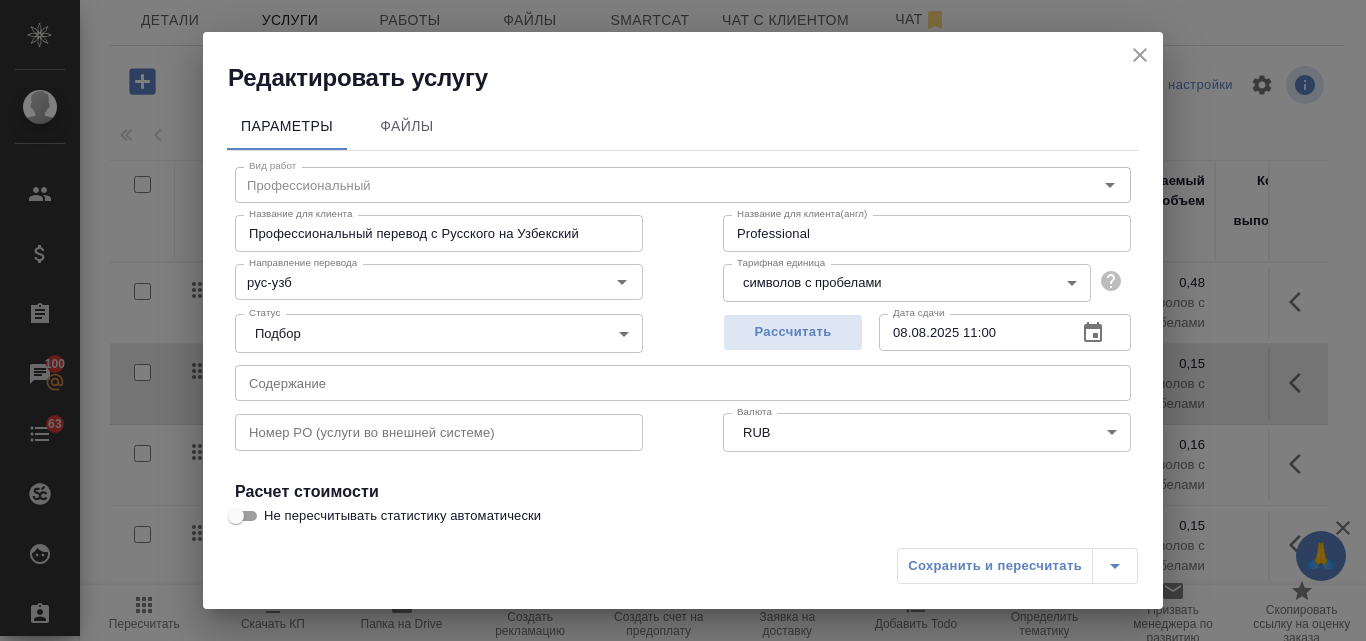 scroll, scrollTop: 100, scrollLeft: 0, axis: vertical 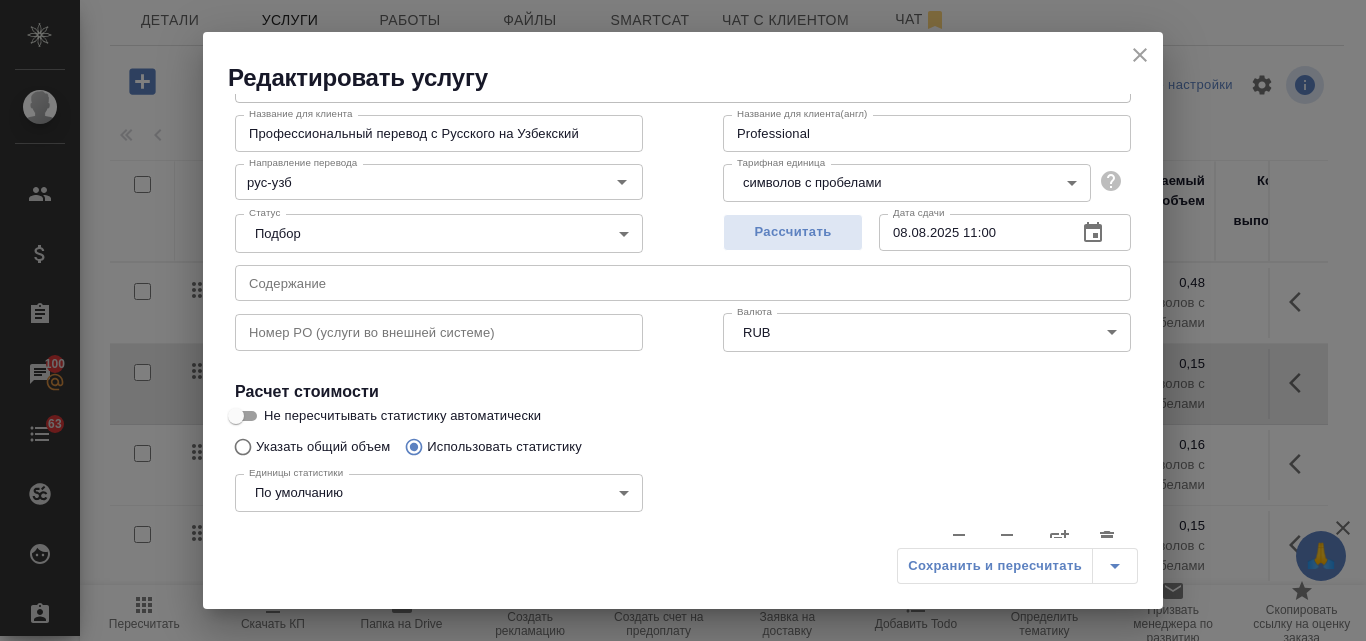 click on "Не пересчитывать статистику автоматически" at bounding box center [236, 416] 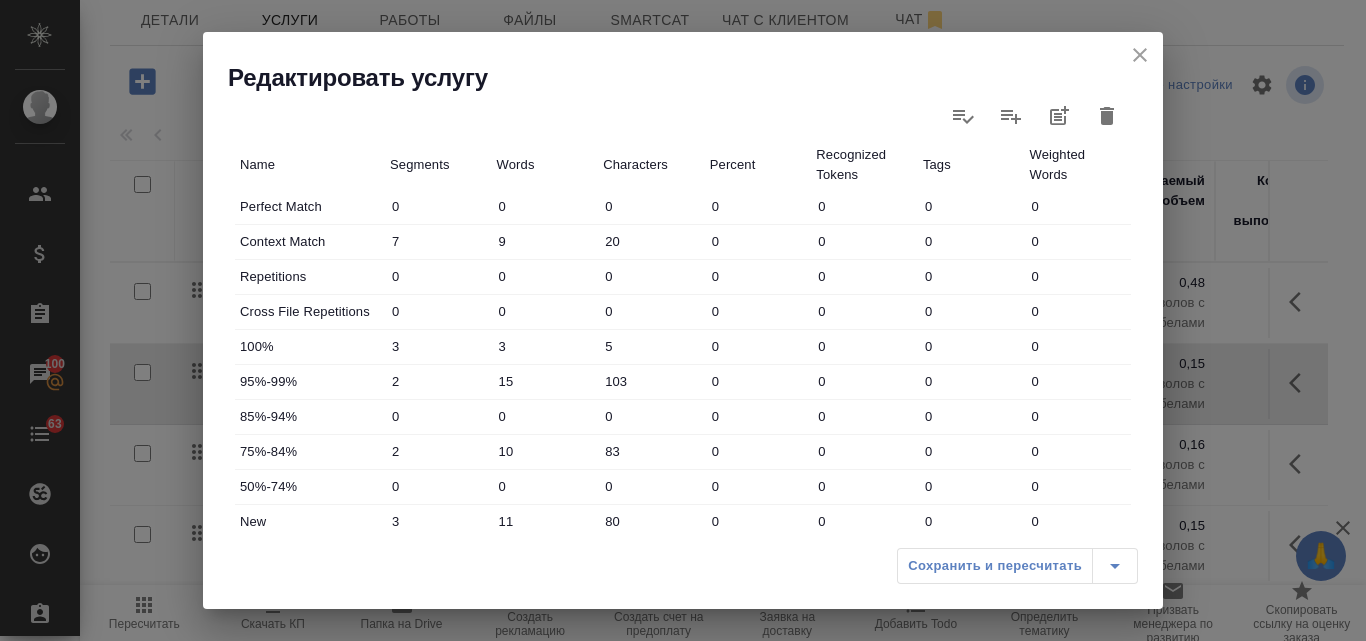 scroll, scrollTop: 423, scrollLeft: 0, axis: vertical 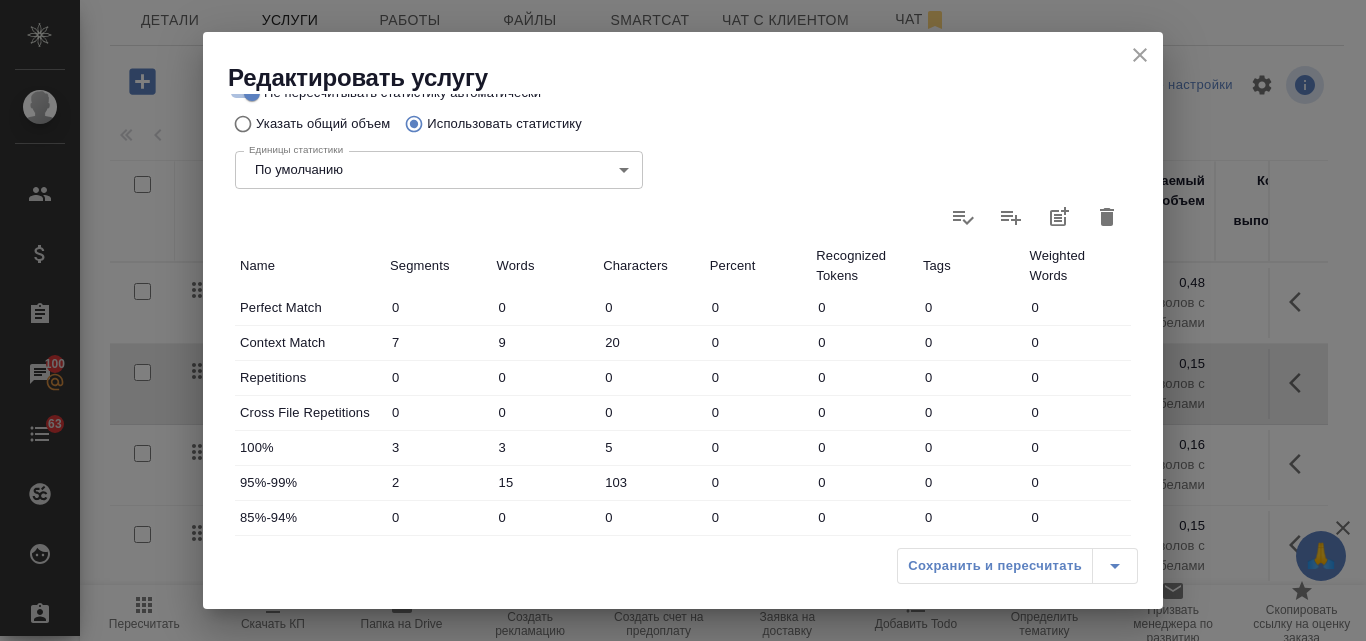 click on "Сохранить и пересчитать" at bounding box center [1017, 566] 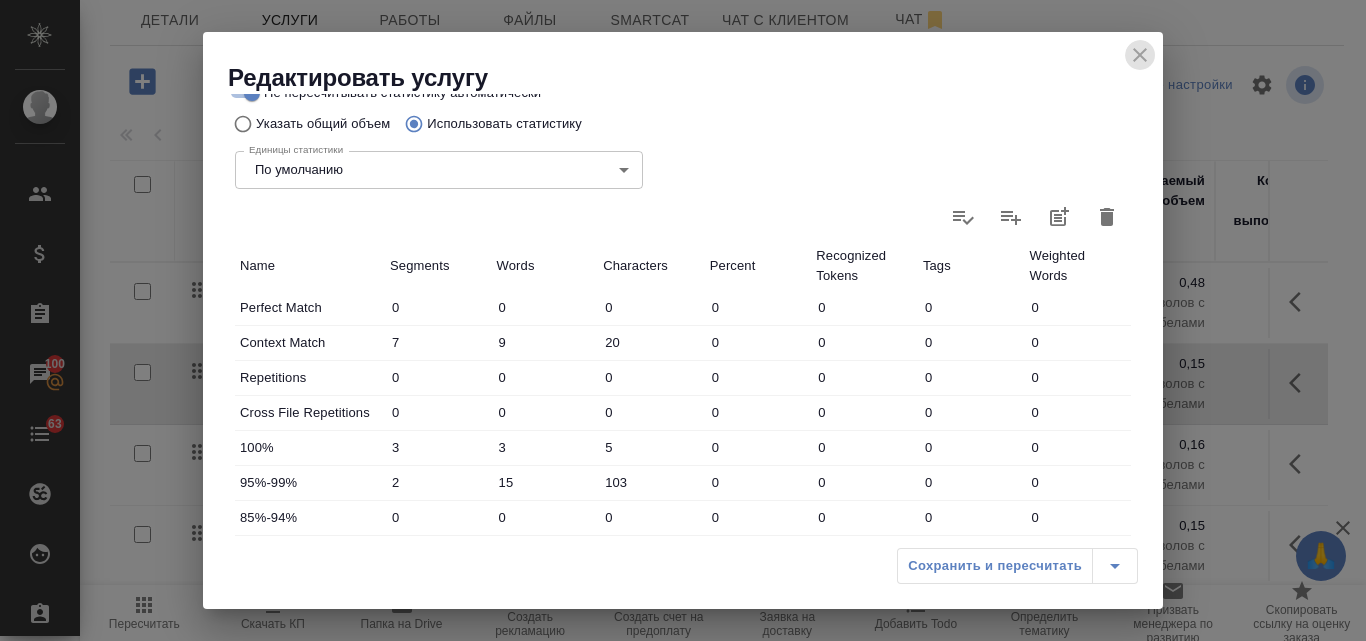 click 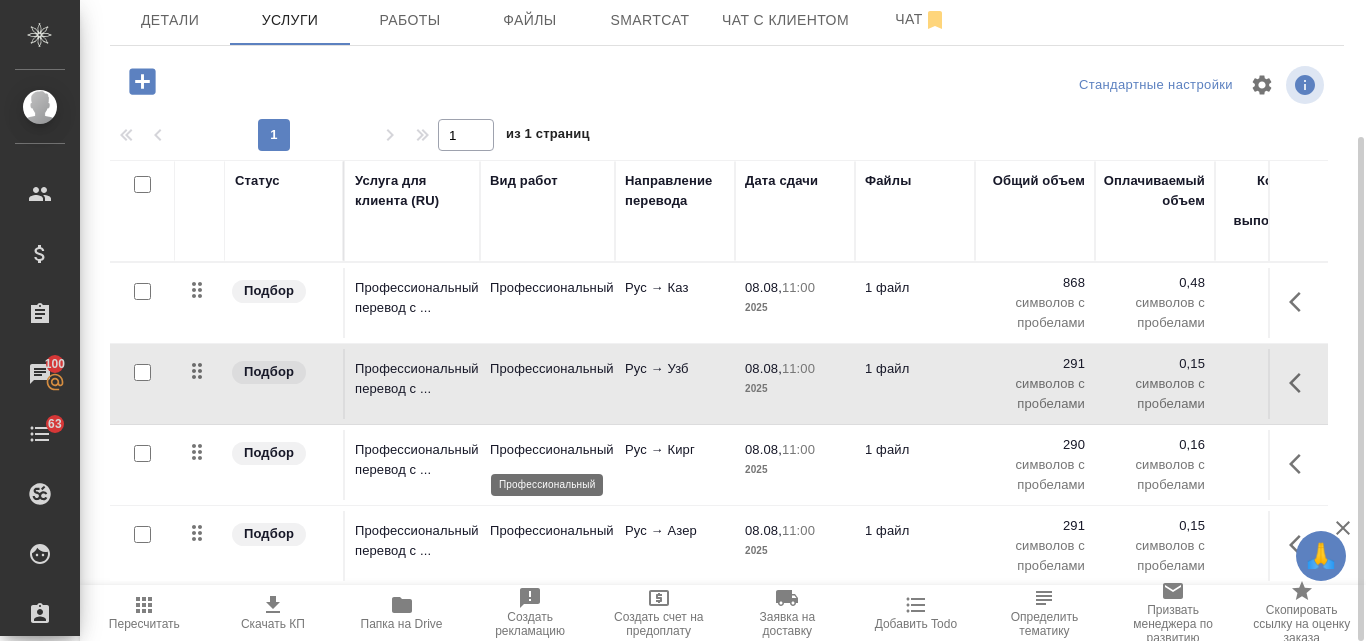 click on "Профессиональный" at bounding box center [547, 450] 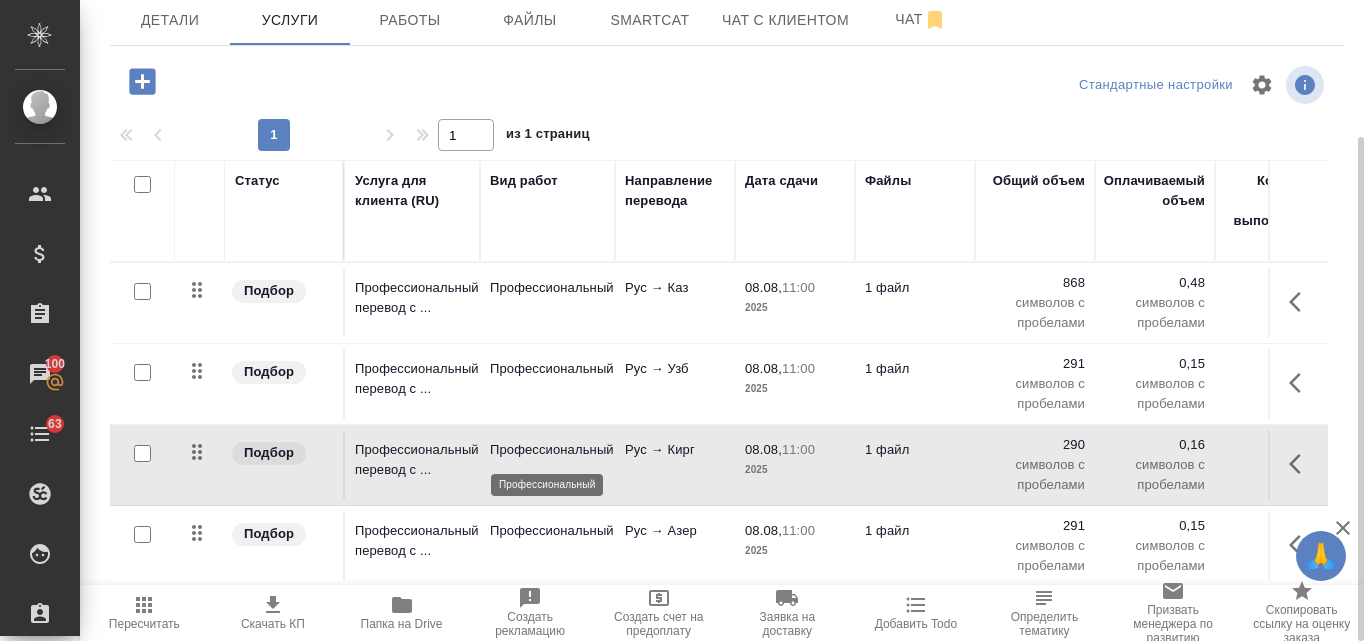 click on "Профессиональный" at bounding box center (547, 450) 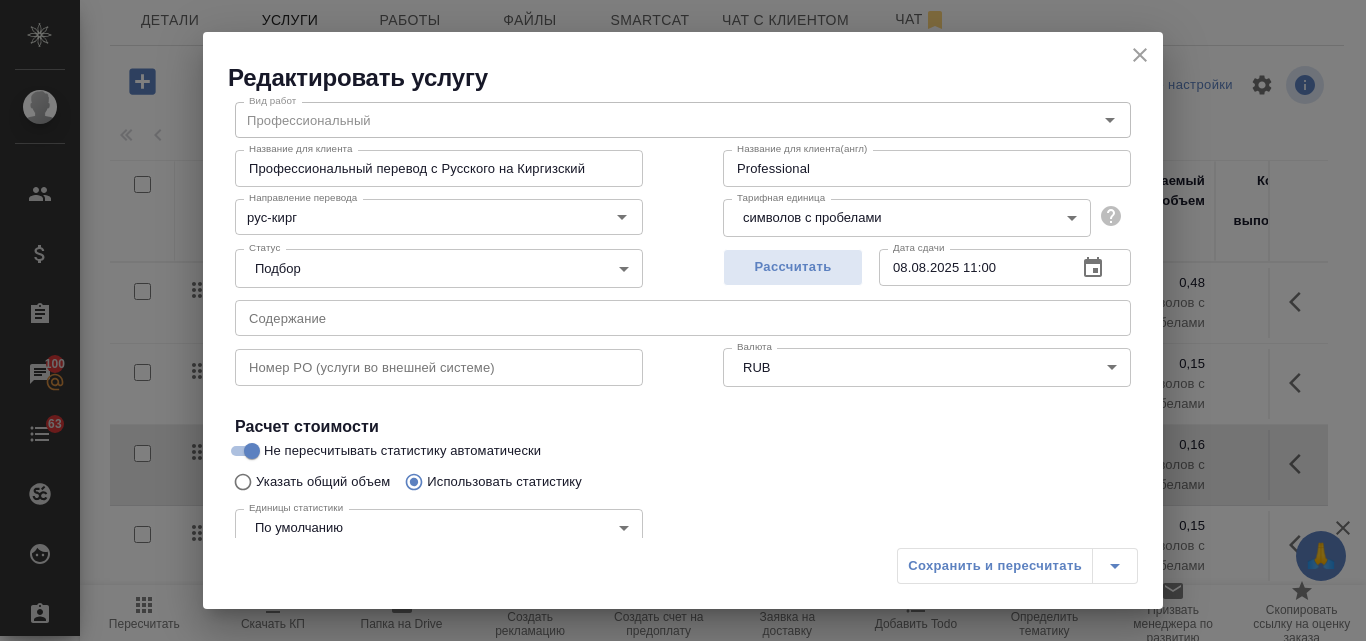 scroll, scrollTop: 100, scrollLeft: 0, axis: vertical 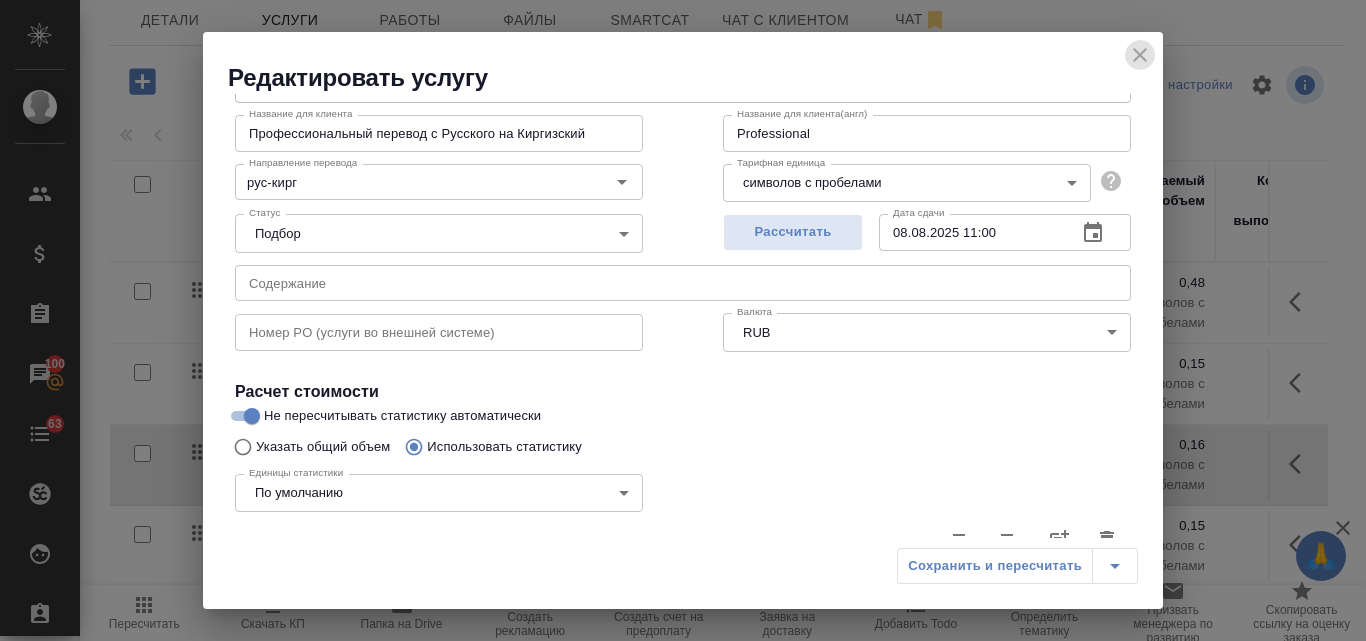 click 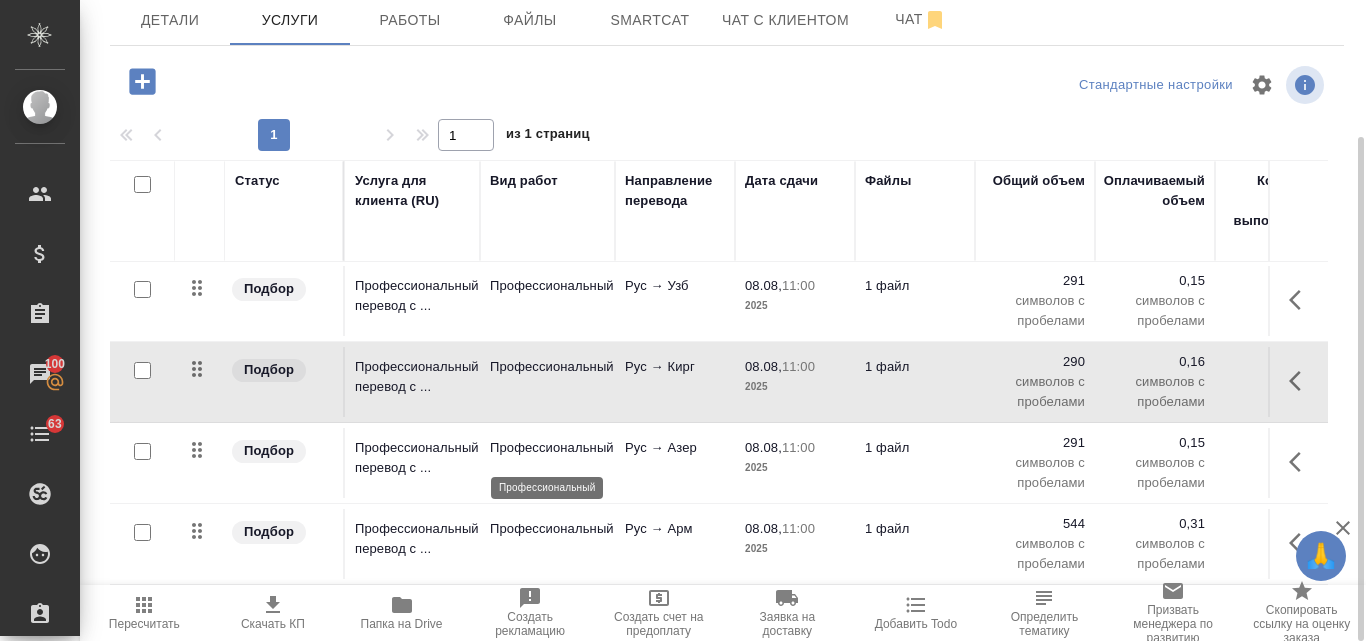 scroll, scrollTop: 174, scrollLeft: 0, axis: vertical 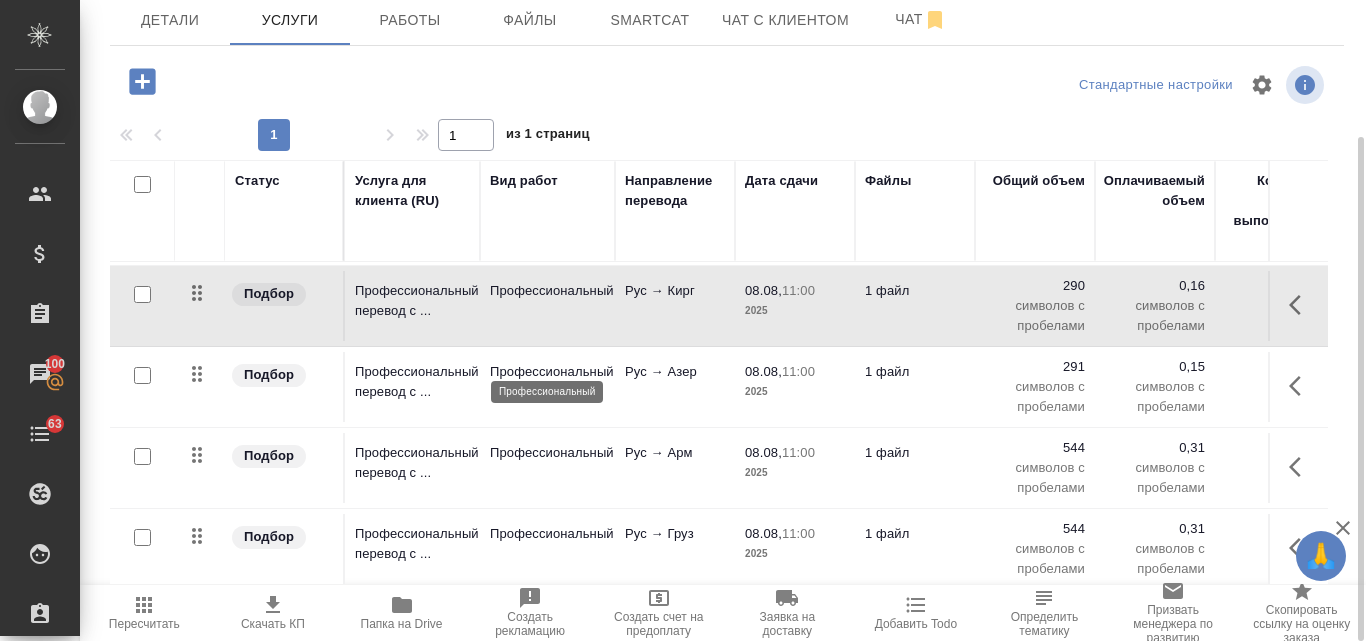click on "Профессиональный" at bounding box center [547, 372] 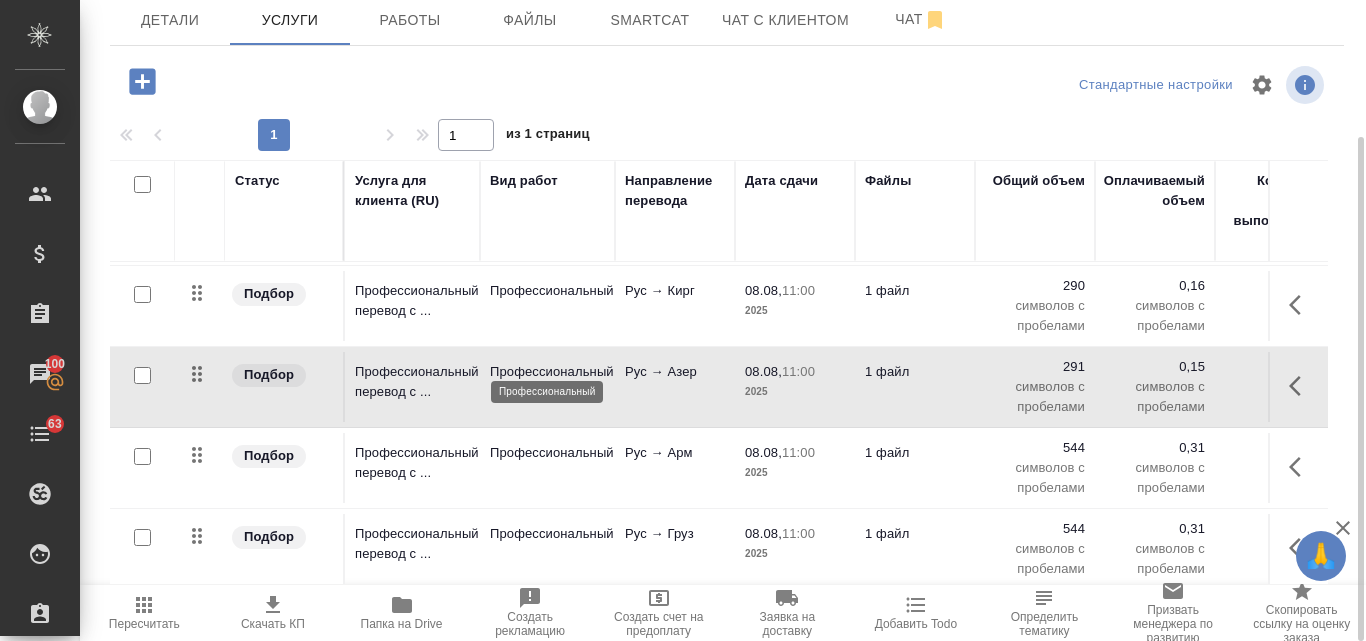 click on "Профессиональный" at bounding box center [547, 372] 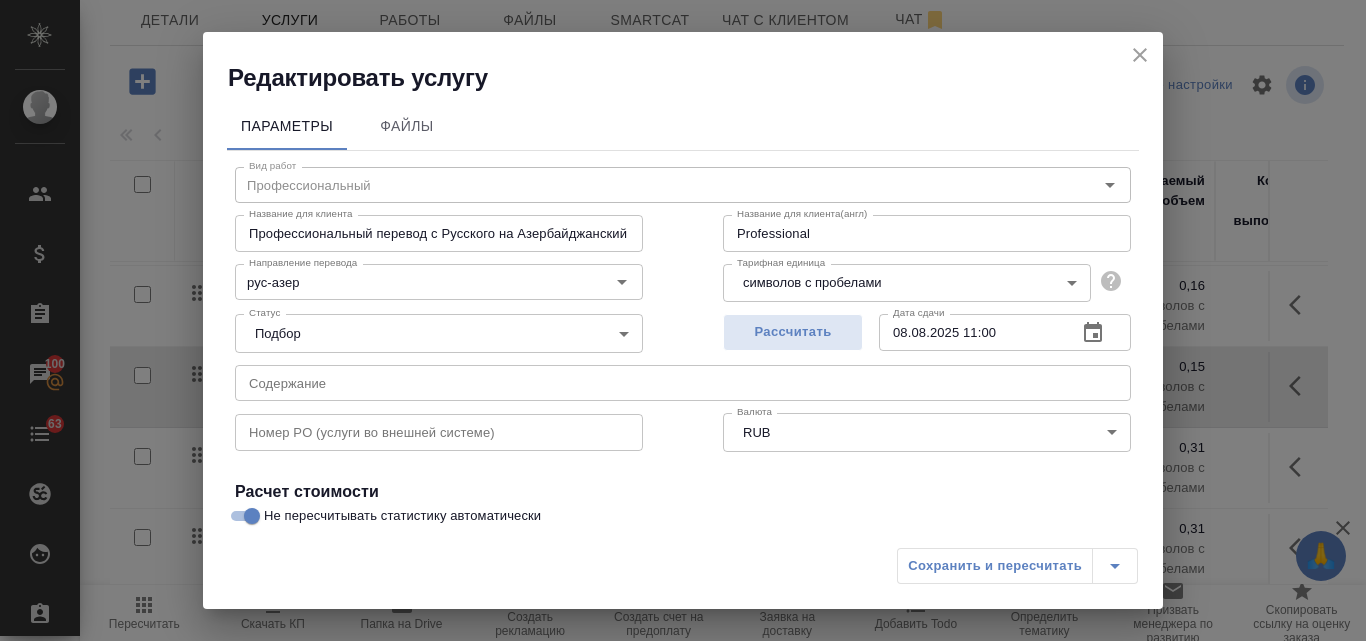 click 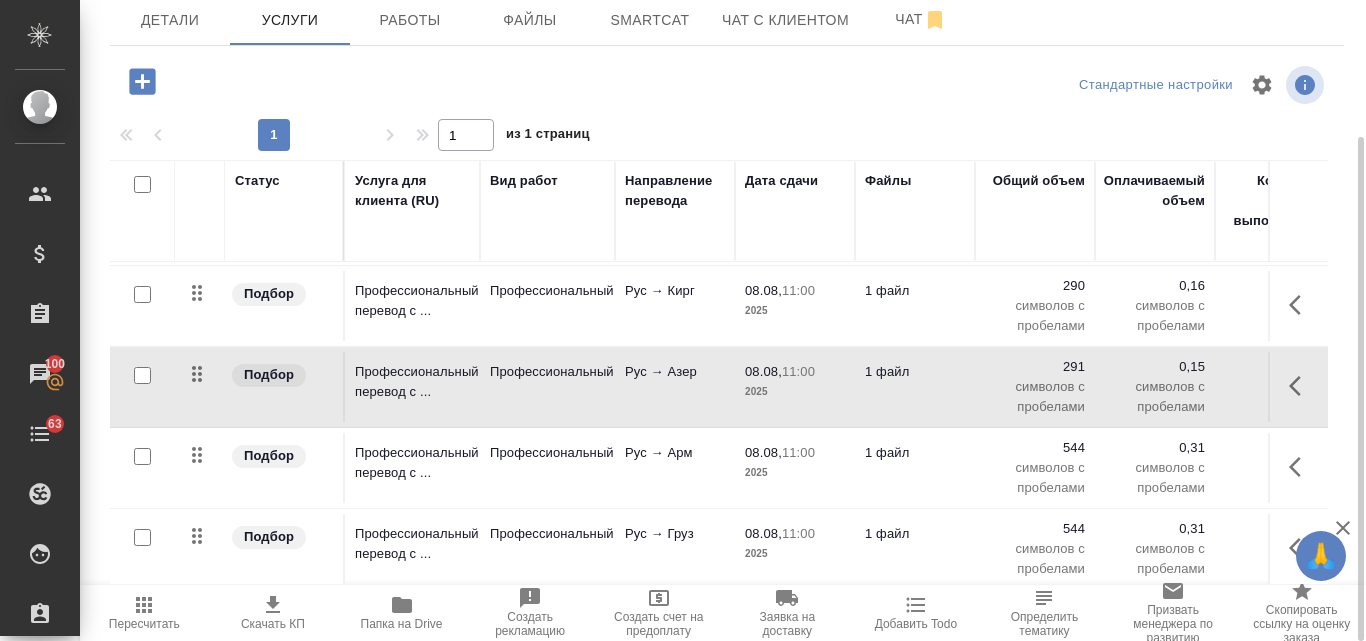 click on "Профессиональный" at bounding box center [547, 129] 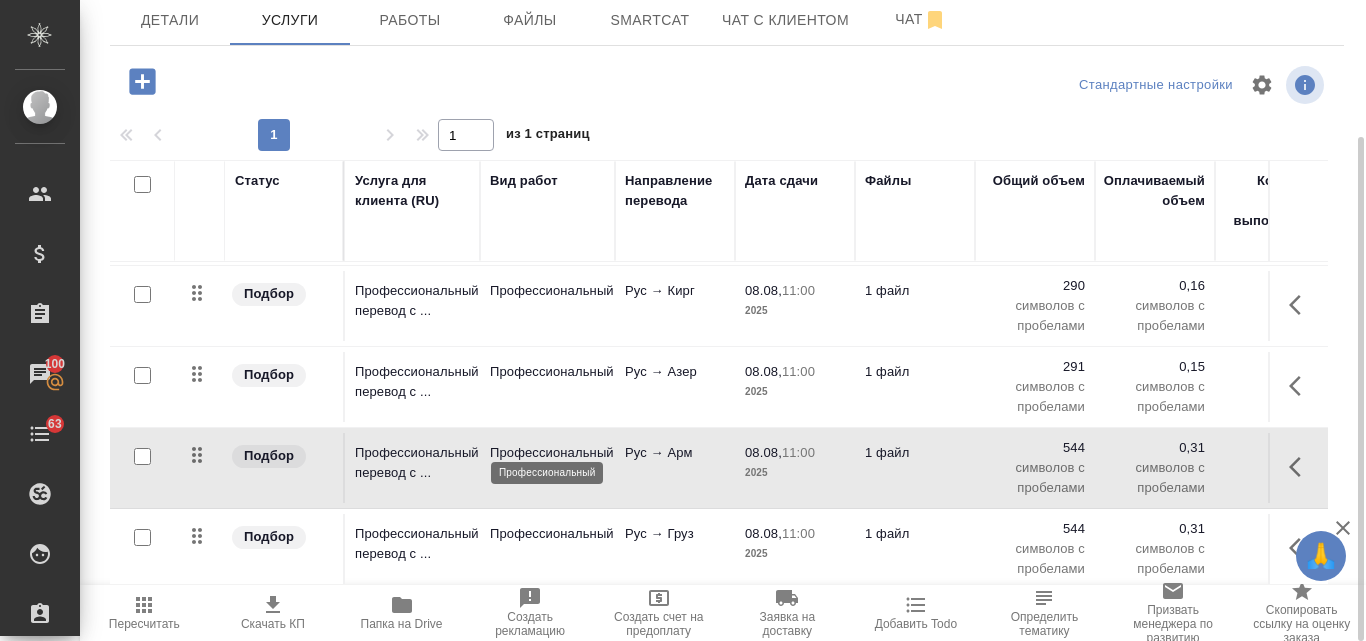 click on "Профессиональный" at bounding box center [547, 453] 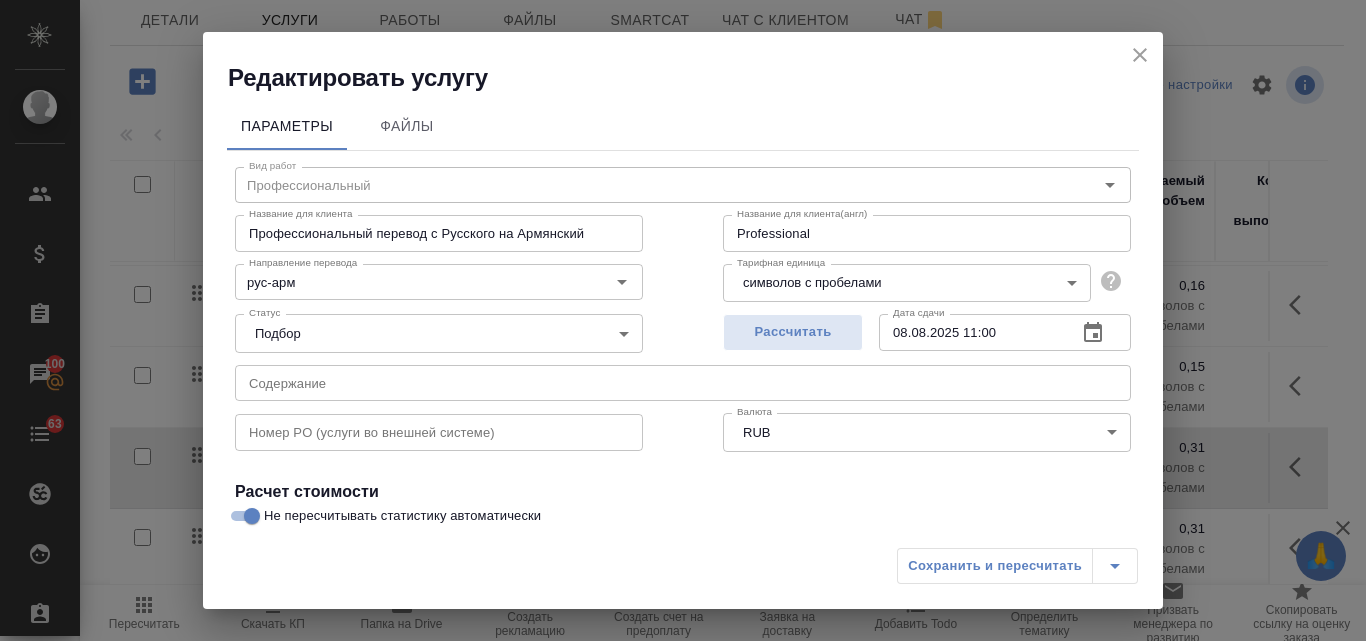 click 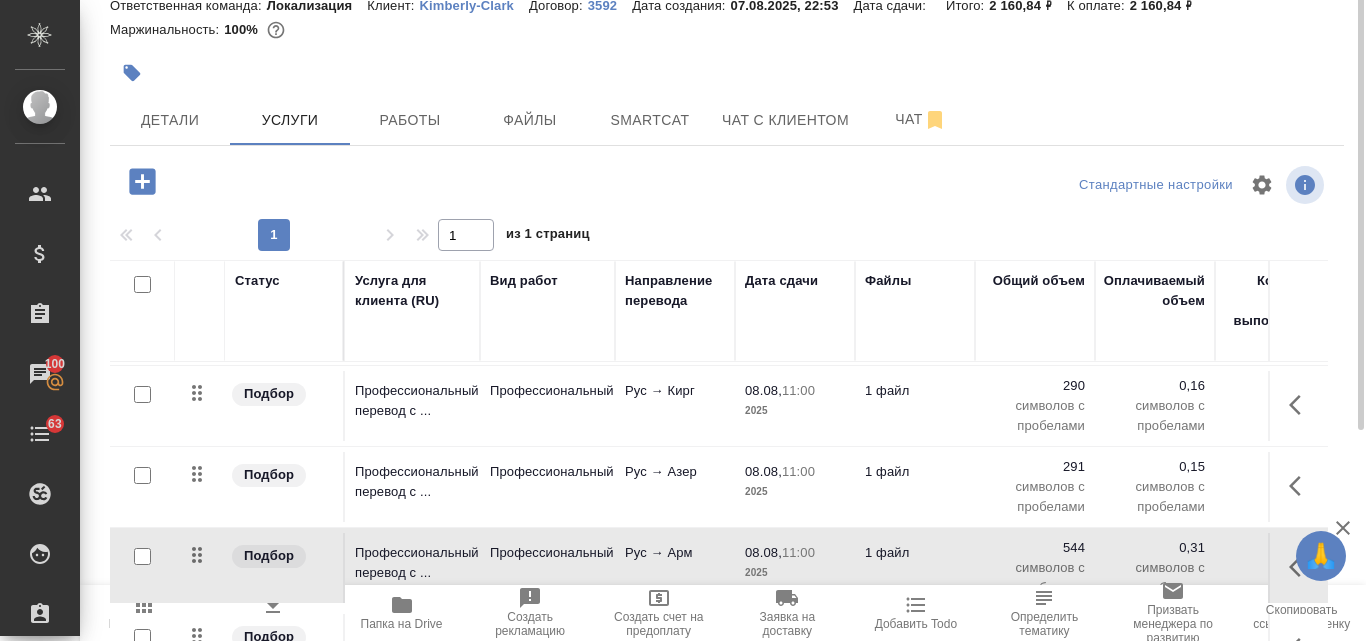 scroll, scrollTop: 0, scrollLeft: 0, axis: both 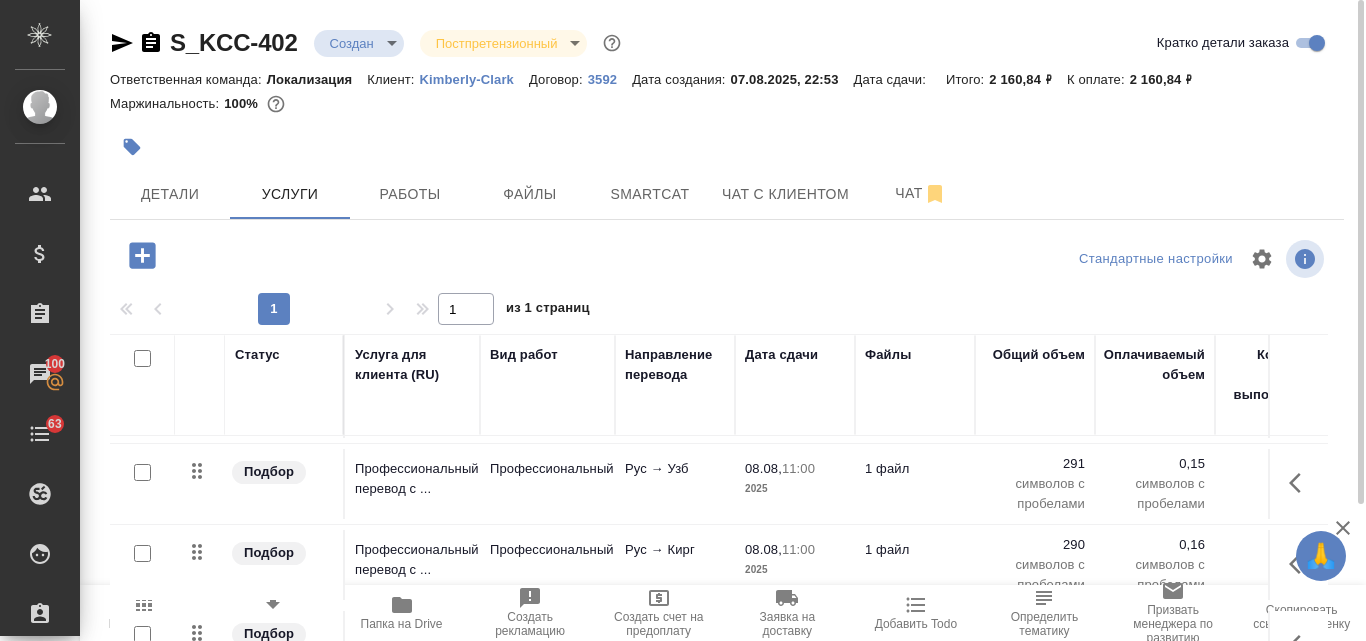 click on "Профессиональный" at bounding box center (547, 403) 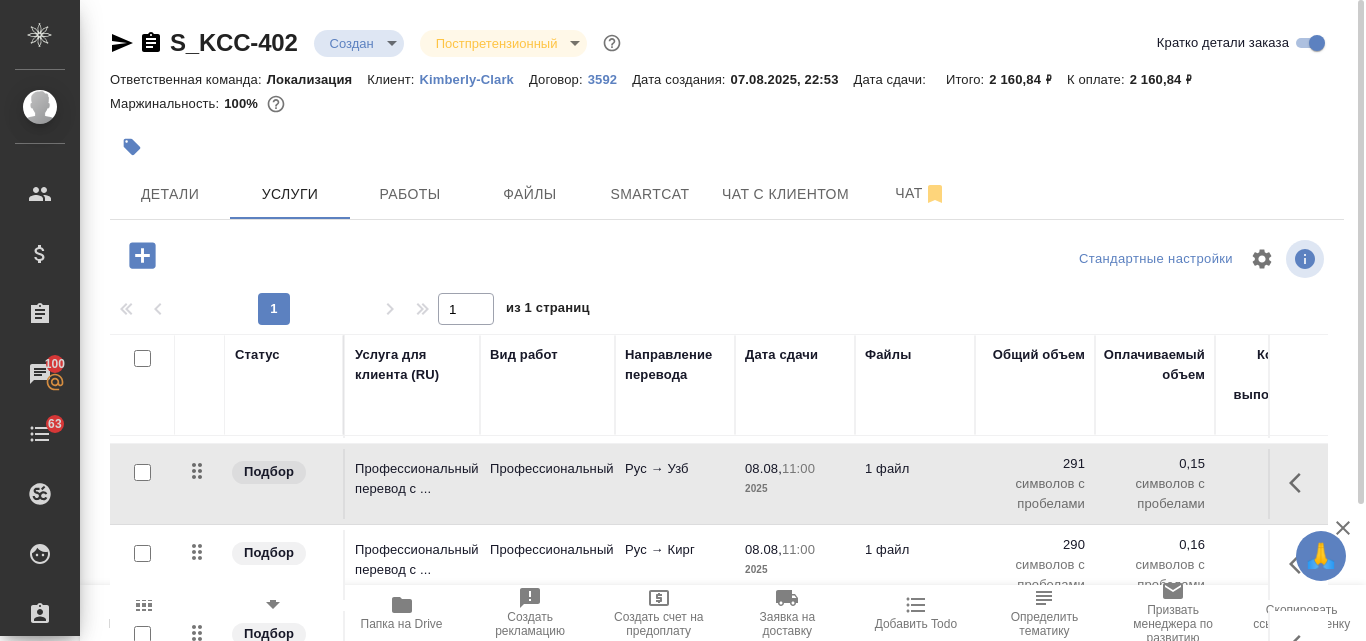 click on "Профессиональный" at bounding box center [547, 403] 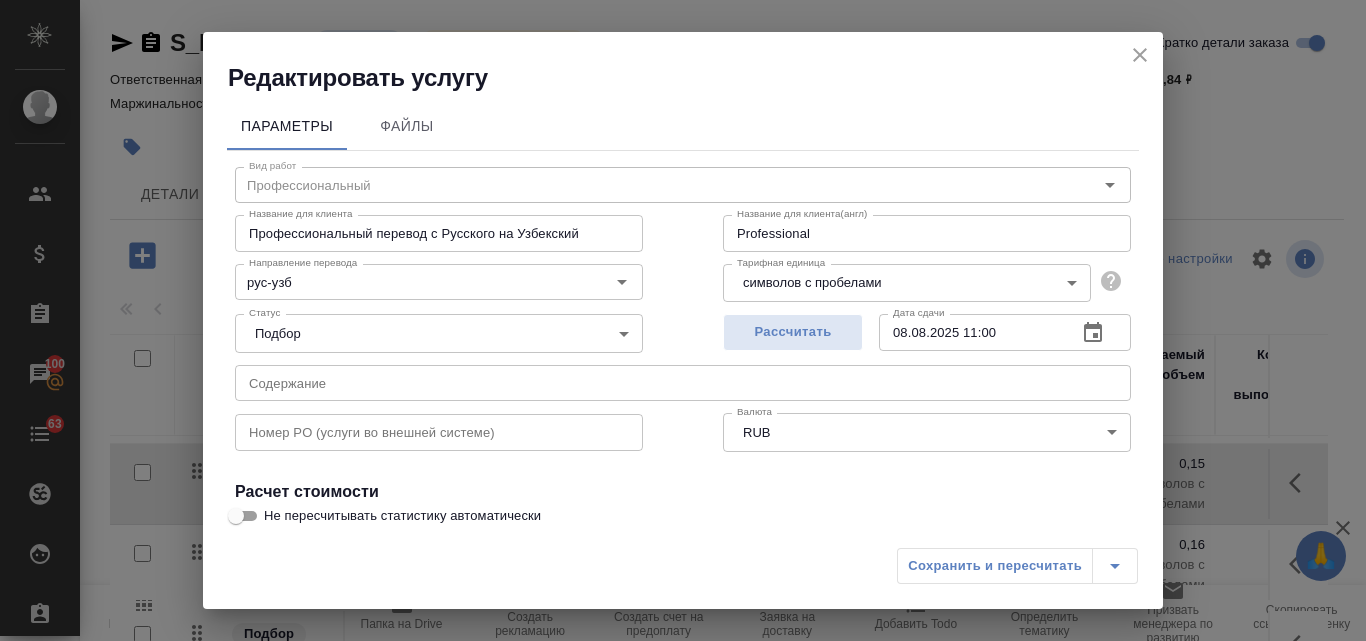 click on "Не пересчитывать статистику автоматически" at bounding box center (236, 516) 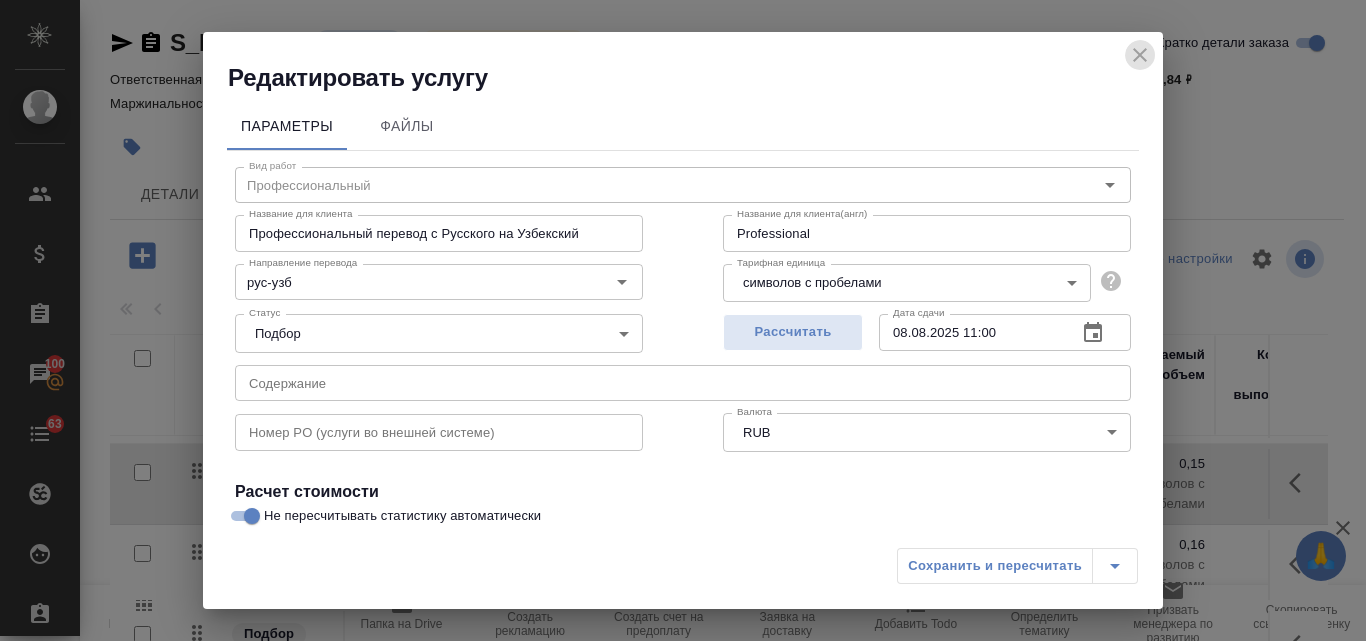 click 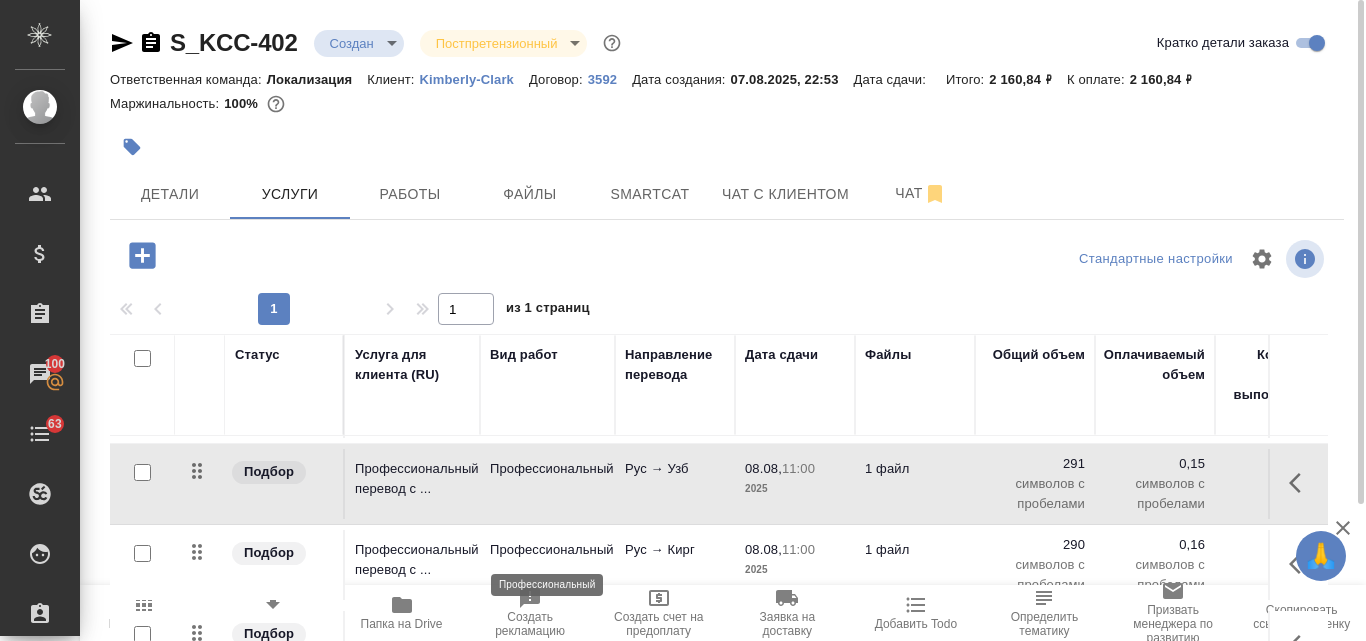 click on "Профессиональный" at bounding box center (547, 550) 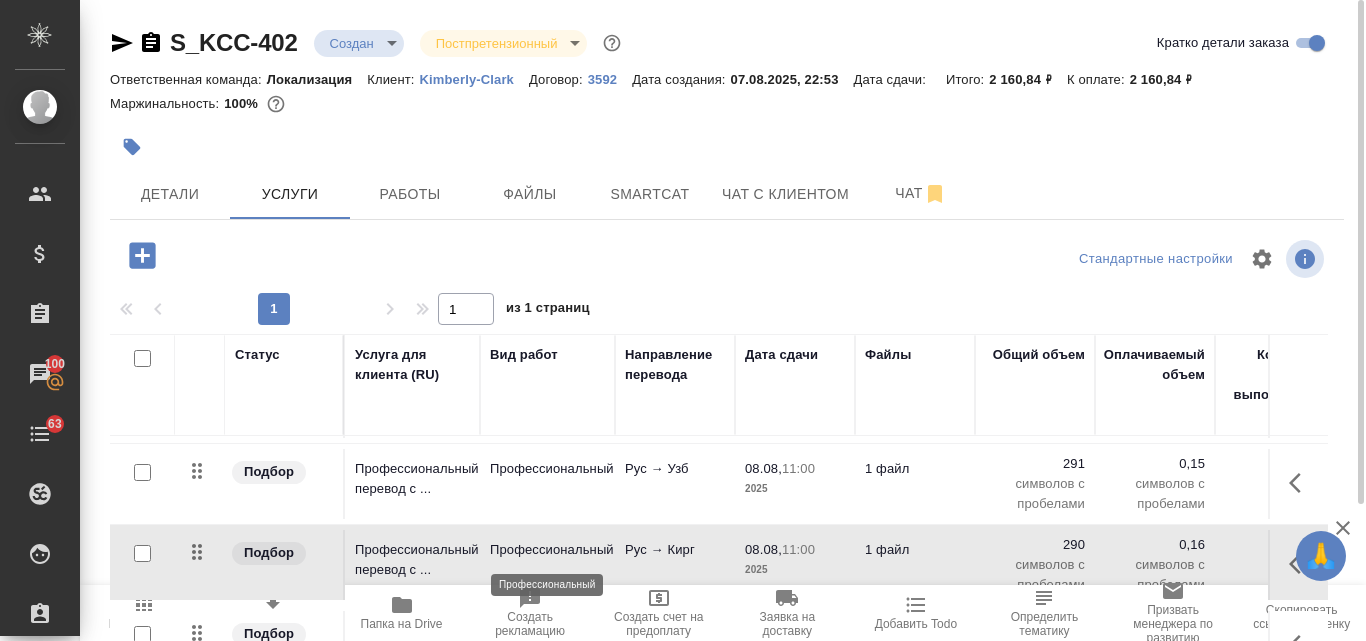 click on "Профессиональный" at bounding box center (547, 550) 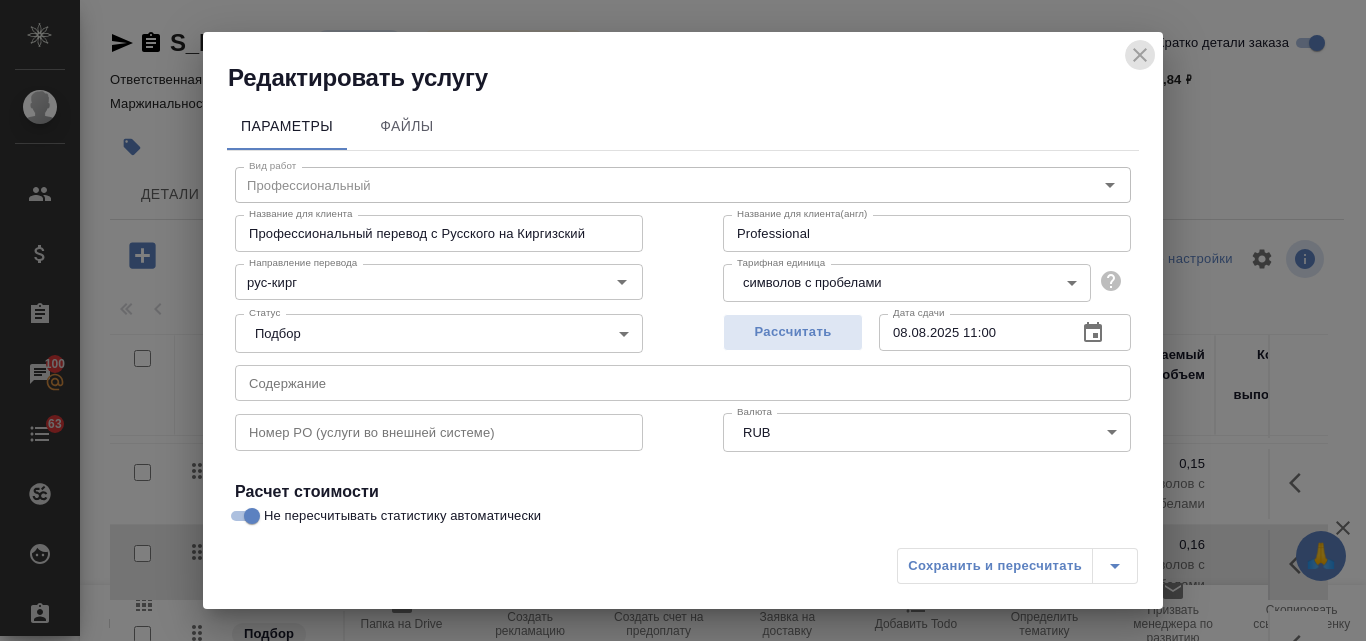 click 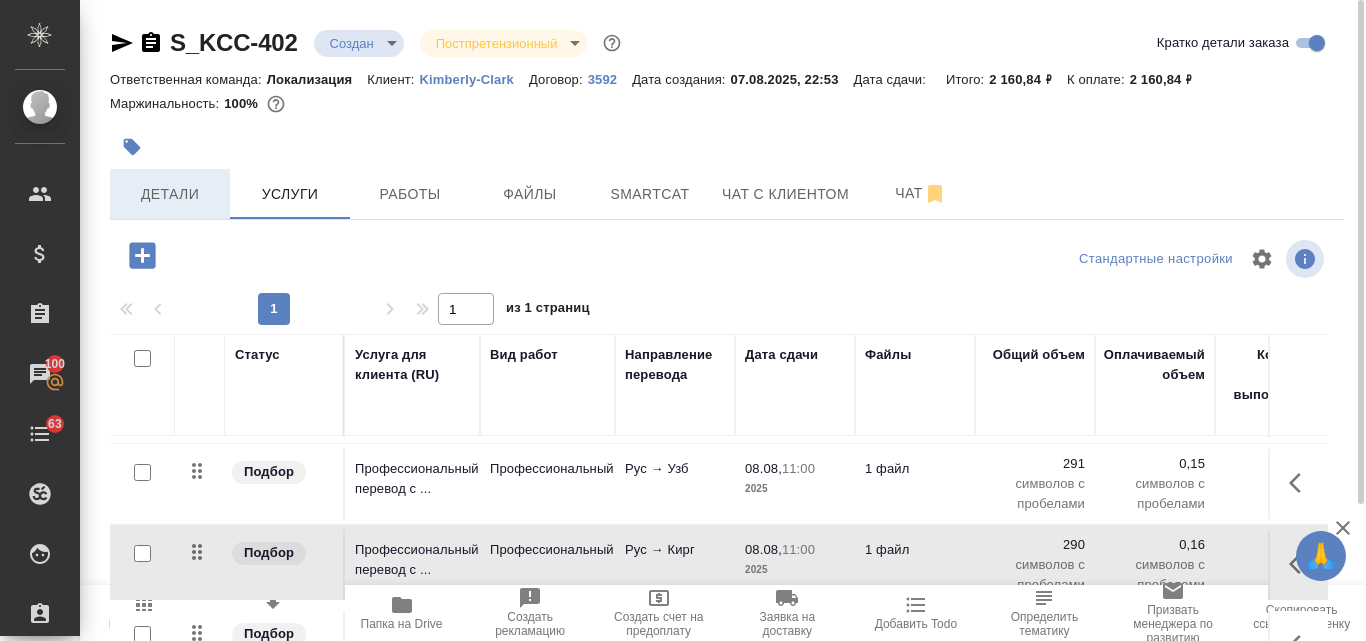 click on "Детали" at bounding box center (170, 194) 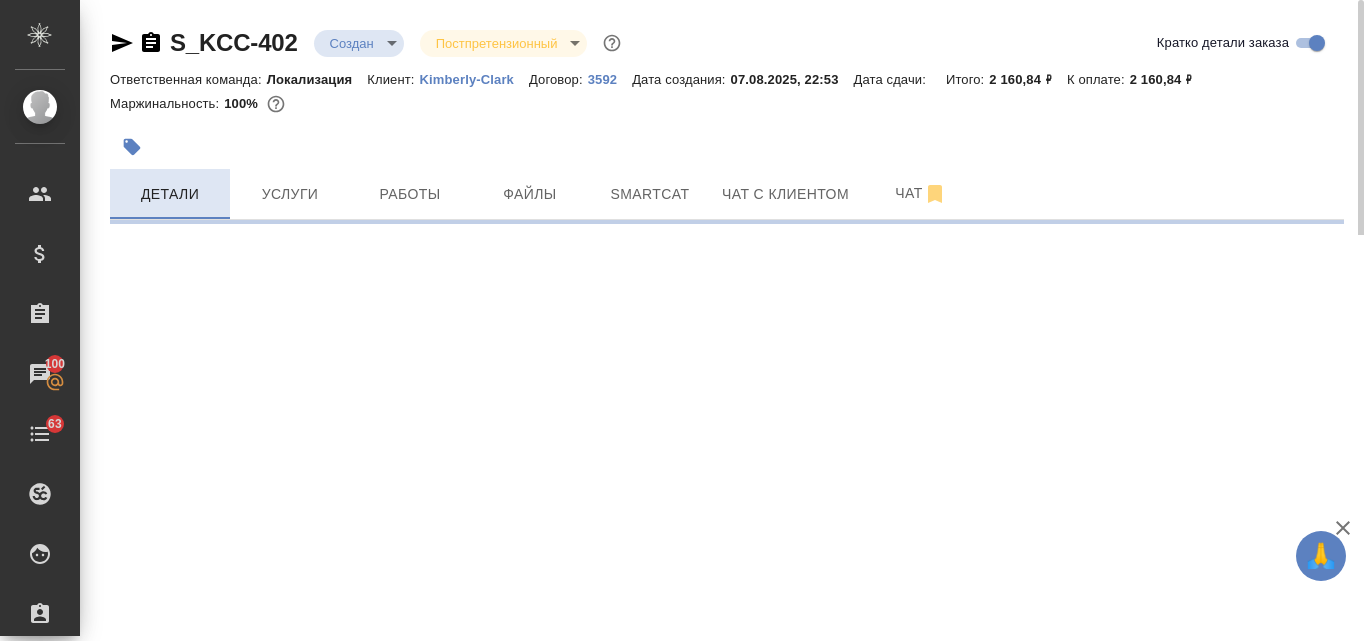 select on "RU" 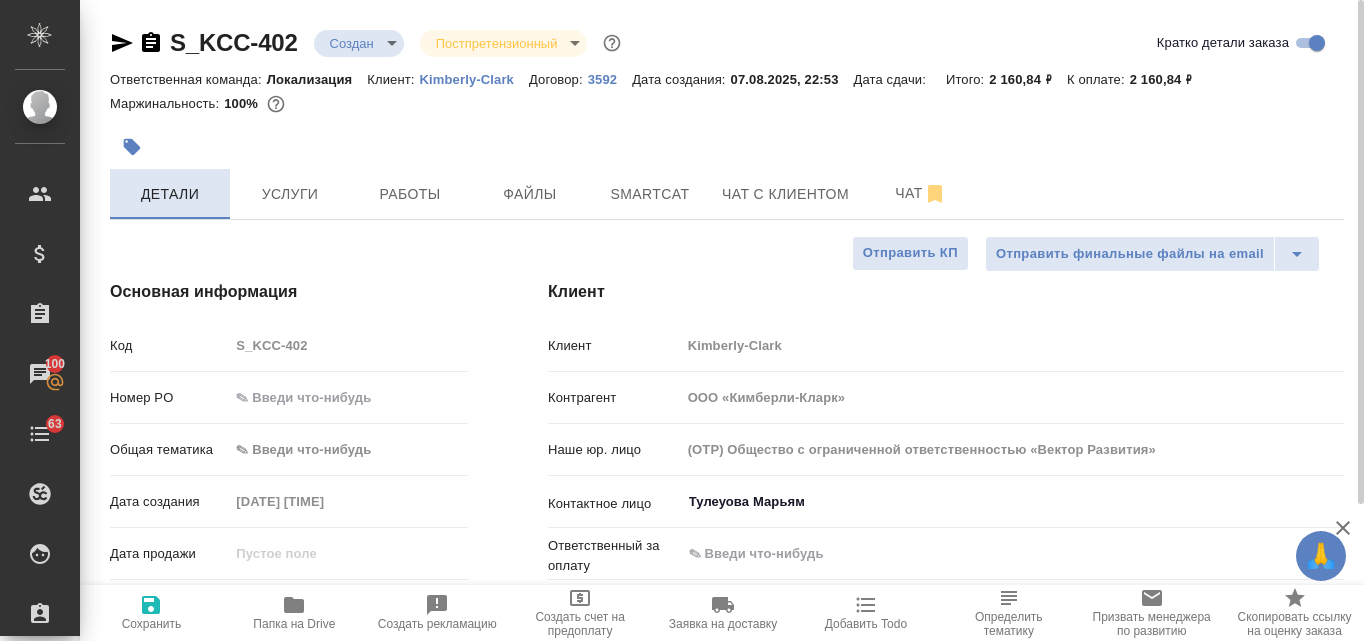 type on "x" 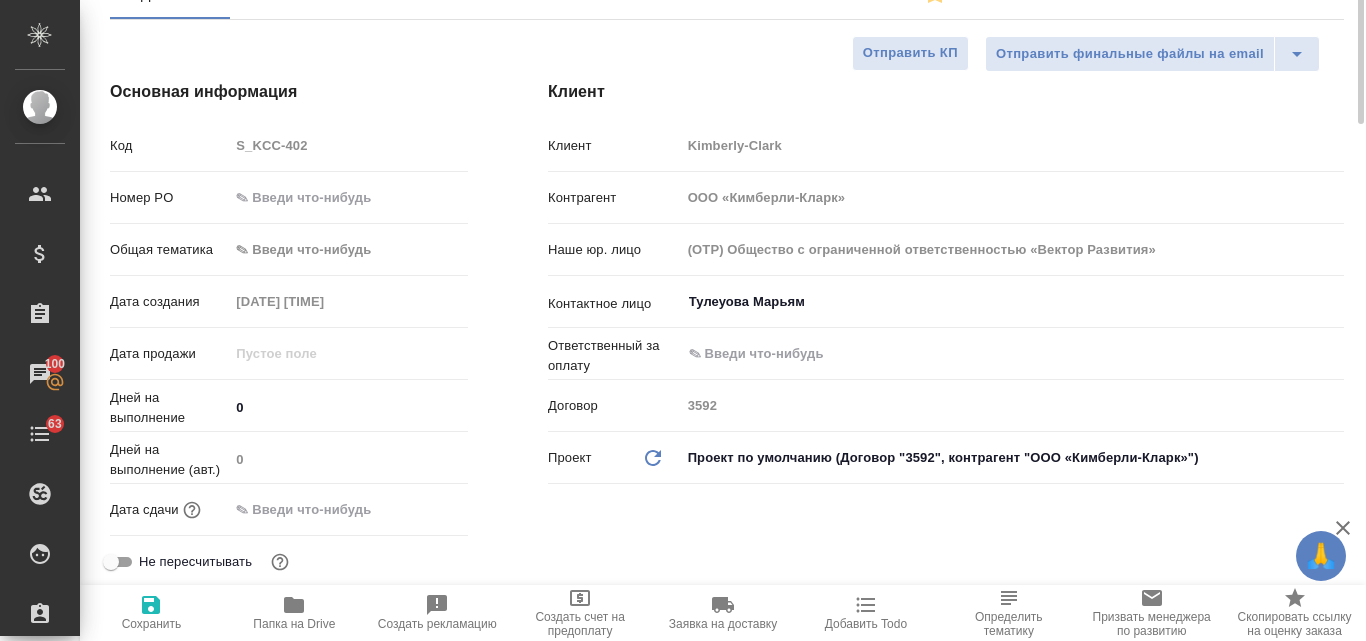 scroll, scrollTop: 0, scrollLeft: 0, axis: both 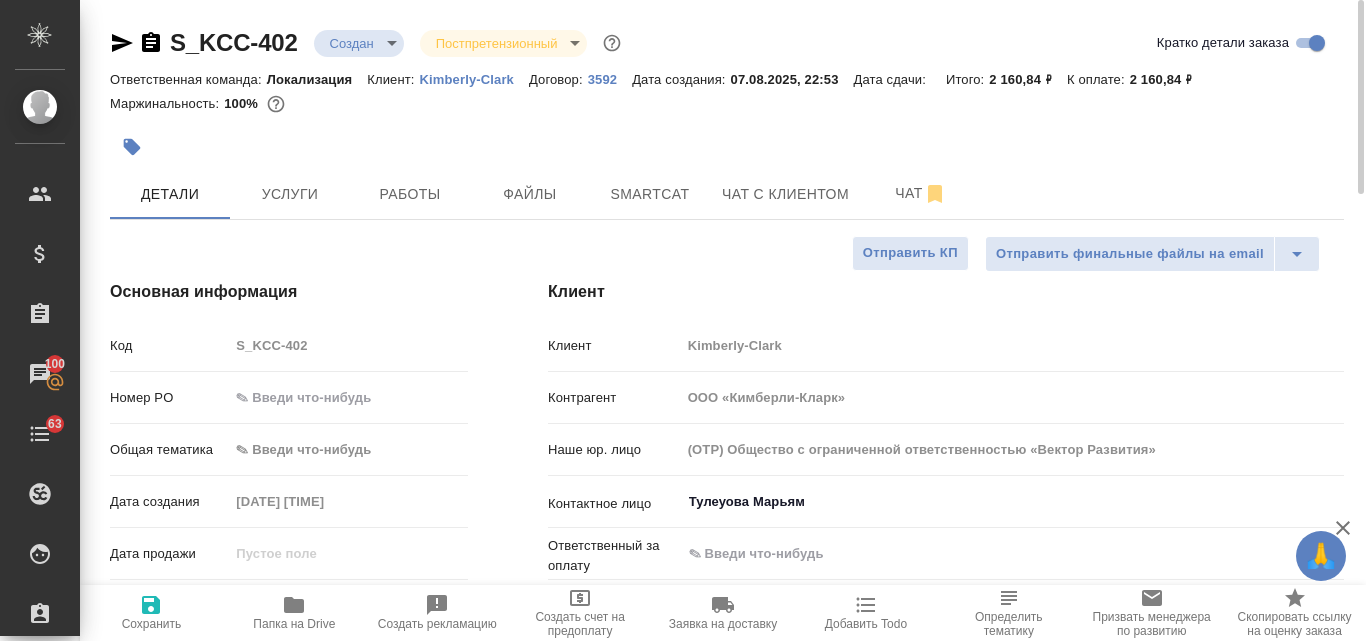 click on "🙏 .cls-1
fill:#fff;
AWATERA [FIRST] [LAST] Клиенты Спецификации Заказы 100 Чаты 63 Todo Проекты SC Исполнители Кандидаты Работы Входящие заявки Заявки на доставку Рекламации Проекты процессинга Конференции Выйти S_KCC-402 Создан new Постпретензионный postClaim Кратко детали заказа Ответственная команда: Локализация Клиент: Kimberly-Clark Договор: 3592 Дата создания: [DATE], [TIME] Дата сдачи: Итого: 2 160,84 ₽ К оплате: 2 160,84 ₽ Маржинальность: 100% Детали Услуги Работы Файлы Smartcat Чат с клиентом Чат Отправить финальные файлы на email Отправить КП Основная информация Код S_KCC-402 Номер PO 0 0 ​ ​" at bounding box center [683, 320] 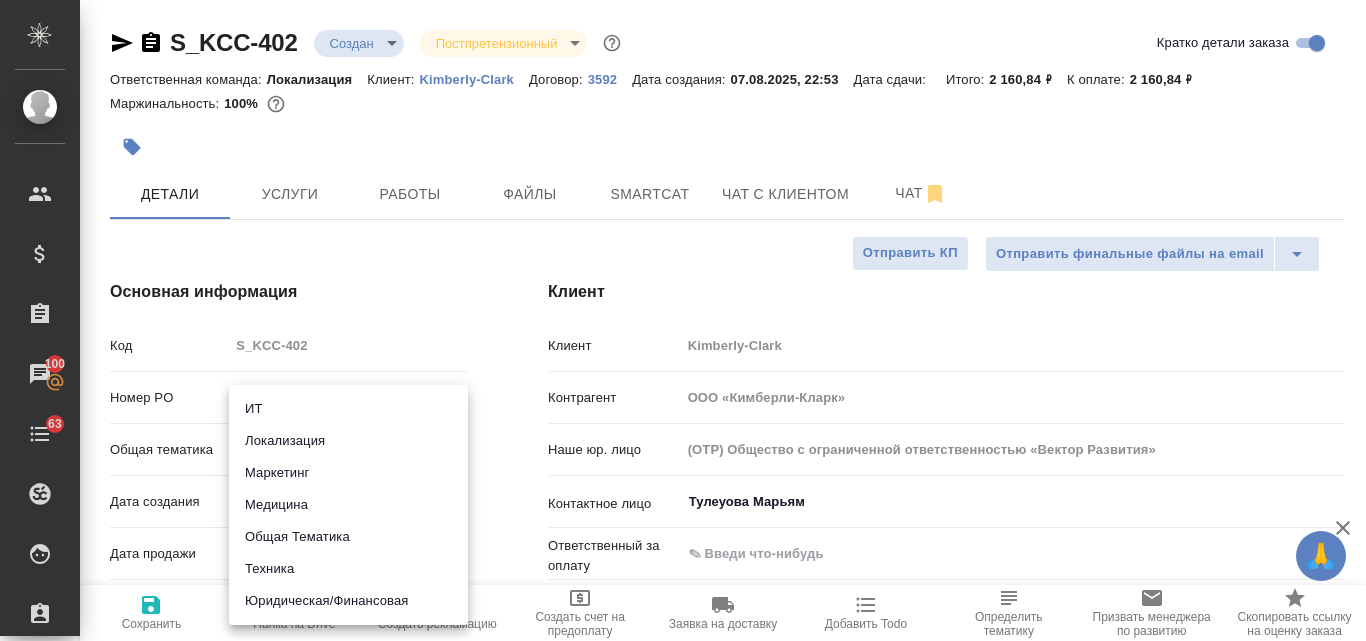 click on "Маркетинг" at bounding box center [348, 473] 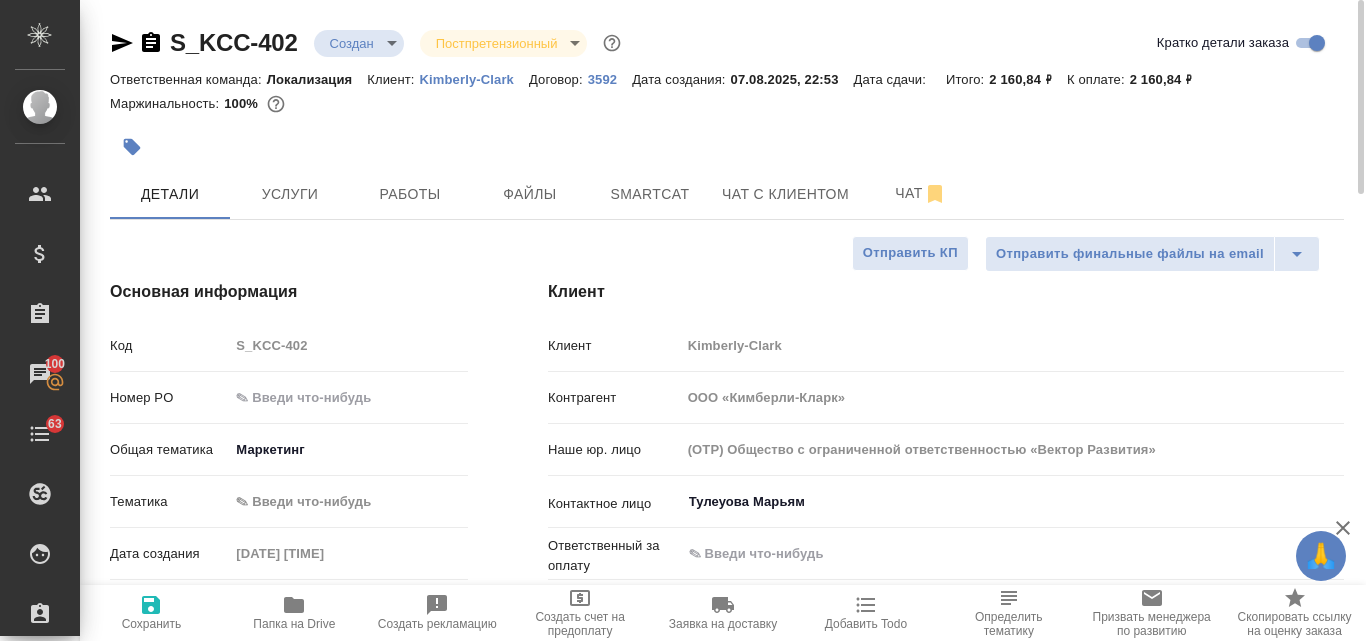 click on "🙏 .cls-1
fill:#fff;
AWATERA [FIRST] [LAST] Клиенты Спецификации Заказы 100 Чаты 63 Todo Проекты SC Исполнители Кандидаты Работы Входящие заявки Заявки на доставку Рекламации Проекты процессинга Конференции Выйти S_KCC-402 Создан new Постпретензионный postClaim Кратко детали заказа Ответственная команда: Локализация Клиент: Kimberly-Clark Договор: 3592 Дата создания: [DATE], [TIME] Дата сдачи: Итого: 2 160,84 ₽ К оплате: 2 160,84 ₽ Маржинальность: 100% Детали Услуги Работы Файлы Smartcat Чат с клиентом Чат Отправить финальные файлы на email Отправить КП Основная информация Код S_KCC-402 Номер PO marketing 0" at bounding box center (683, 320) 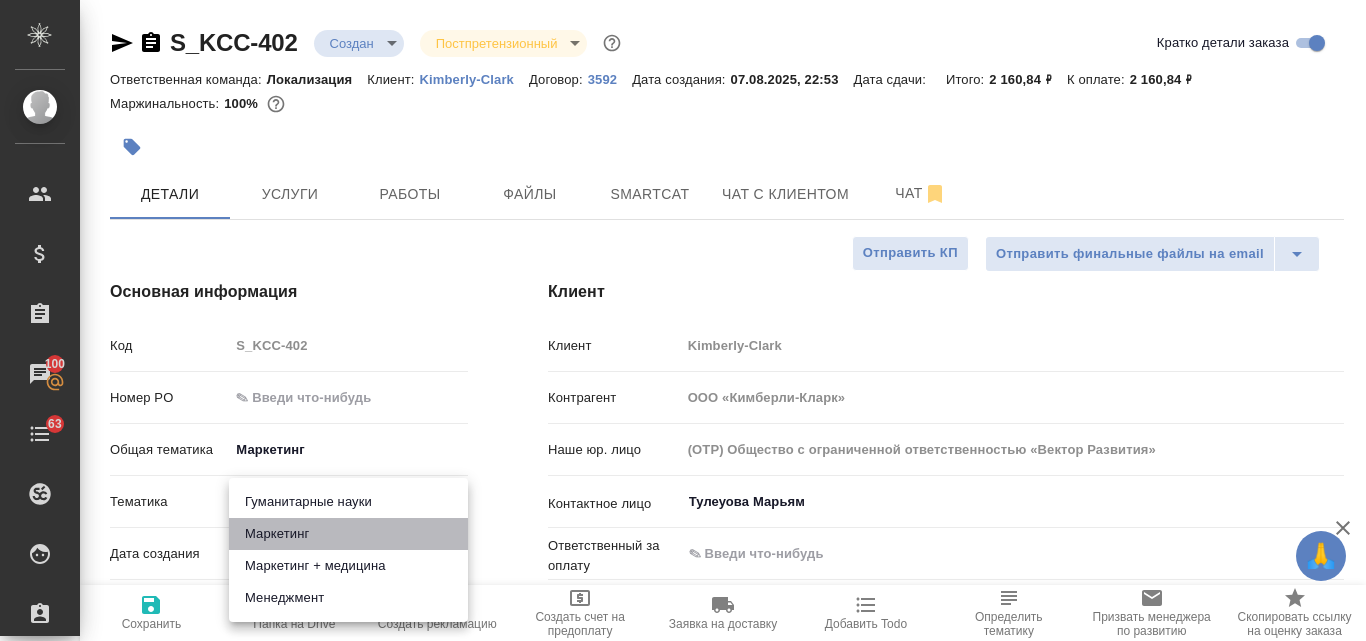 click on "Маркетинг" at bounding box center [348, 534] 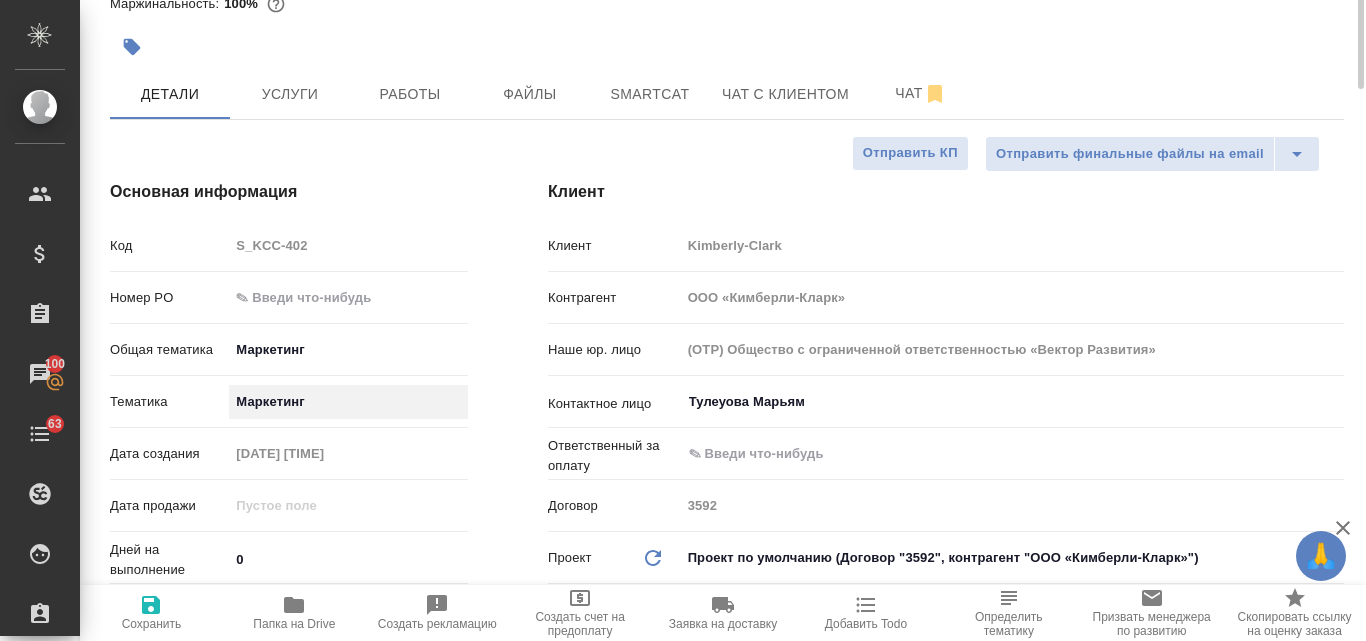scroll, scrollTop: 0, scrollLeft: 0, axis: both 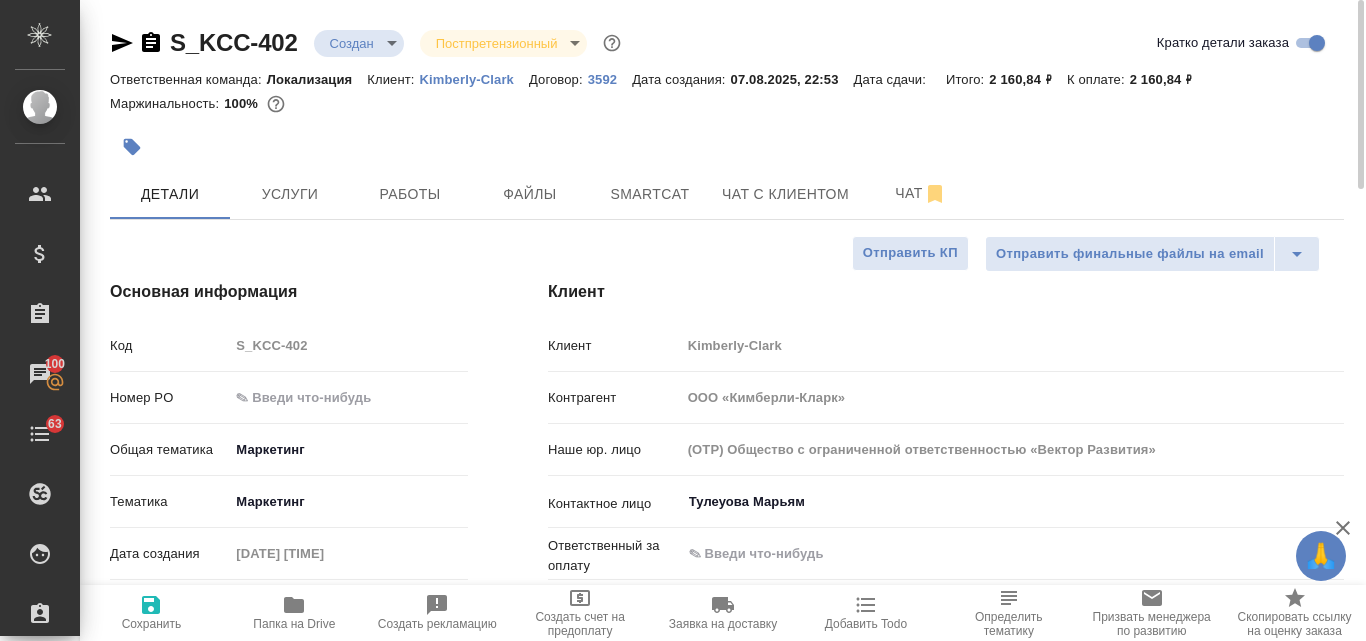 click 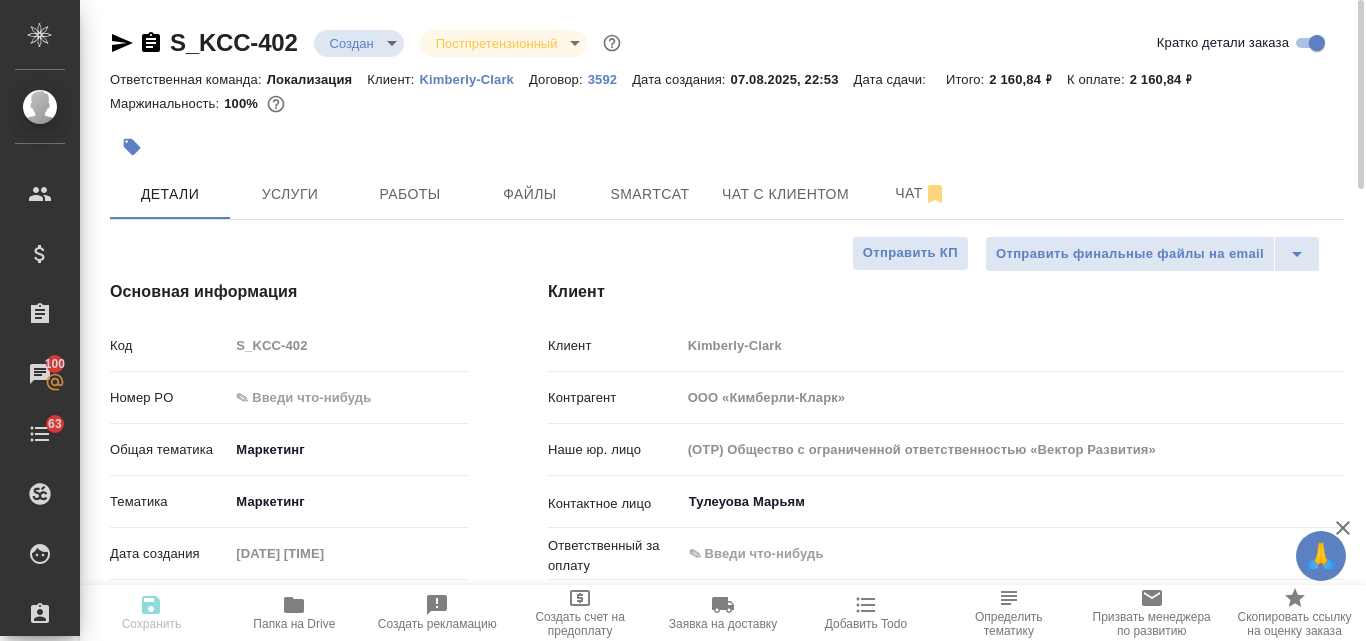 type on "x" 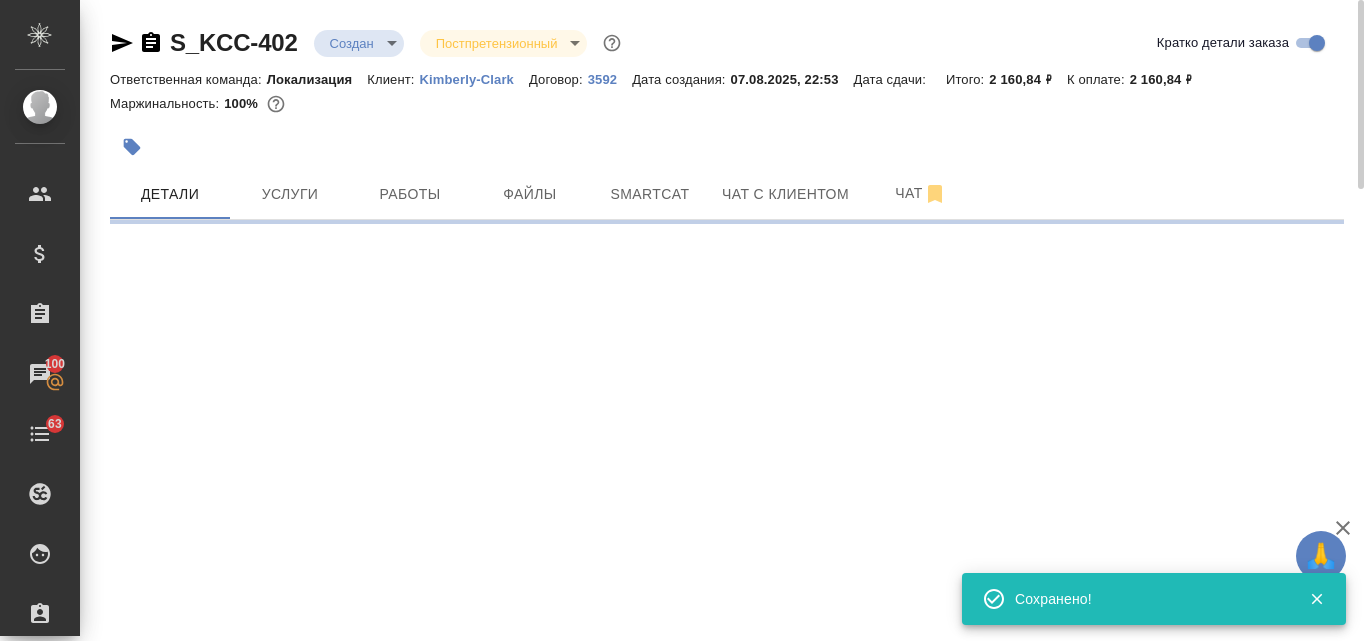 select on "RU" 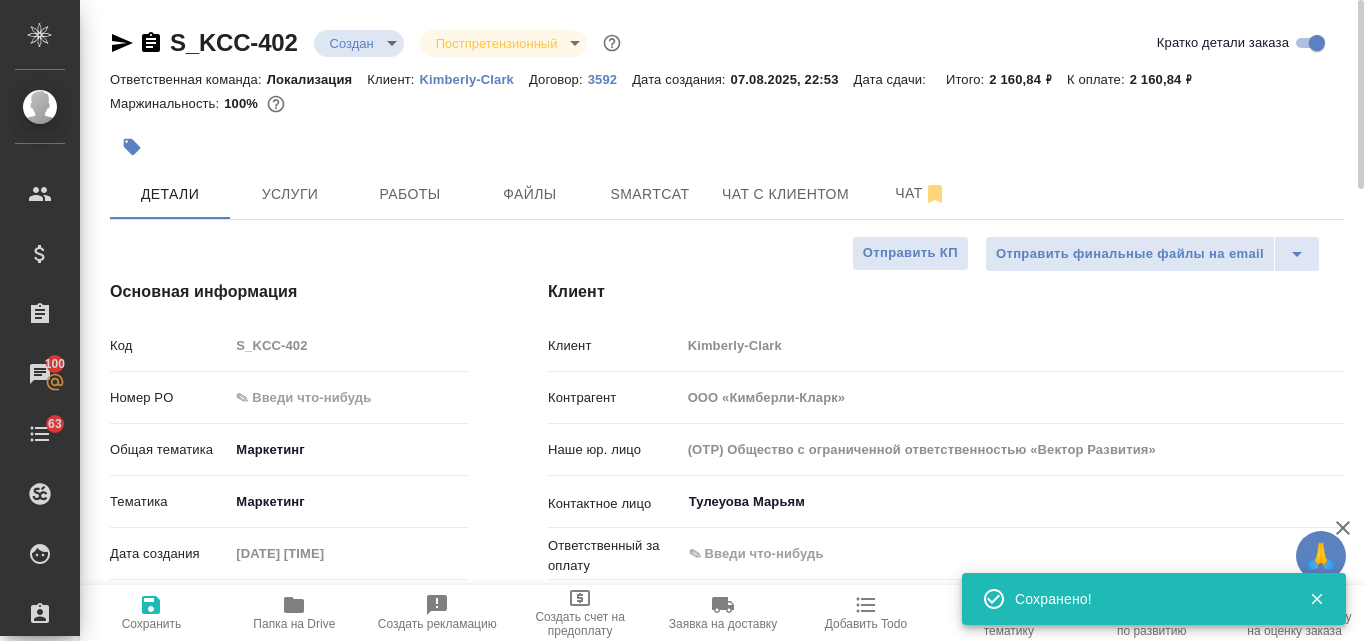 type on "x" 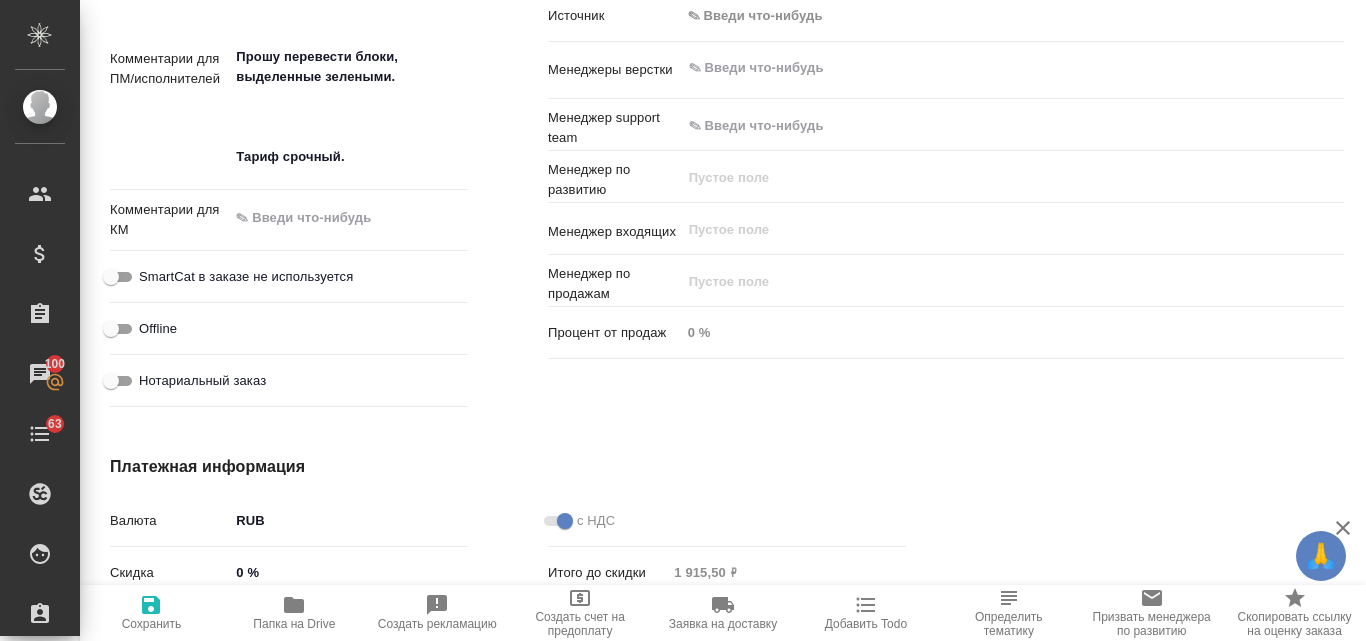 scroll, scrollTop: 1500, scrollLeft: 0, axis: vertical 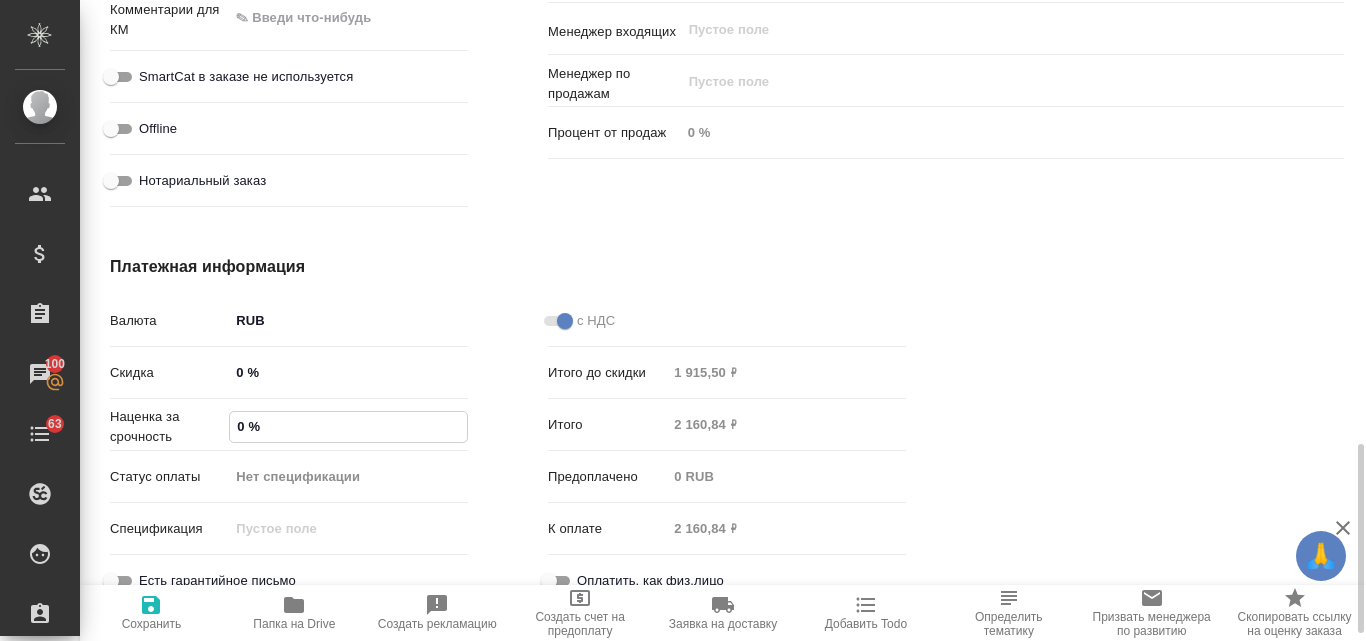 click on "0 %" at bounding box center (348, 426) 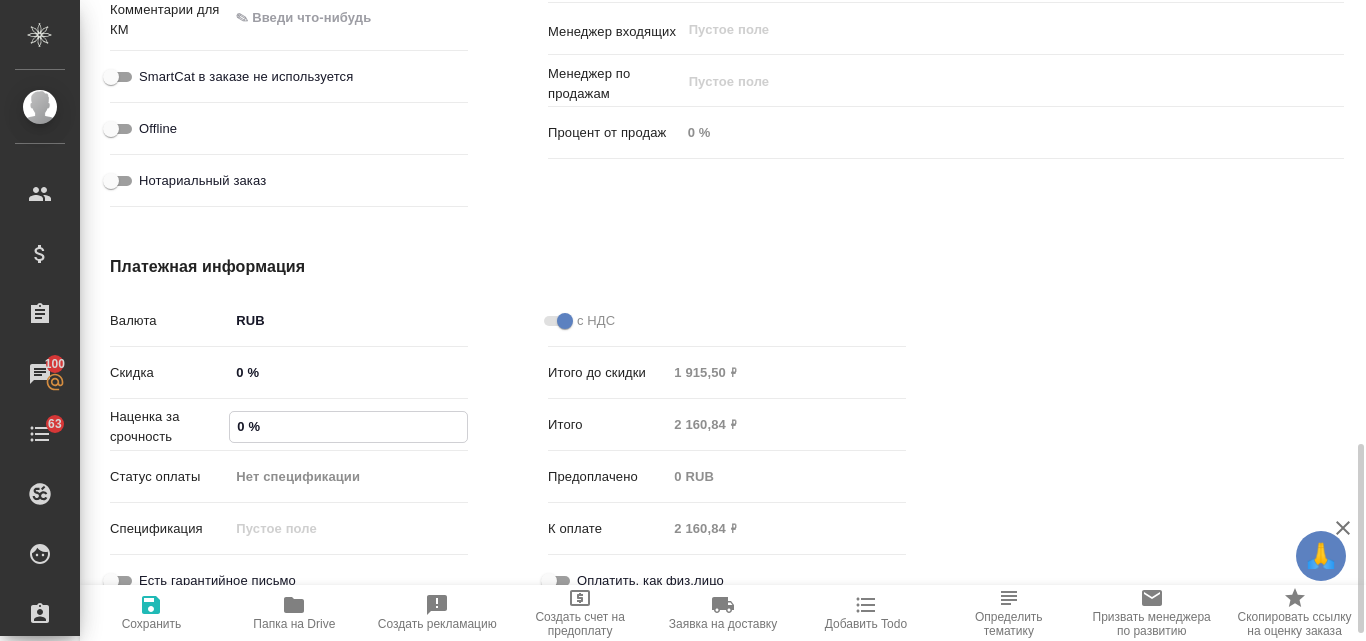 type on "x" 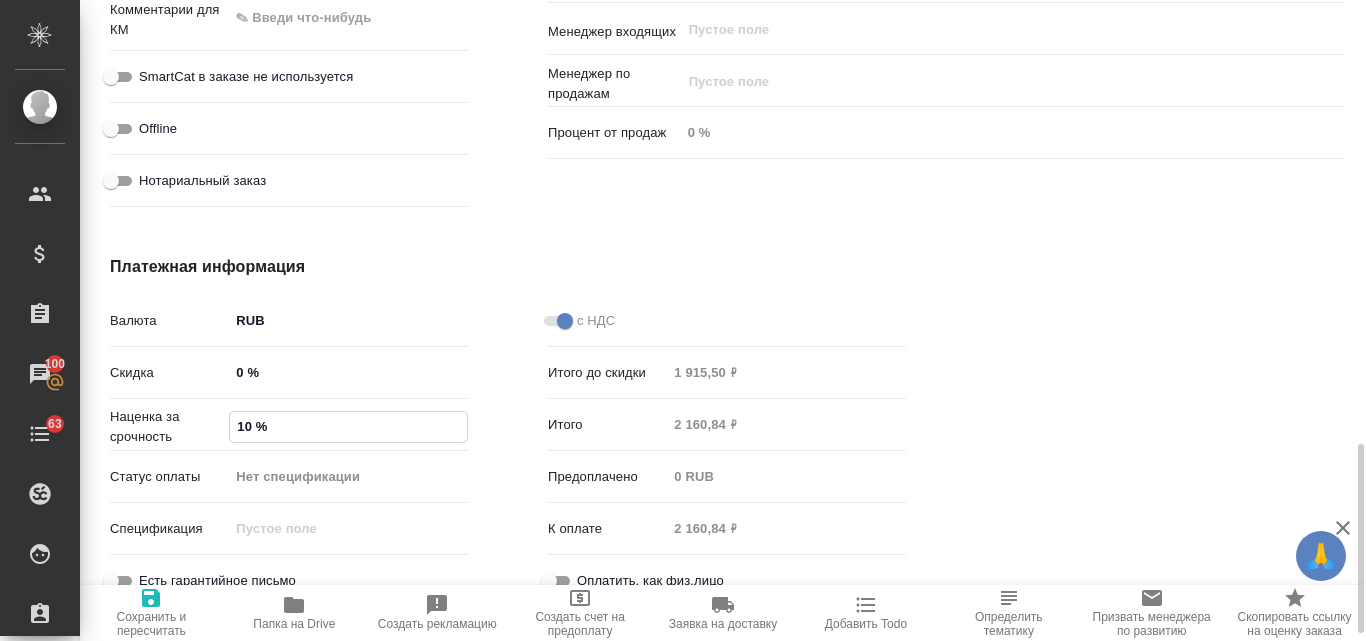 type on "100 %" 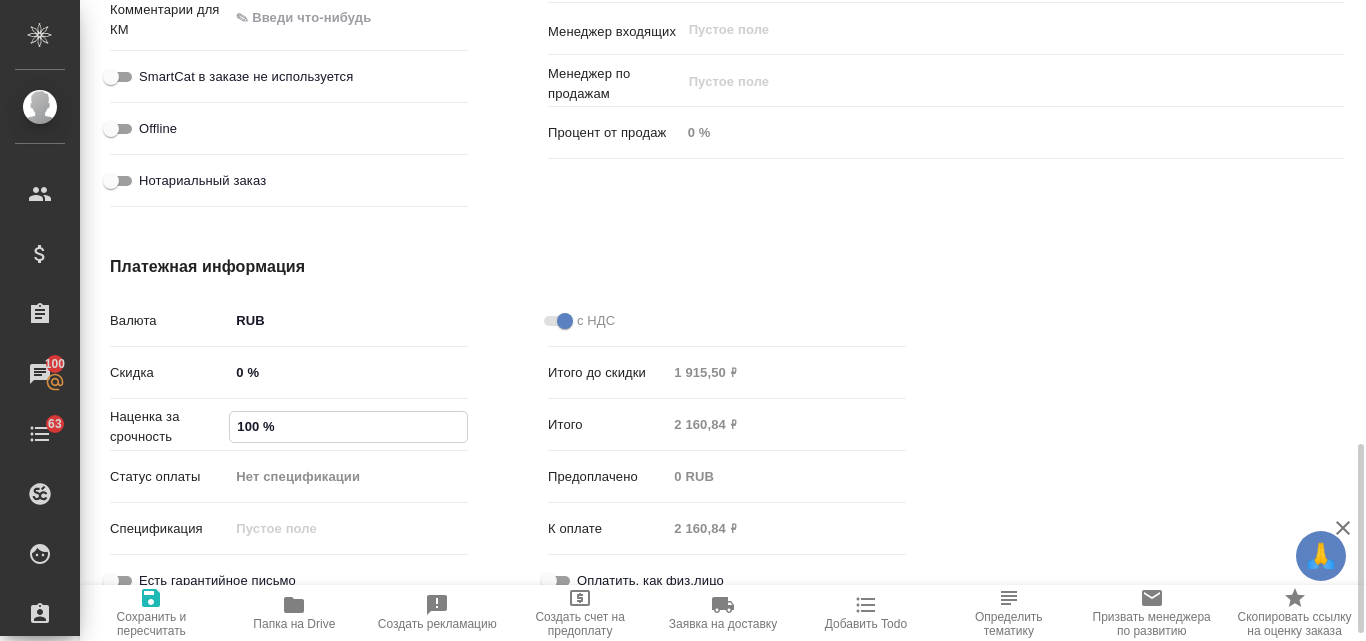 type on "x" 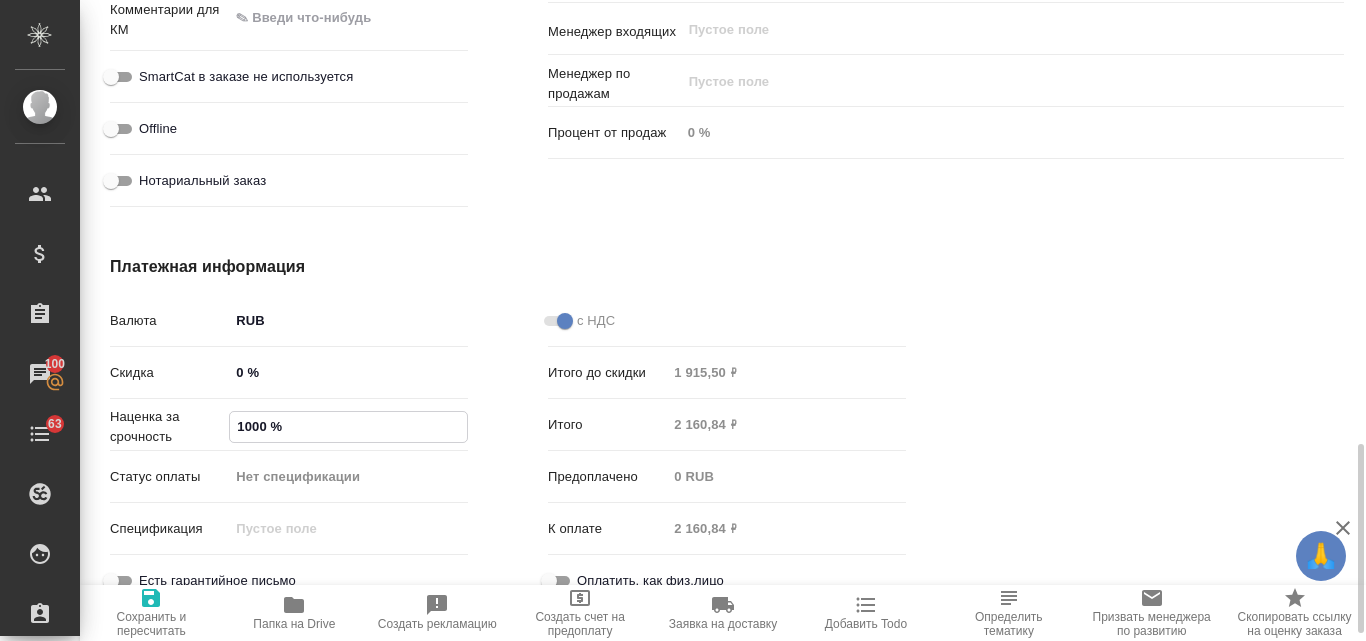 type on "x" 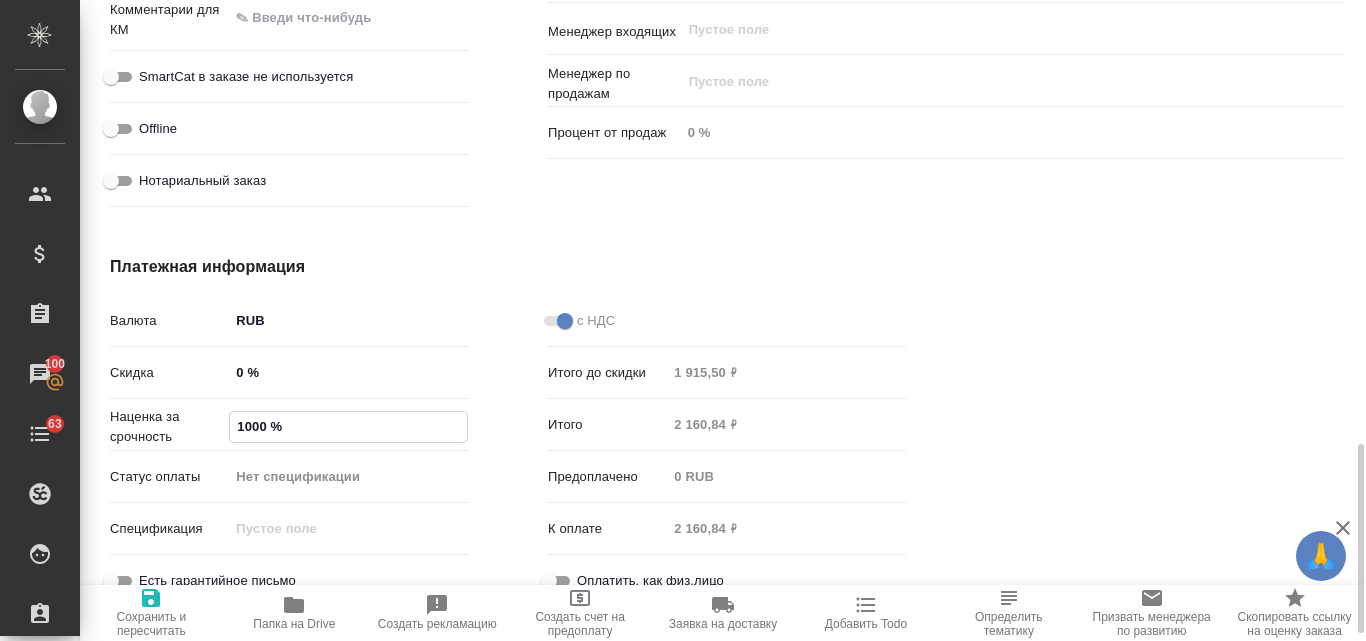 type on "100 %" 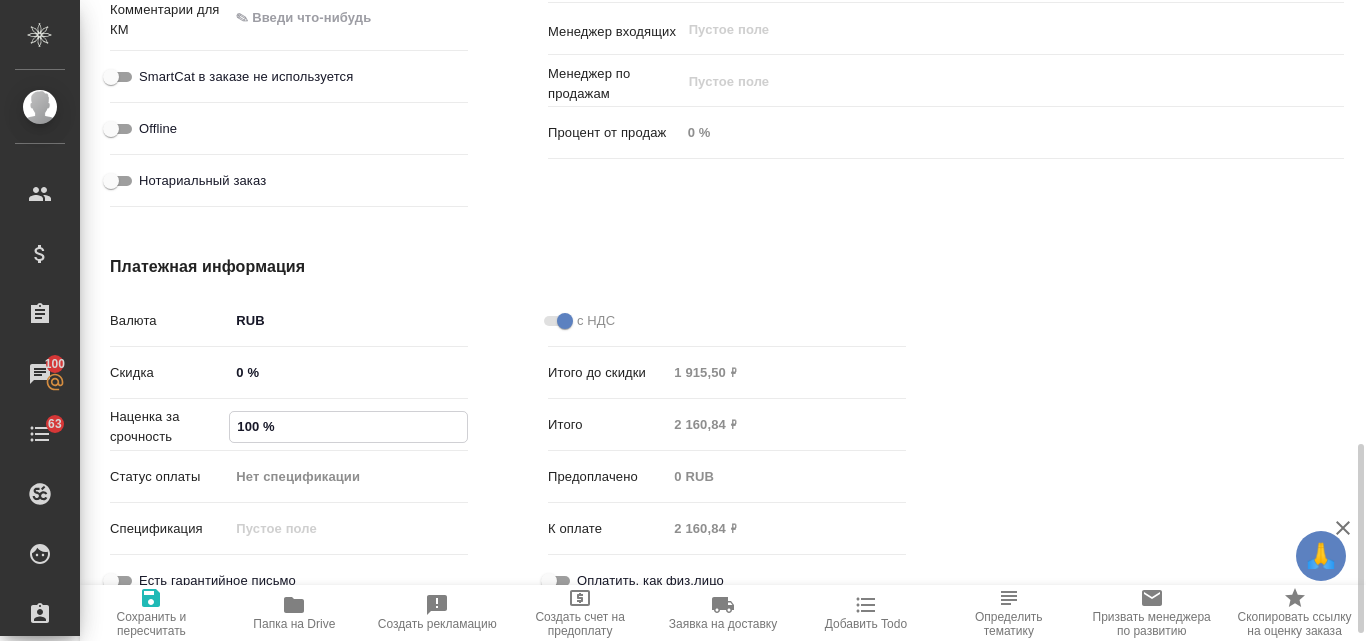 type on "x" 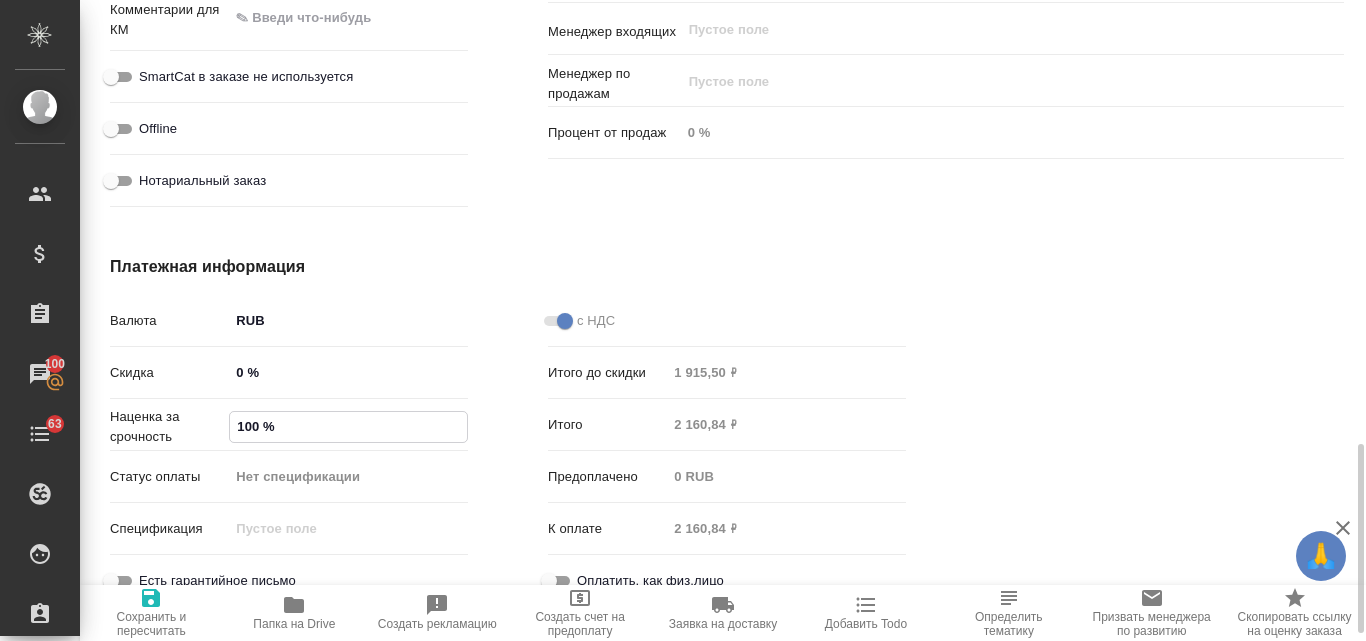 type on "x" 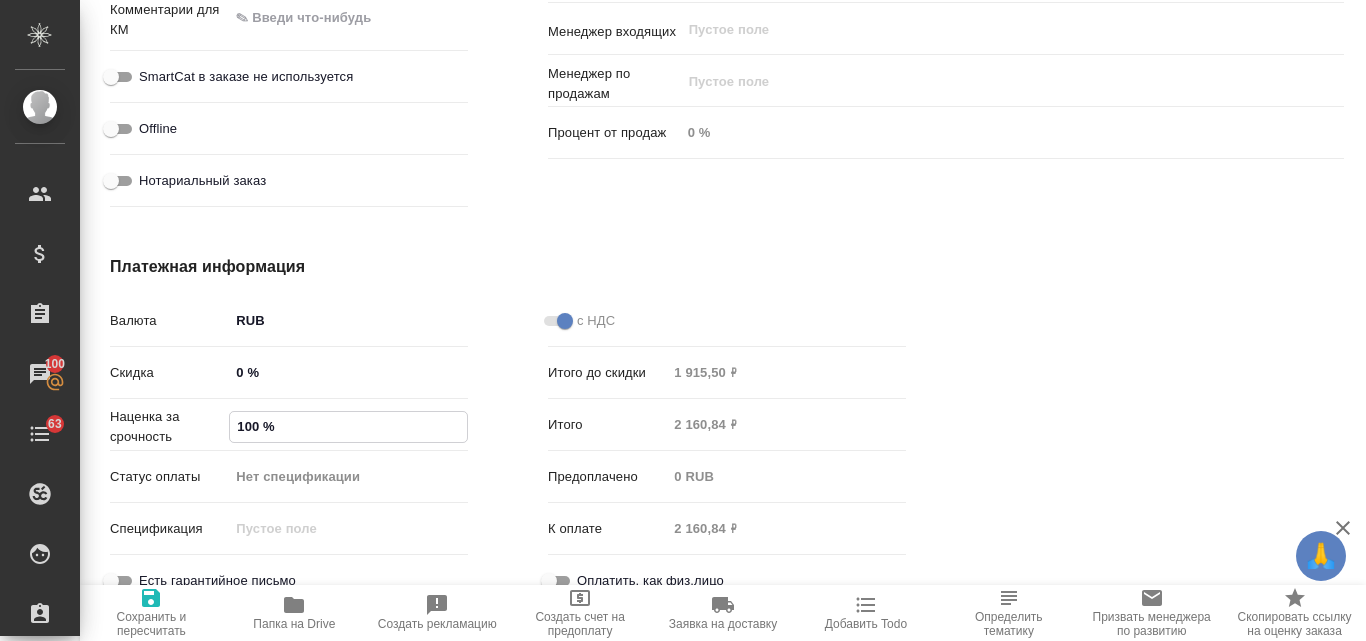 type on "x" 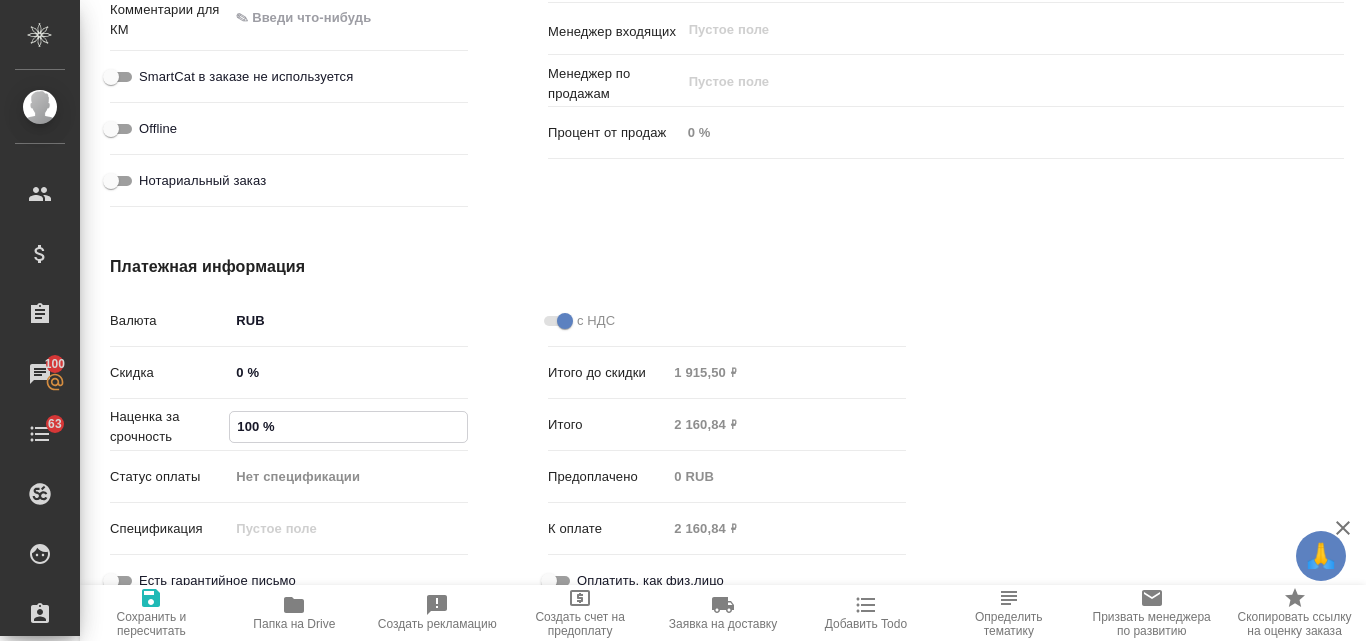 type on "100 %" 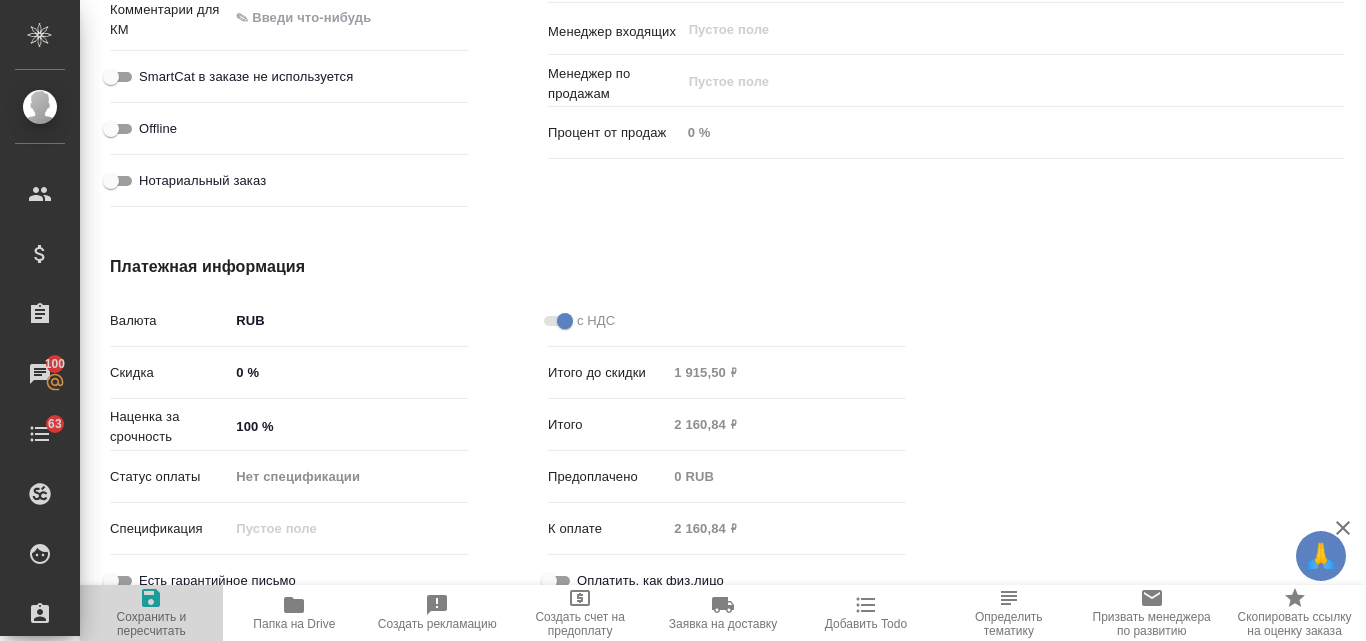 click 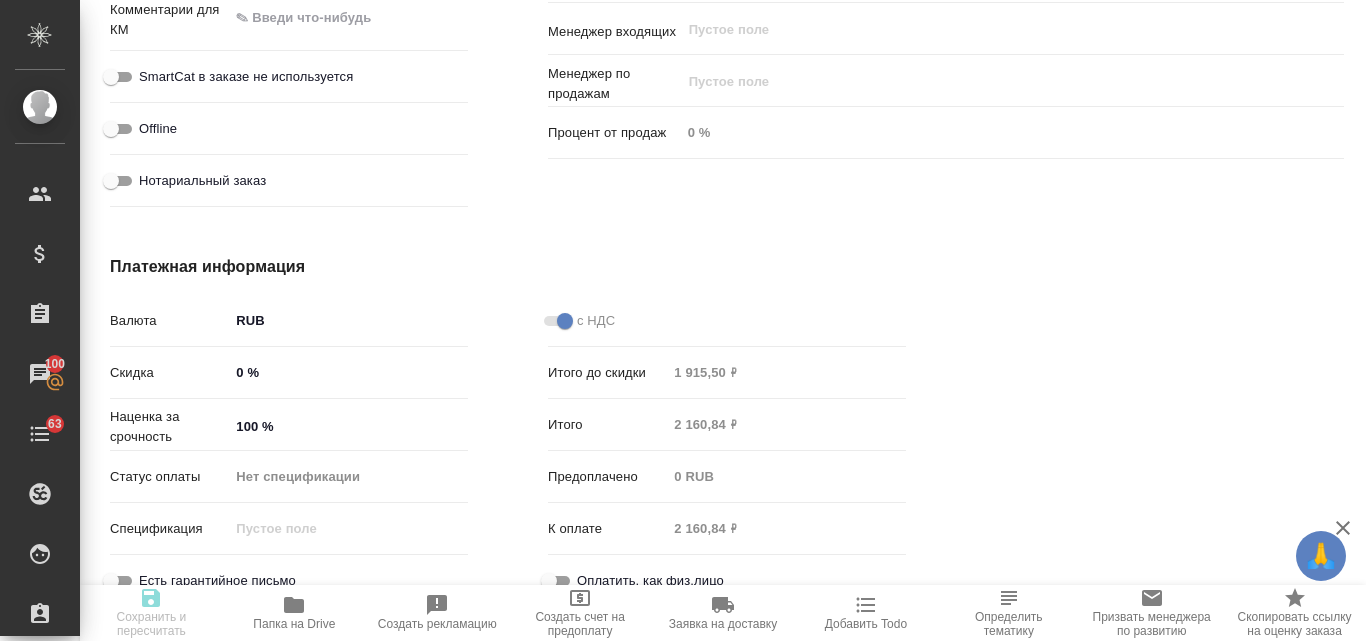 type on "x" 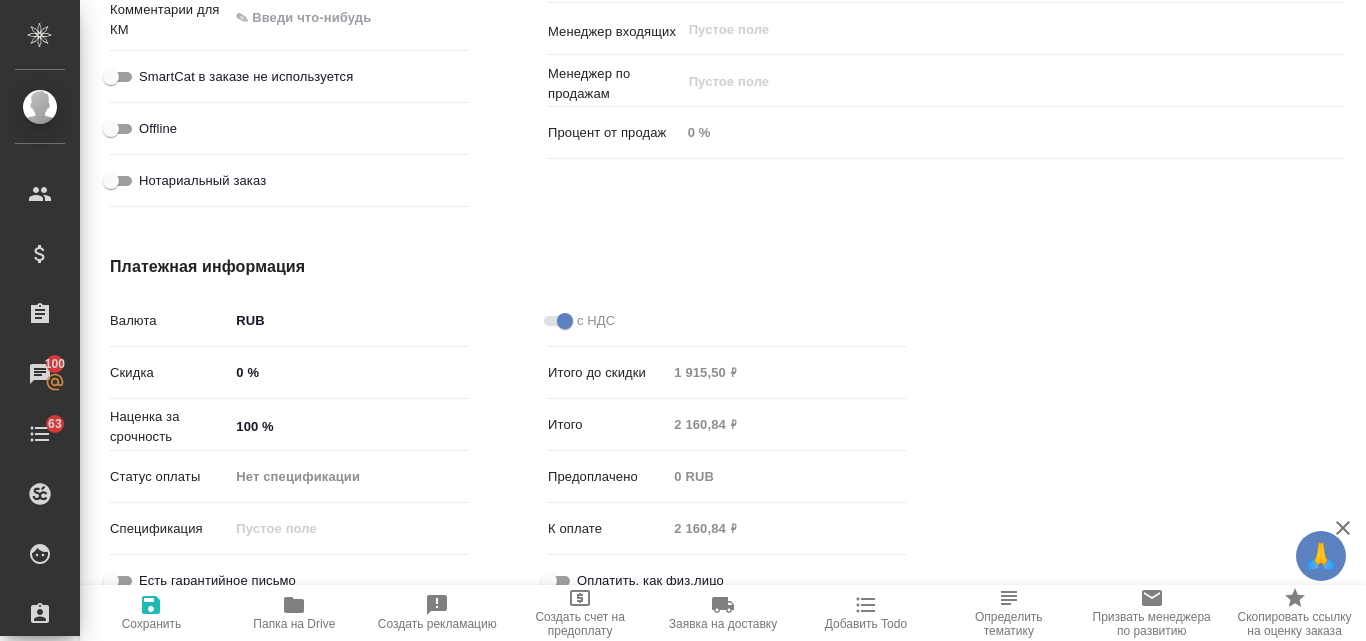 type on "x" 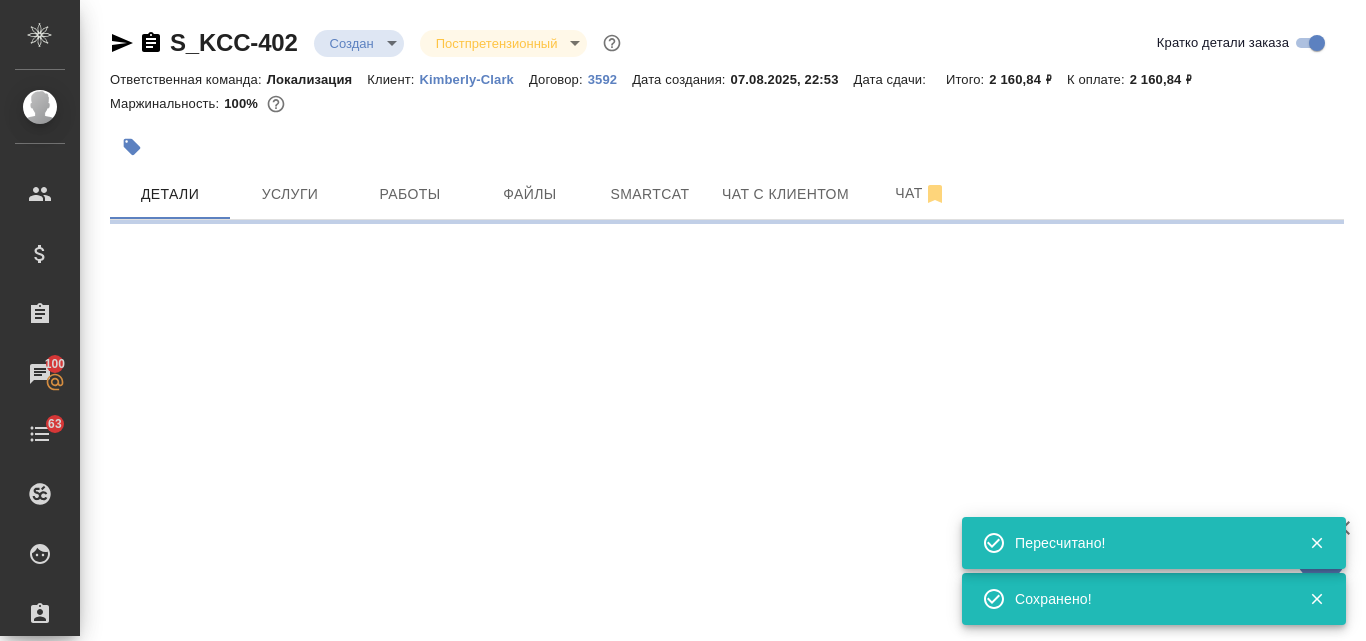scroll, scrollTop: 0, scrollLeft: 0, axis: both 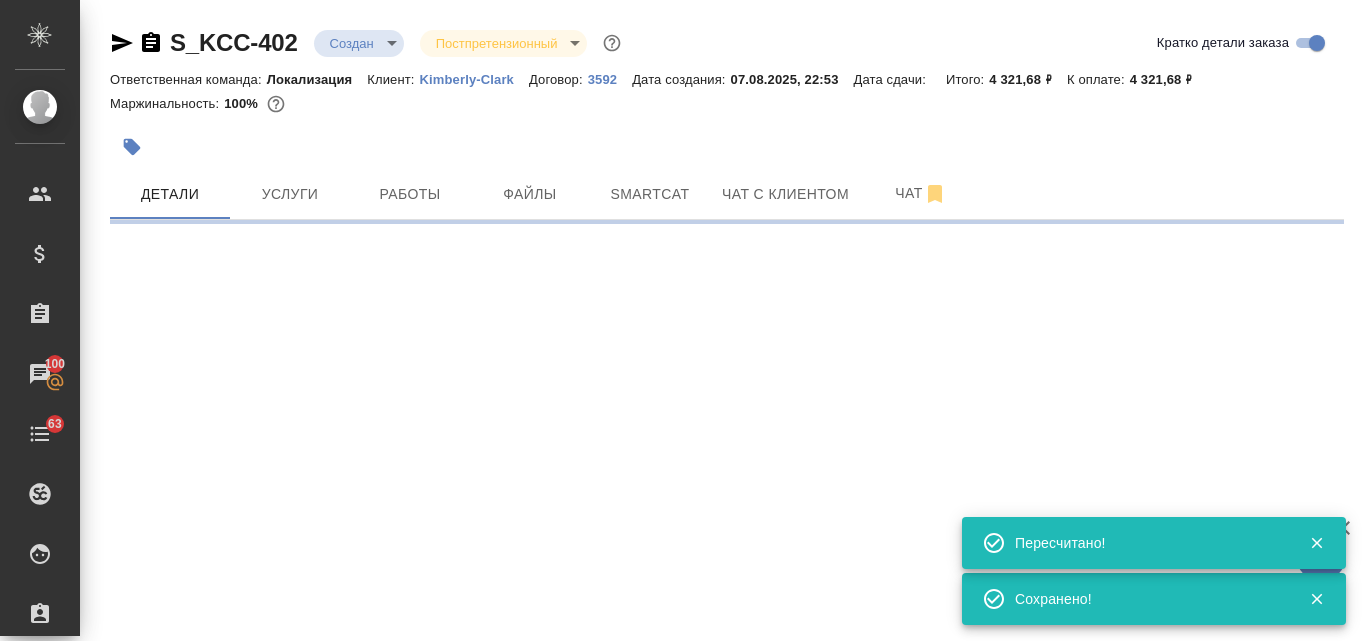 select on "RU" 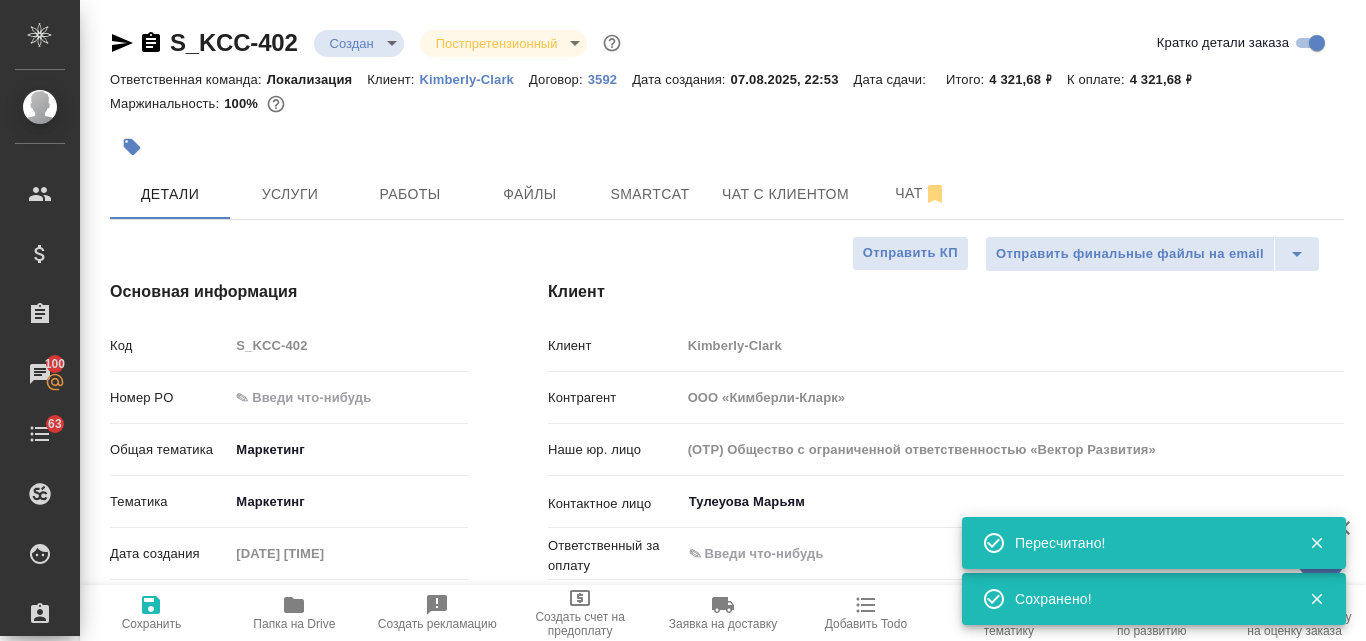 type on "x" 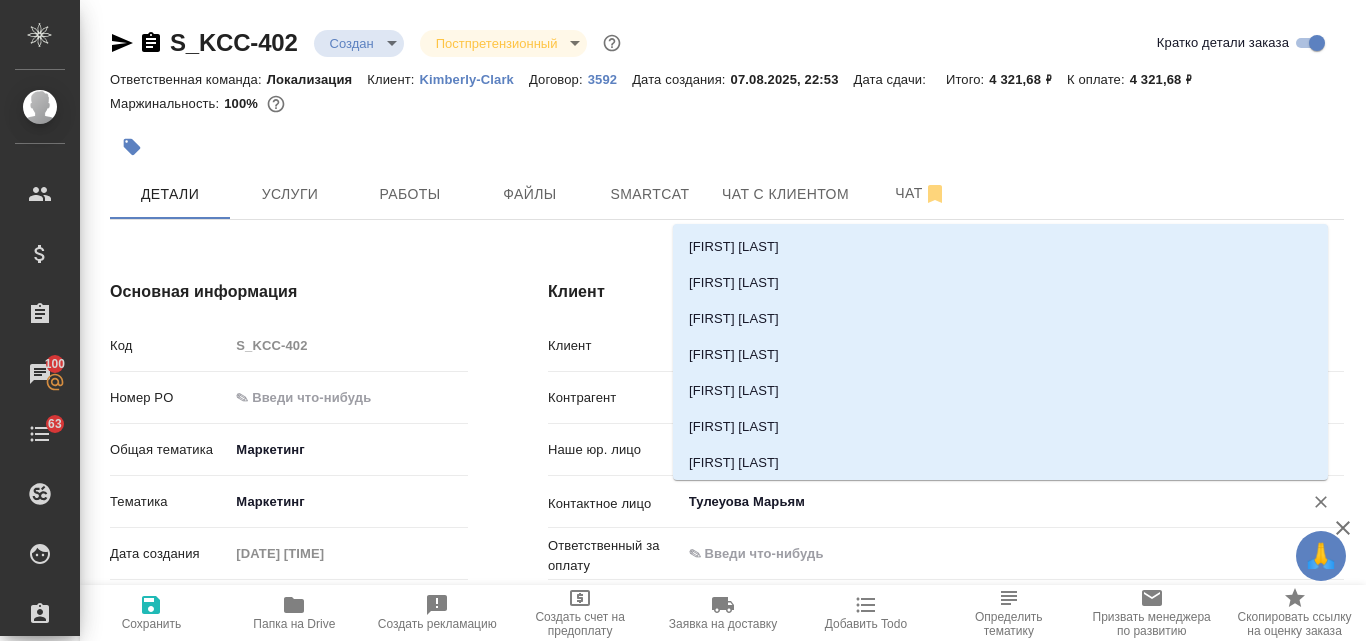 click on "Тулеуова Марьям" at bounding box center [979, 502] 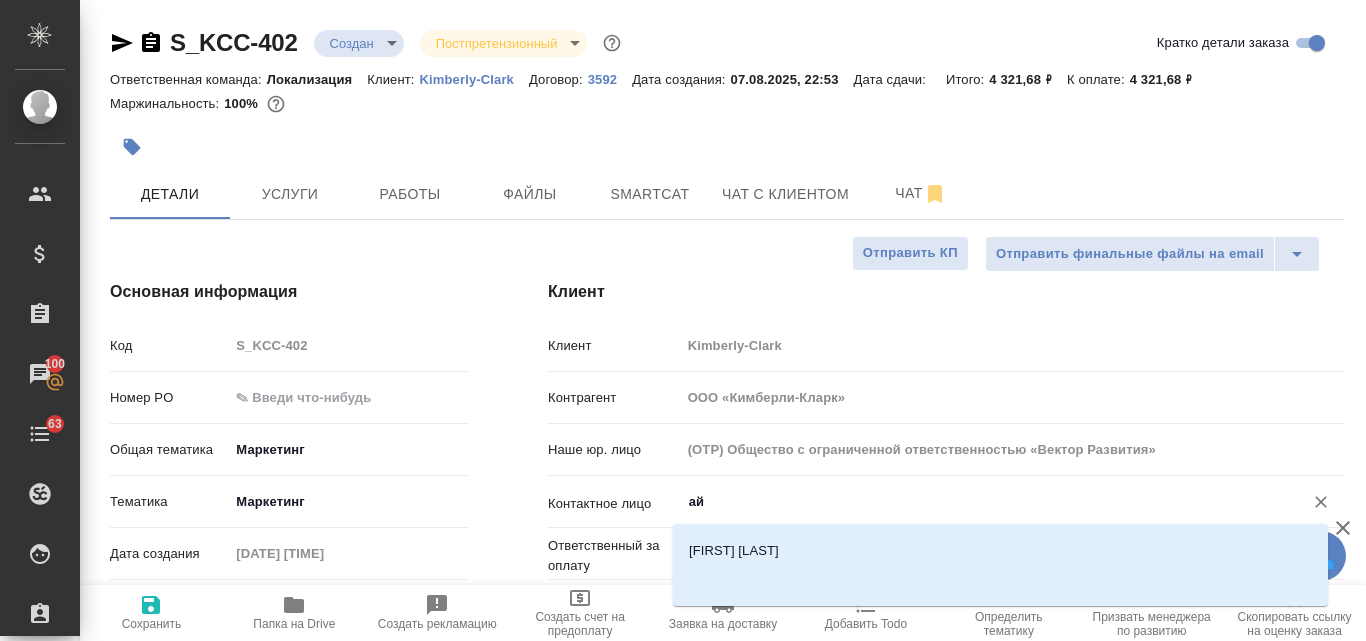 scroll, scrollTop: 0, scrollLeft: 0, axis: both 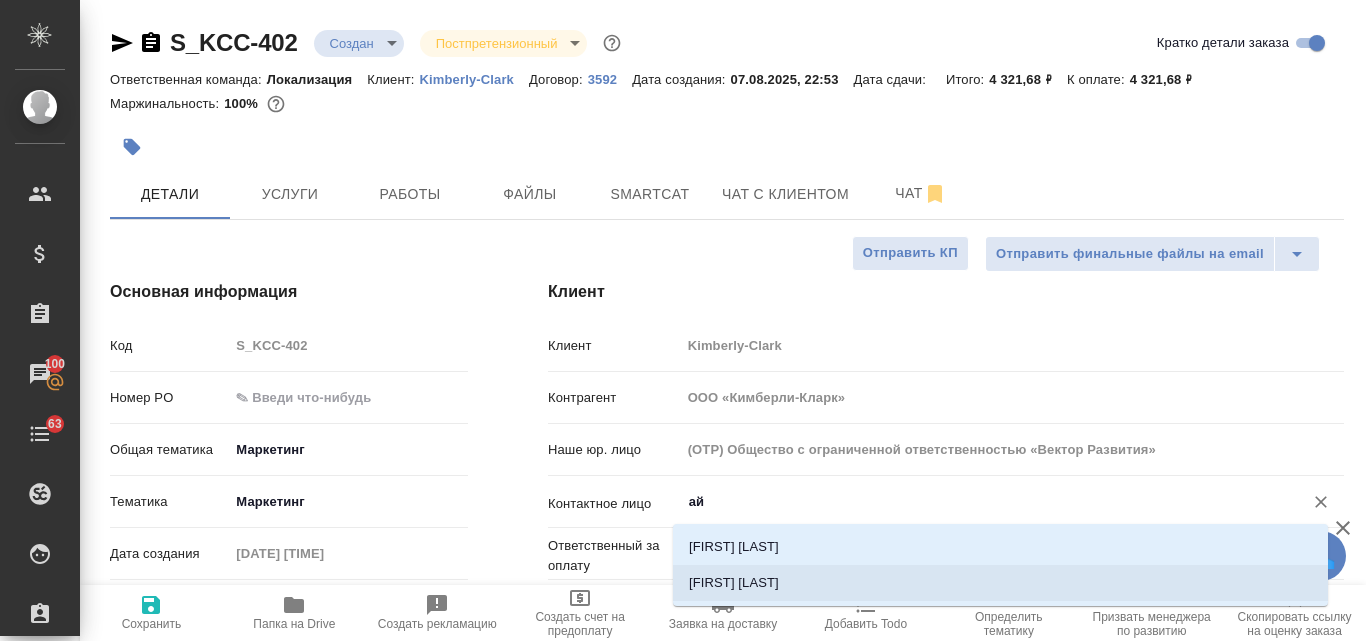 click on "[FIRST] [LAST]" at bounding box center (1000, 583) 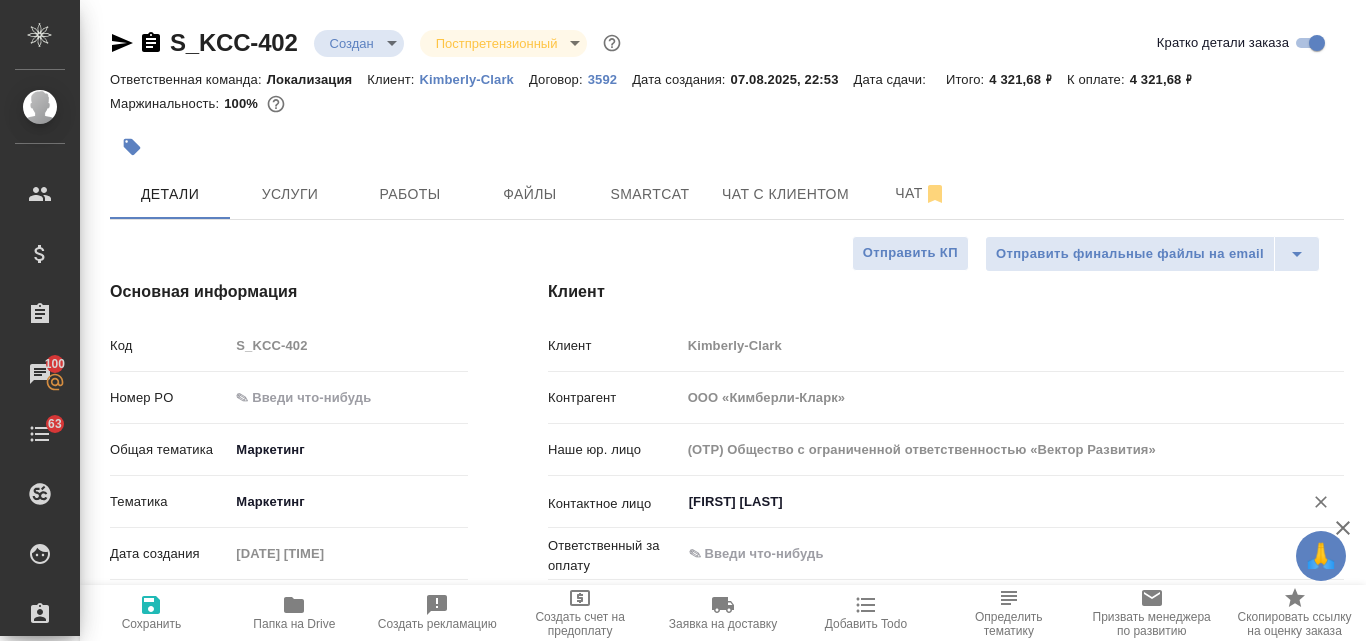 click on "Сохранить" at bounding box center (152, 624) 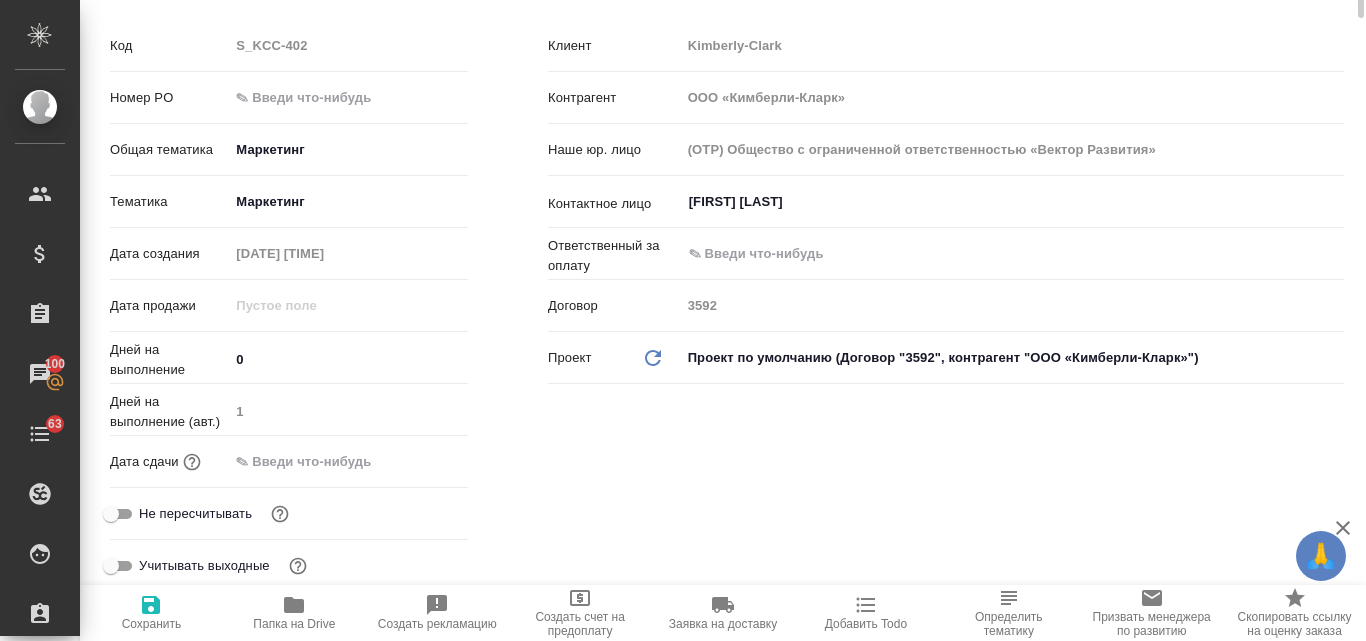 scroll, scrollTop: 0, scrollLeft: 0, axis: both 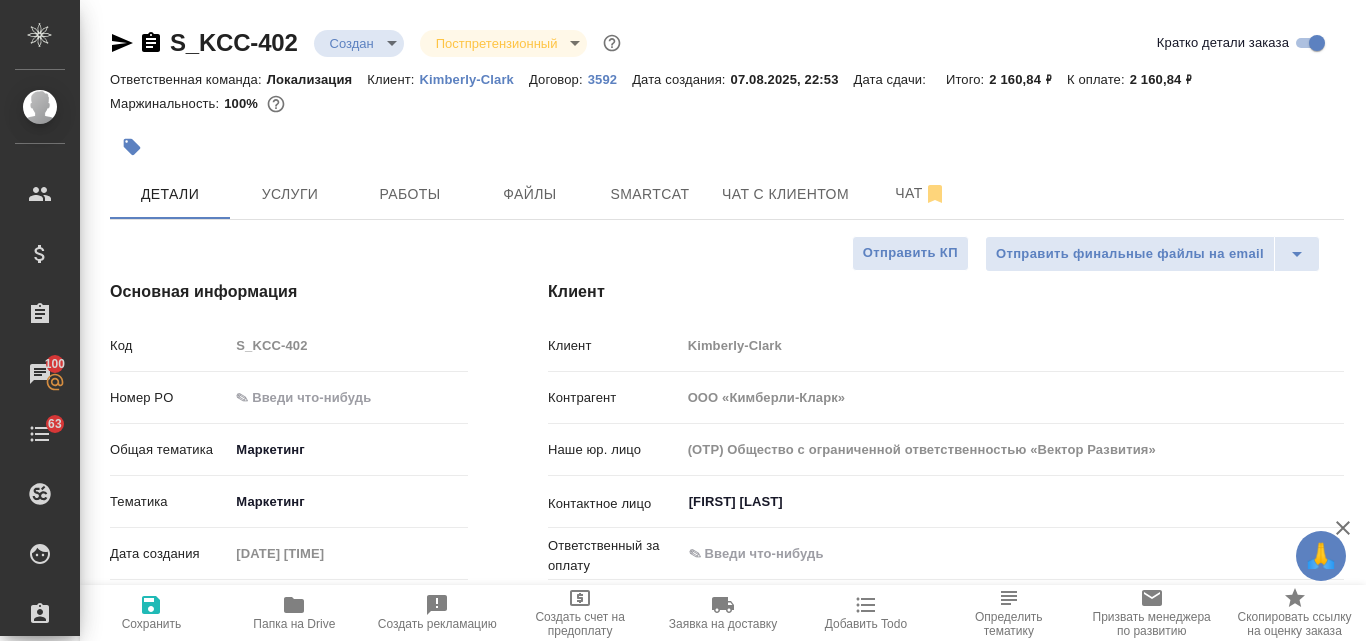 click 